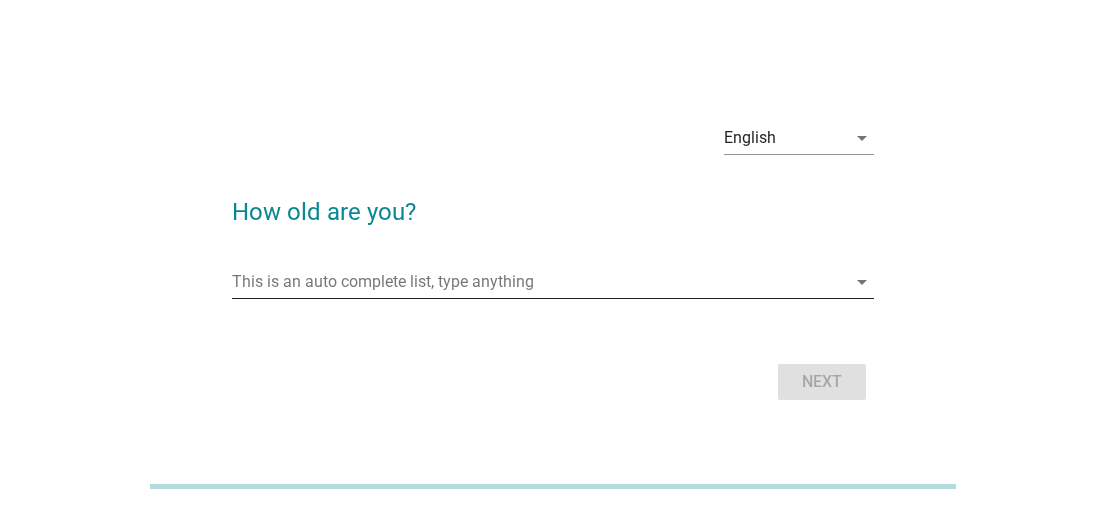 scroll, scrollTop: 0, scrollLeft: 0, axis: both 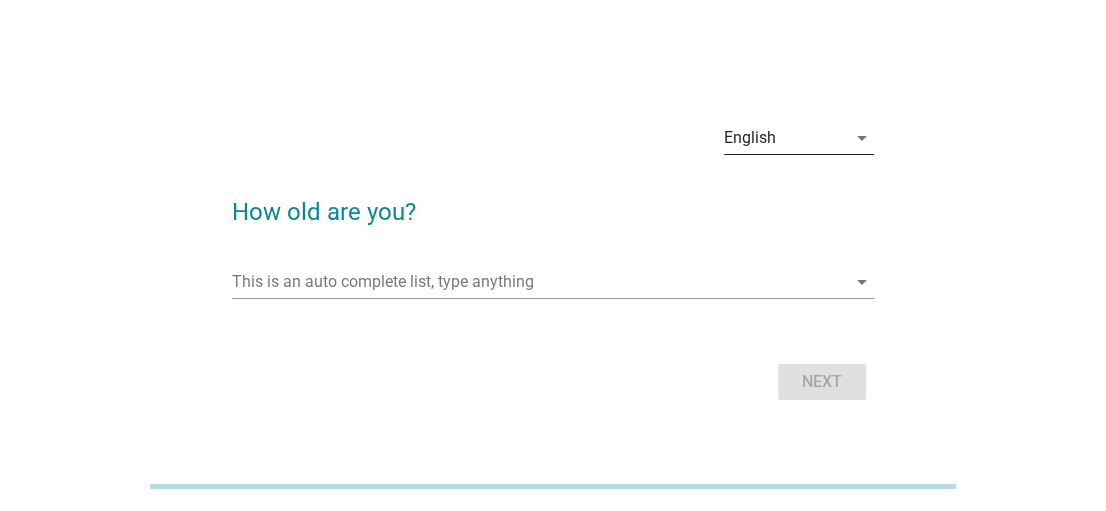 click on "arrow_drop_down" at bounding box center [862, 138] 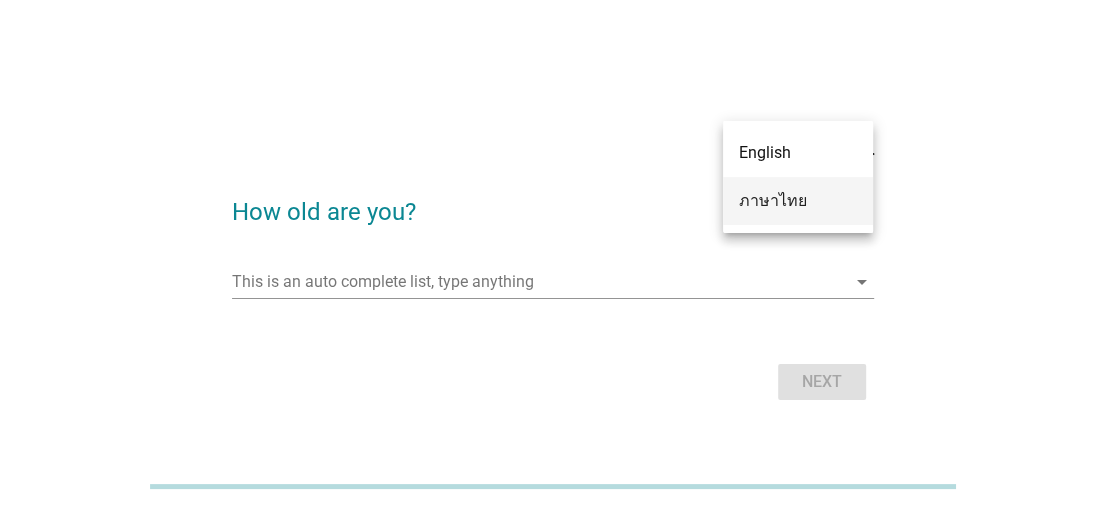 click on "ภาษาไทย" at bounding box center [798, 201] 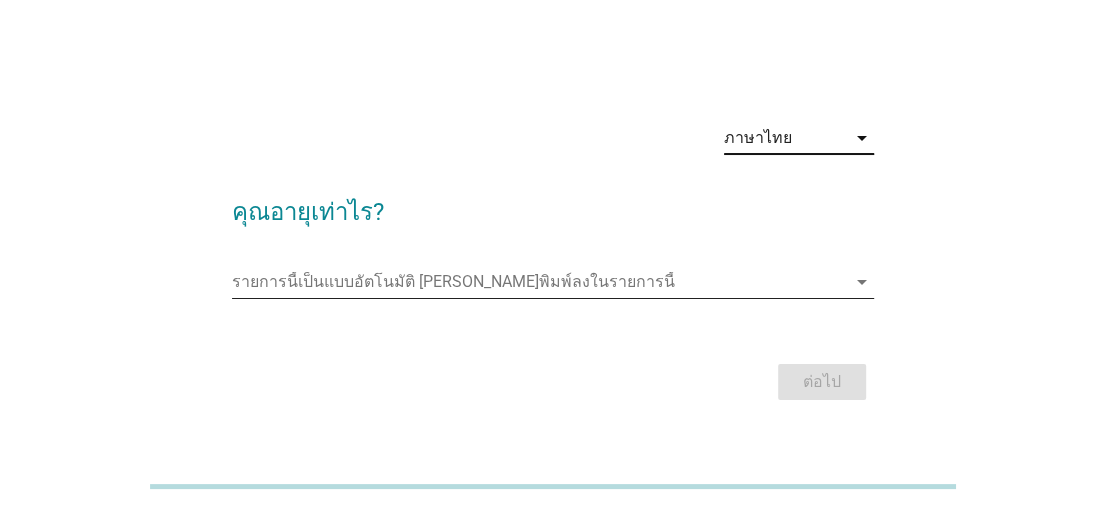 click at bounding box center (538, 282) 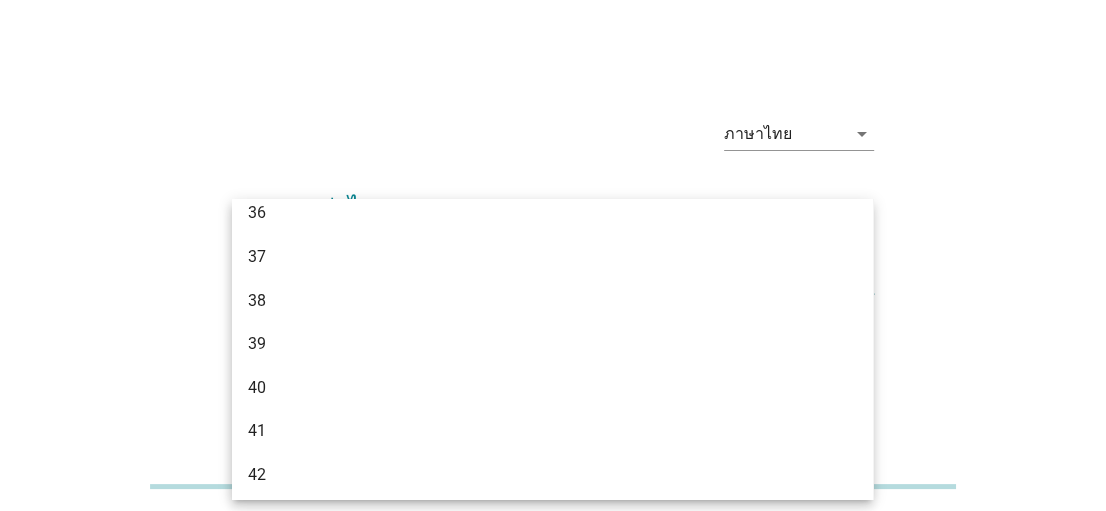 scroll, scrollTop: 1200, scrollLeft: 0, axis: vertical 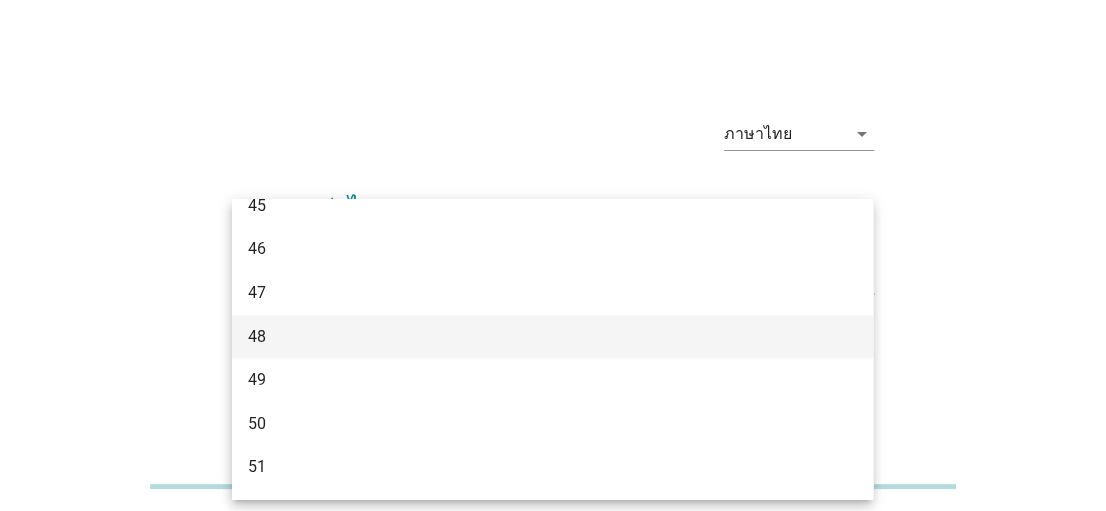 click on "48" at bounding box center [527, 337] 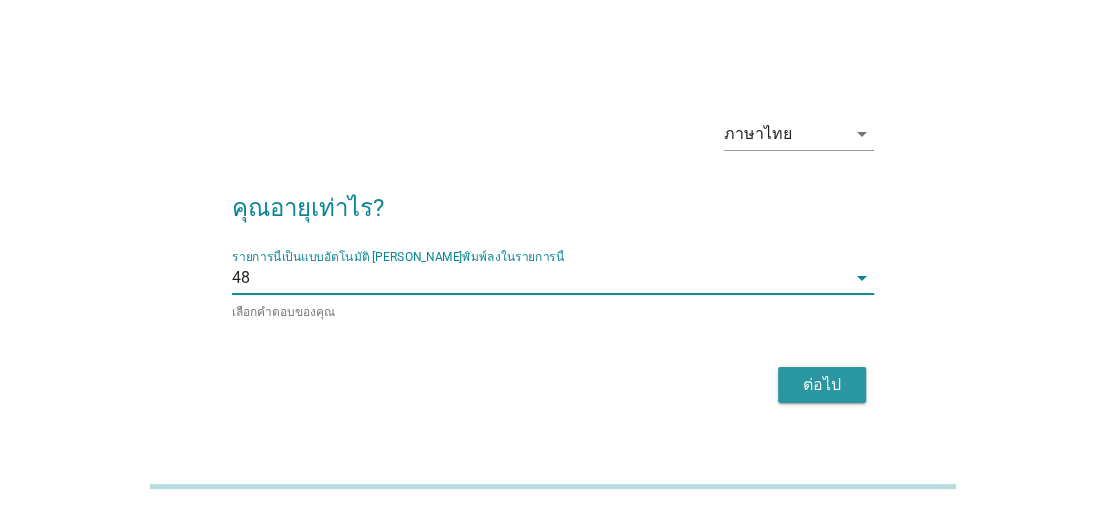 click on "ต่อไป" at bounding box center (822, 385) 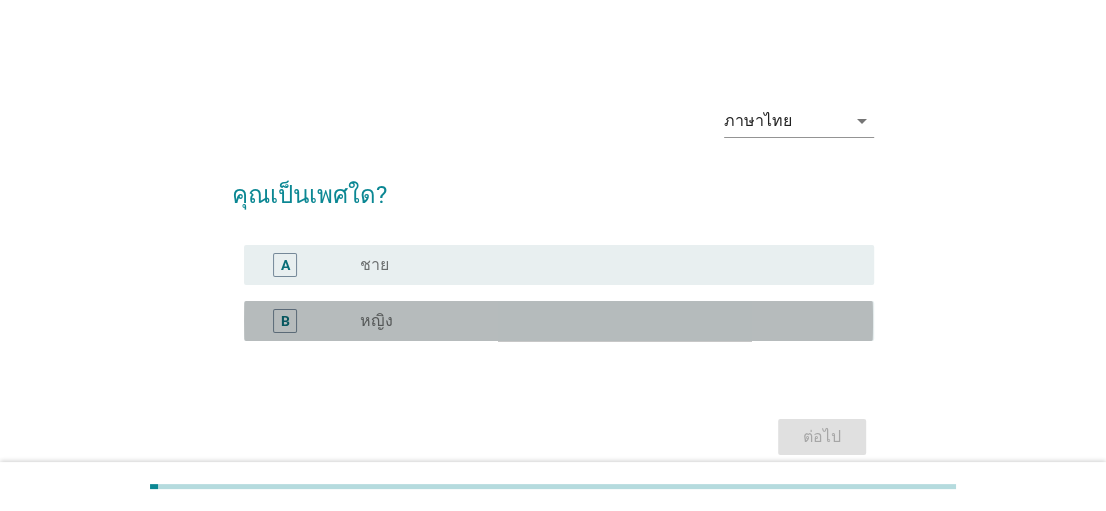 click on "radio_button_unchecked หญิง" at bounding box center [601, 321] 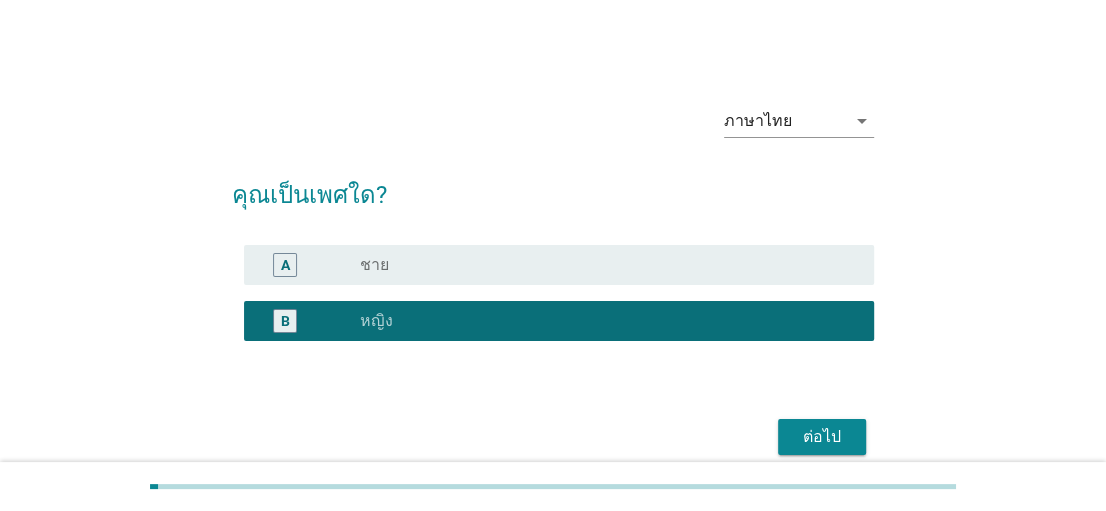 click on "ต่อไป" at bounding box center [822, 437] 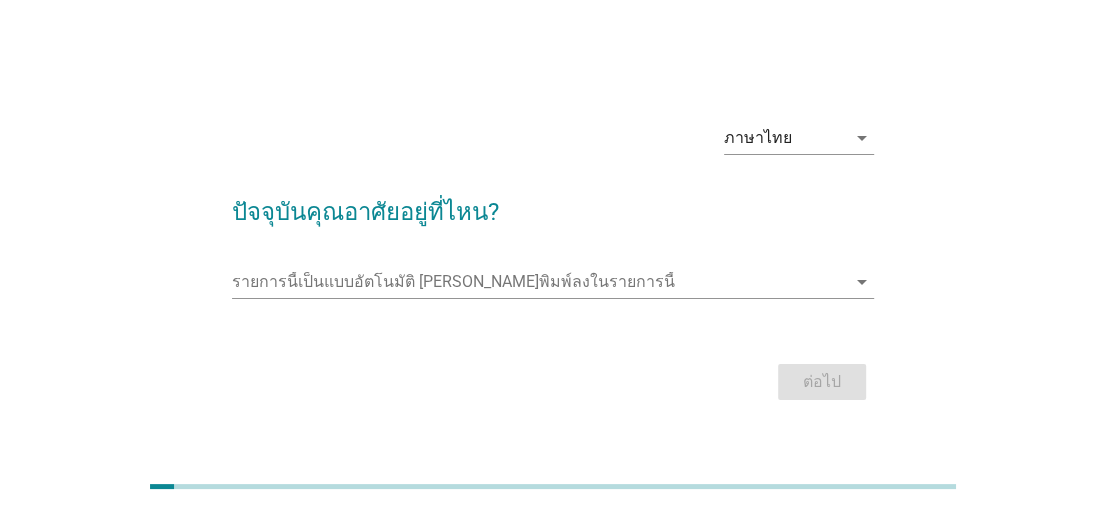 click on "รายการนี้เป็นแบบอัตโนมัติ [PERSON_NAME]พิมพ์ลงในรายการนี้ arrow_drop_down" at bounding box center [552, 286] 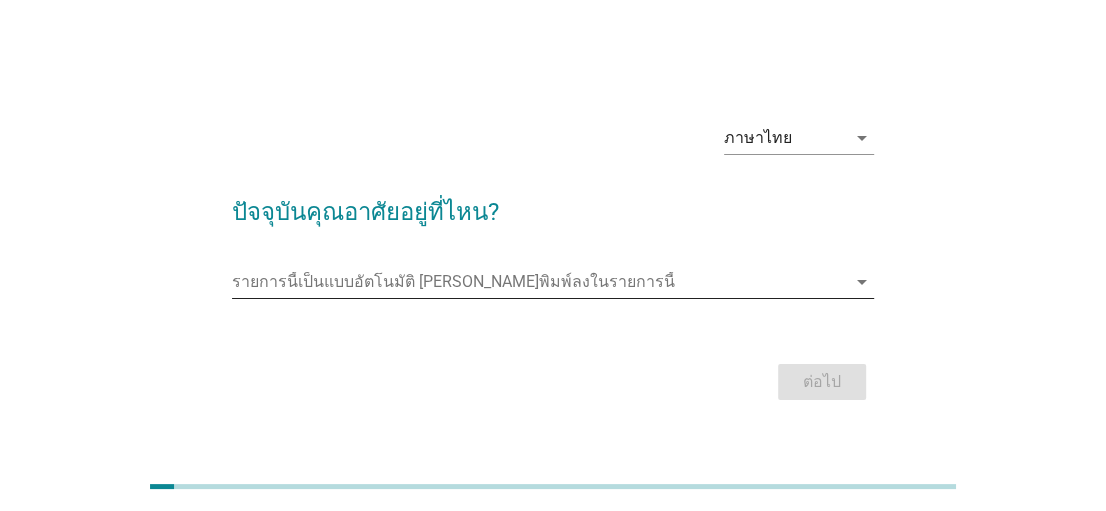 click at bounding box center [538, 282] 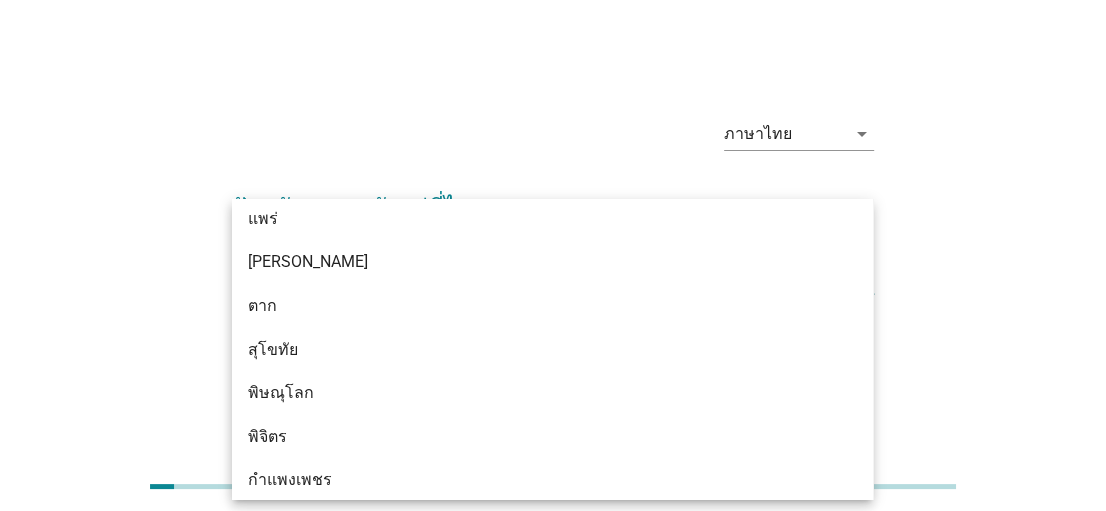 scroll, scrollTop: 1459, scrollLeft: 0, axis: vertical 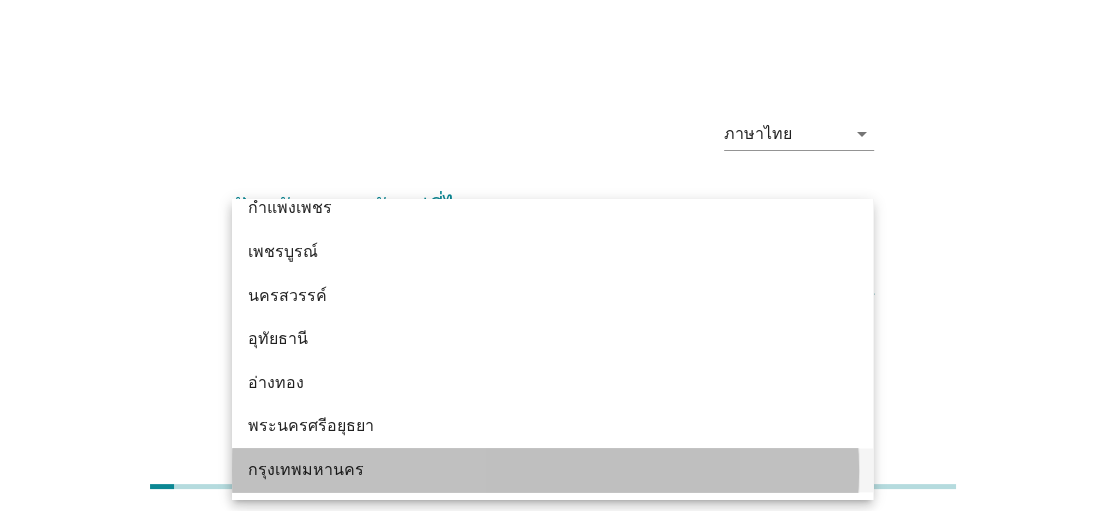click on "กรุงเทพมหานคร" at bounding box center (527, 470) 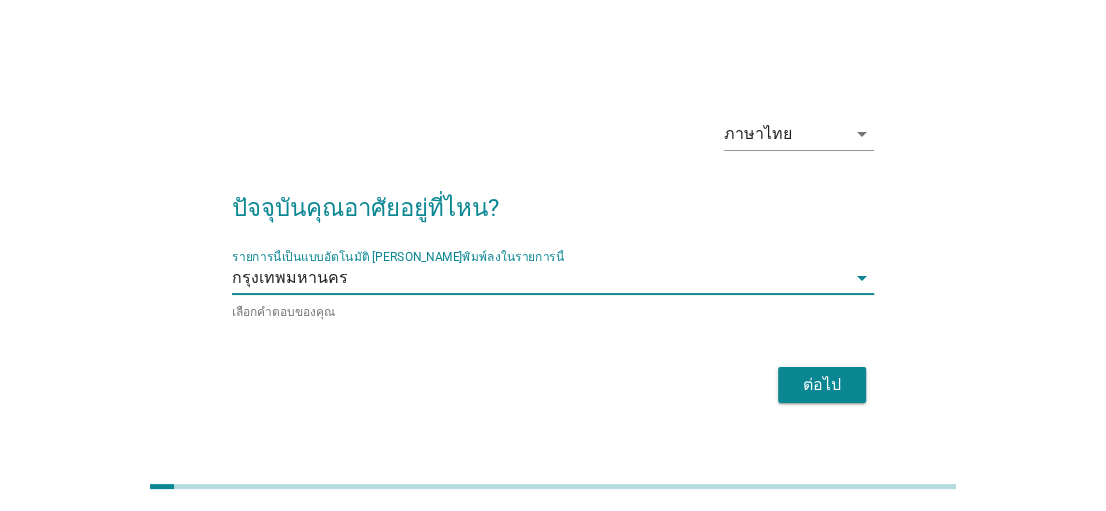 click on "ต่อไป" at bounding box center [822, 385] 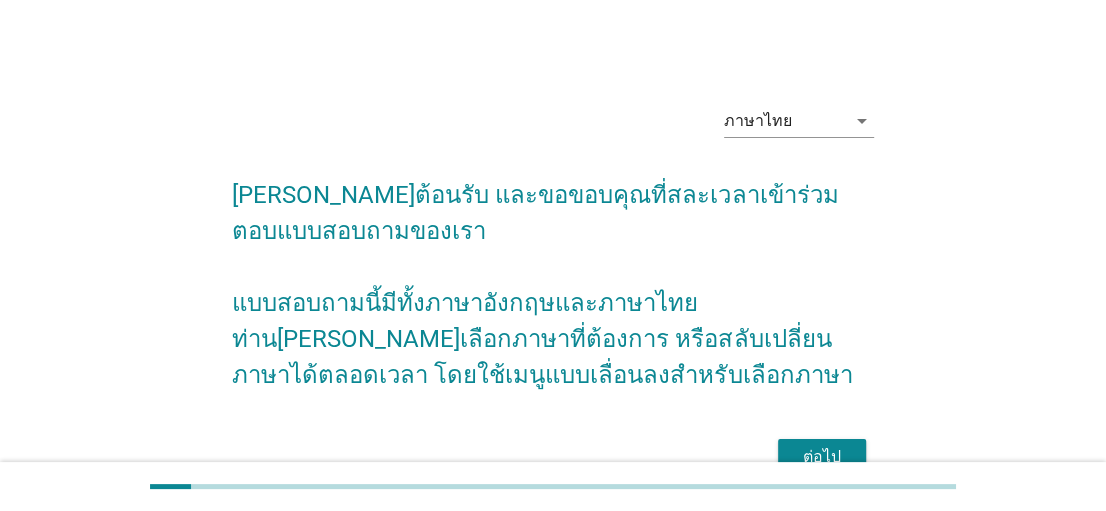 scroll, scrollTop: 107, scrollLeft: 0, axis: vertical 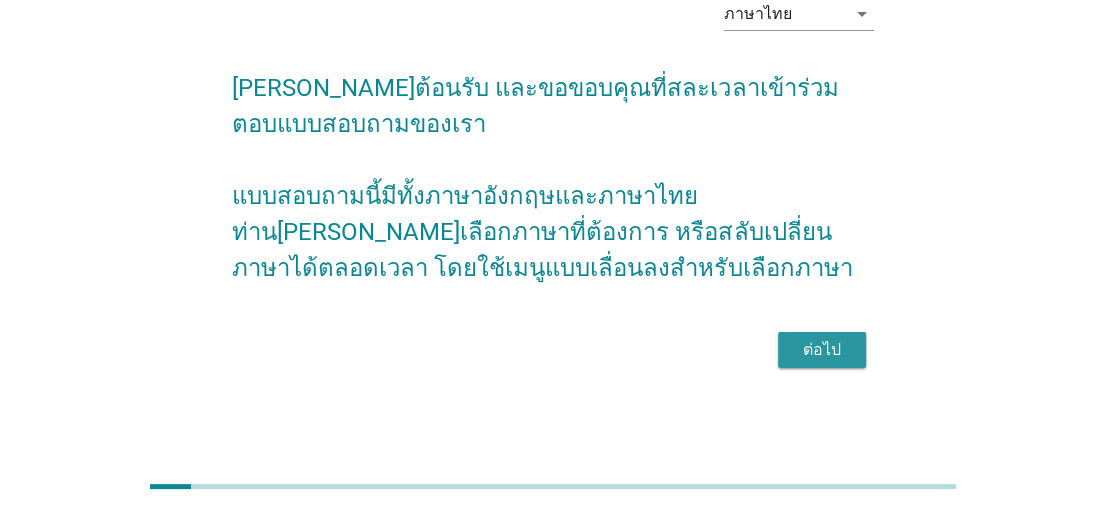 click on "ต่อไป" at bounding box center (822, 350) 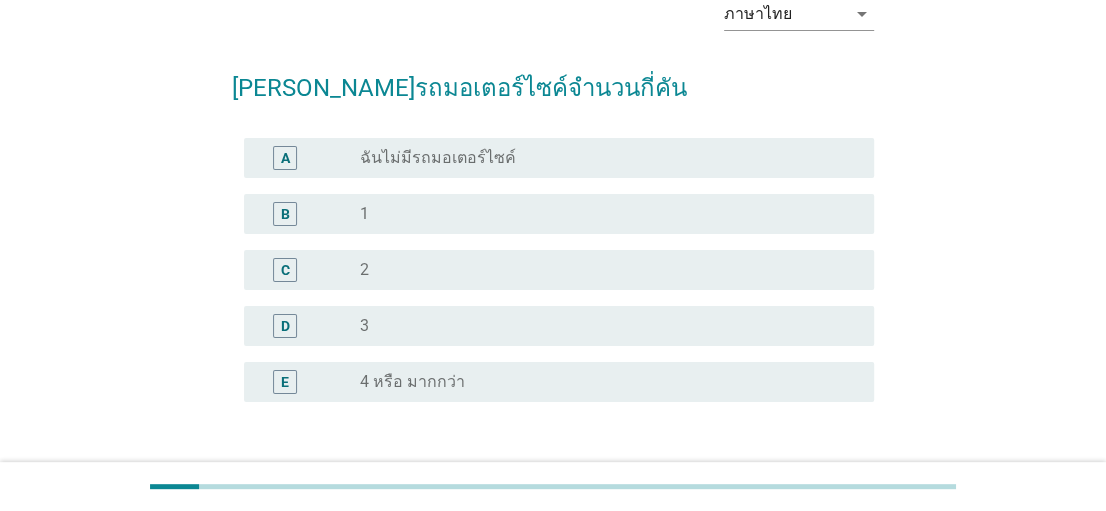 scroll, scrollTop: 0, scrollLeft: 0, axis: both 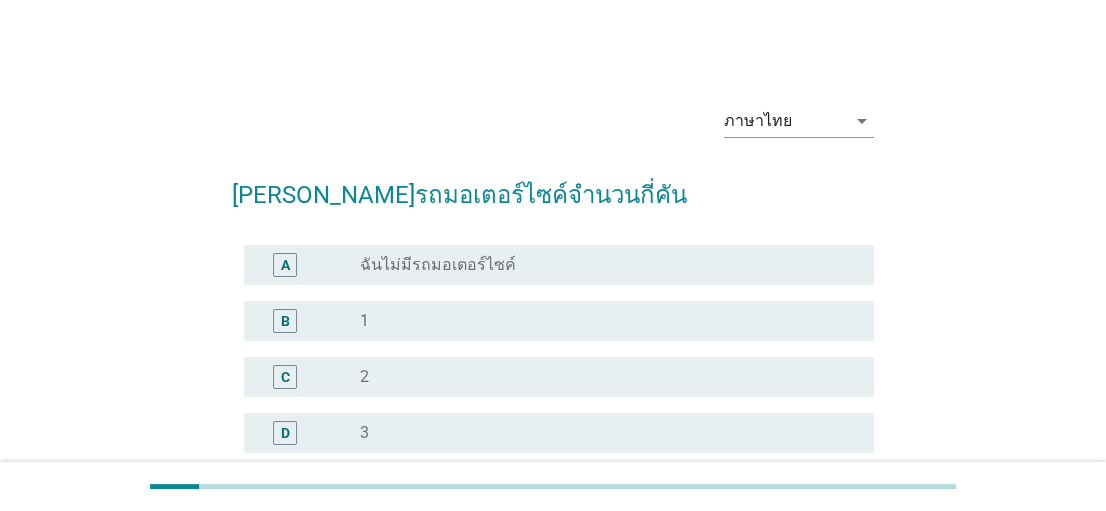 click on "B     radio_button_unchecked 1" at bounding box center (558, 321) 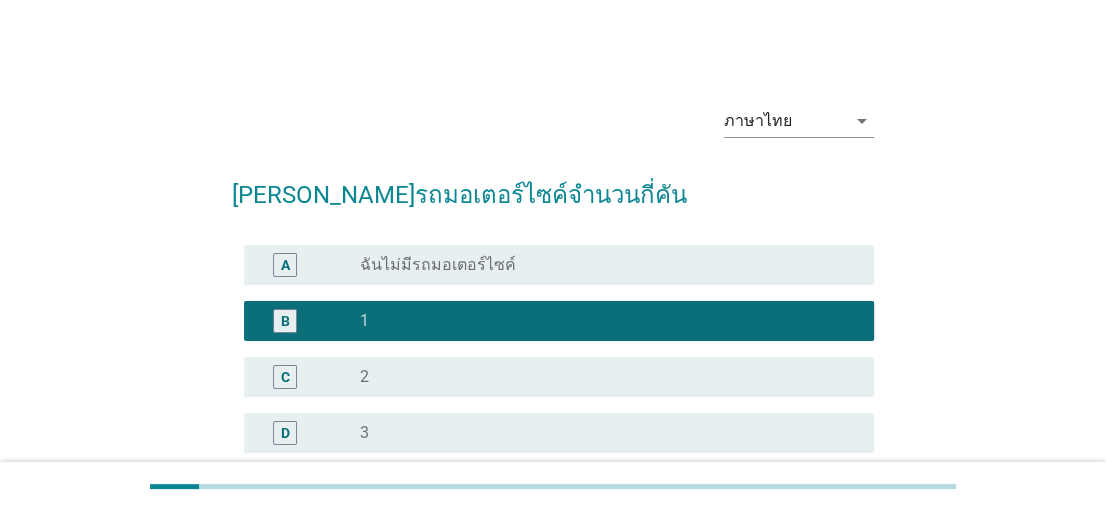 scroll, scrollTop: 254, scrollLeft: 0, axis: vertical 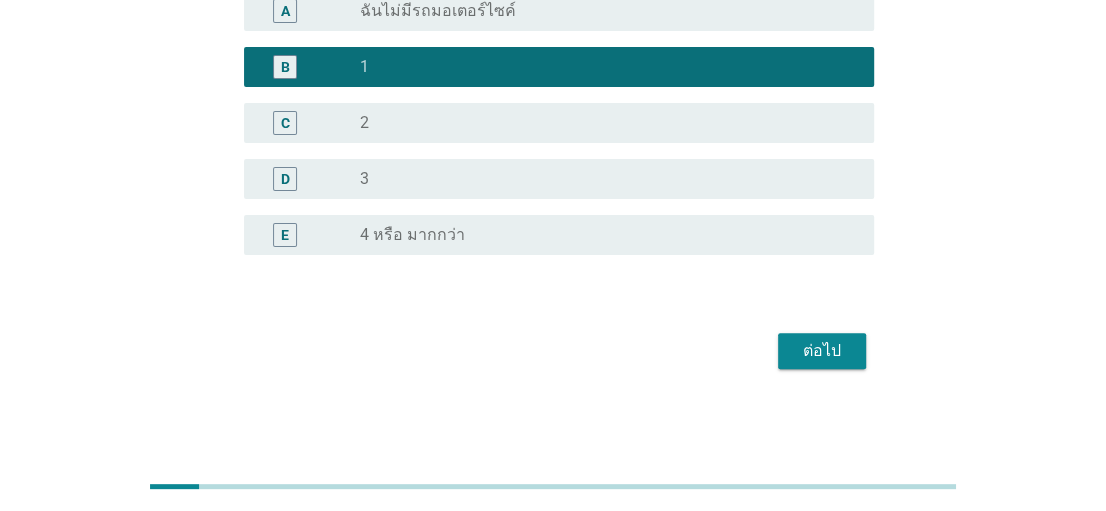 click on "ต่อไป" at bounding box center [822, 351] 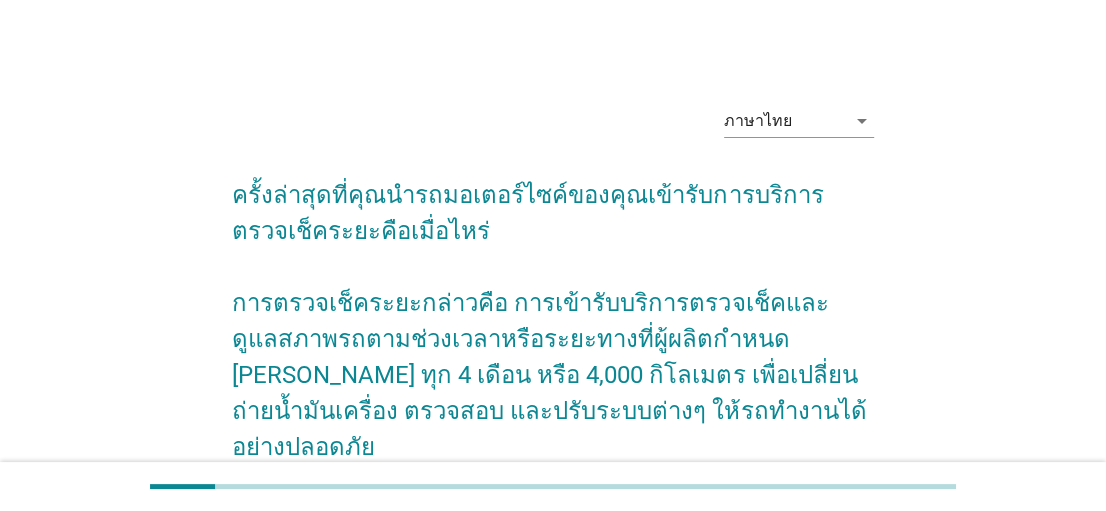 scroll, scrollTop: 200, scrollLeft: 0, axis: vertical 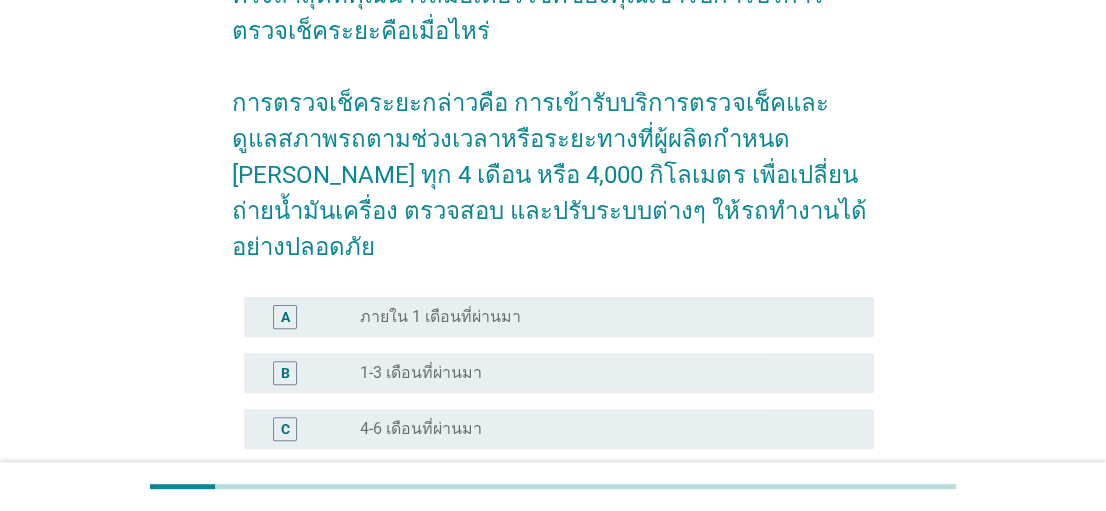 click on "radio_button_unchecked ภายใน 1 เดือนที่ผ่านมา" at bounding box center (601, 317) 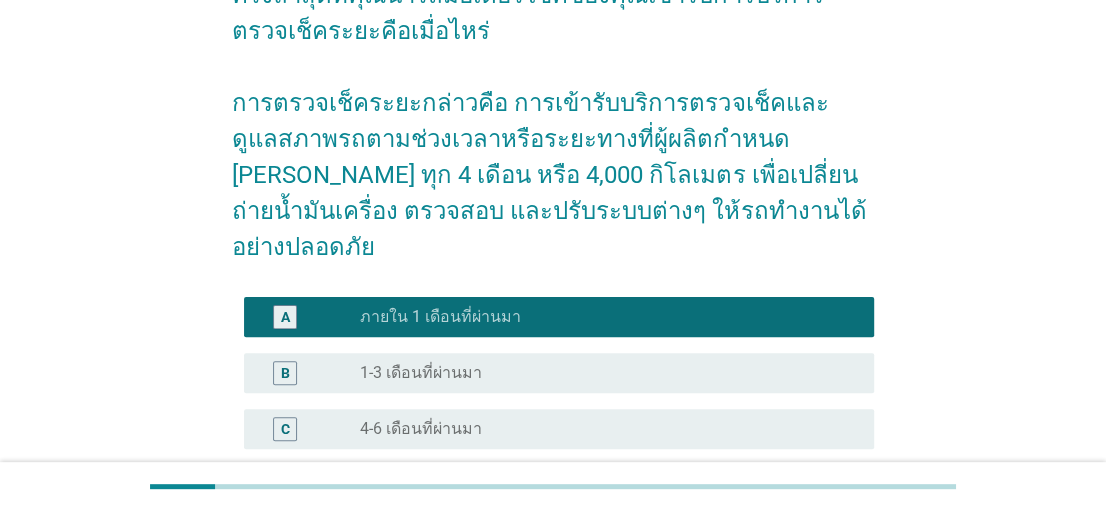 scroll, scrollTop: 500, scrollLeft: 0, axis: vertical 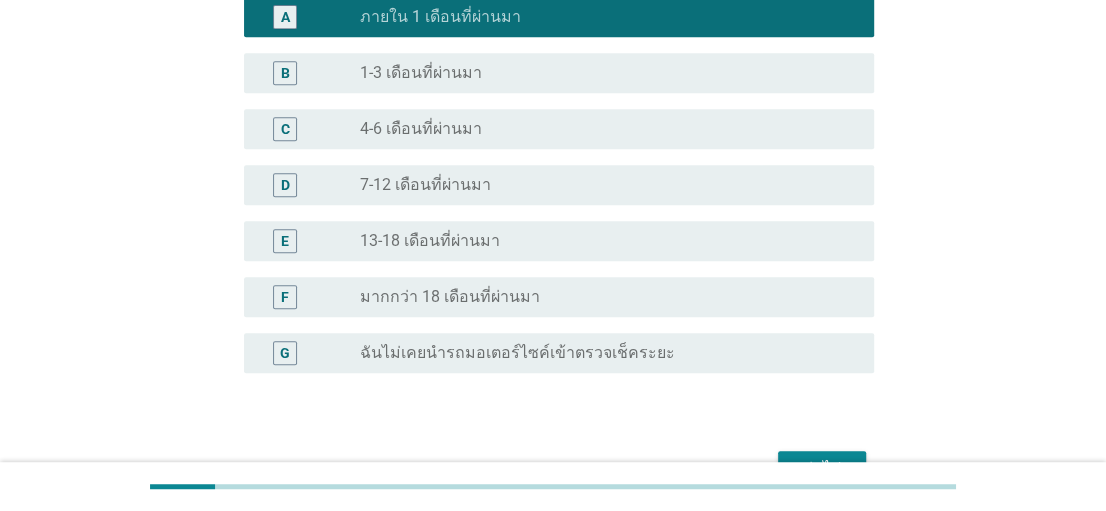 click on "ต่อไป" at bounding box center [822, 469] 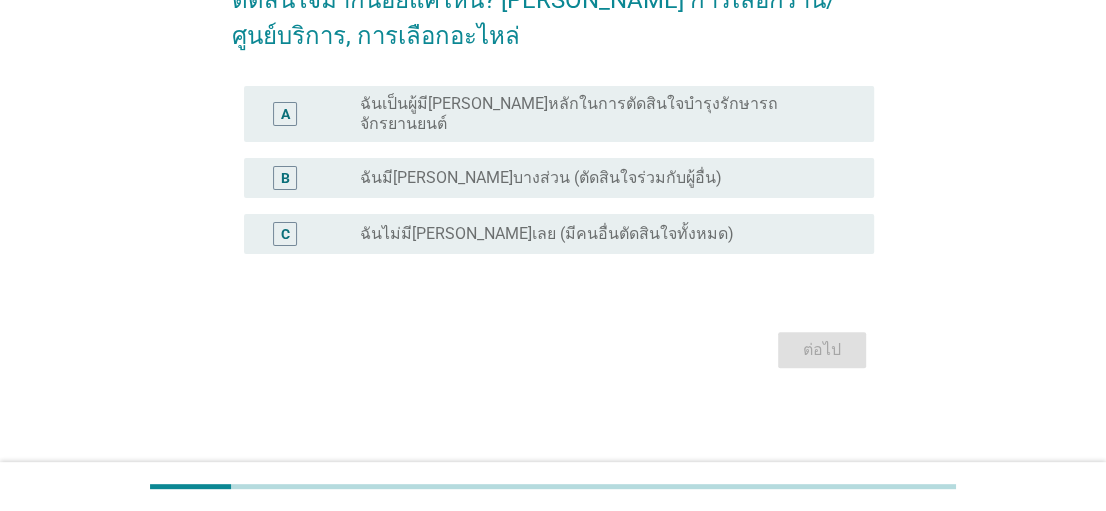 scroll, scrollTop: 0, scrollLeft: 0, axis: both 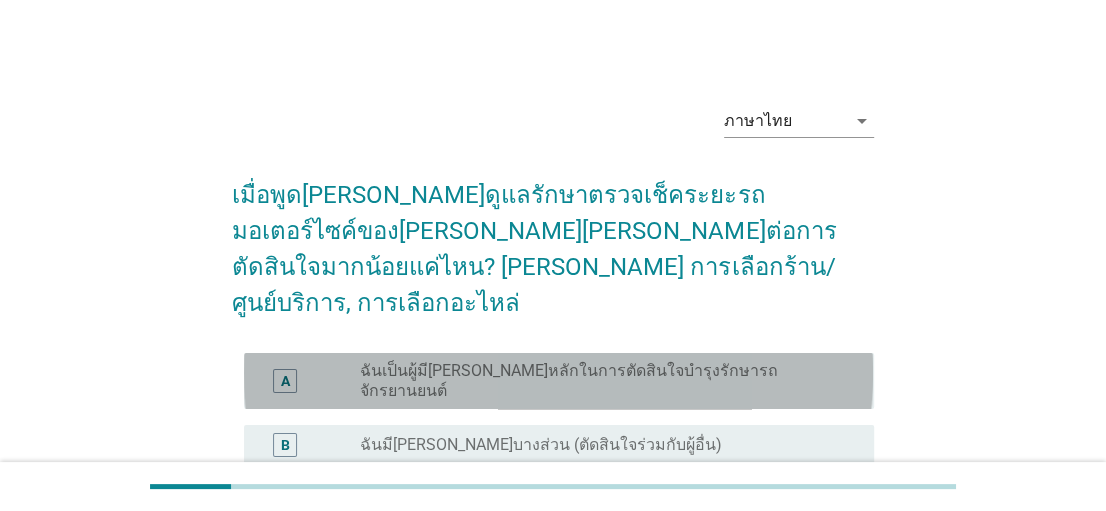 click on "ฉันเป็นผู้มี[PERSON_NAME]หลักในการตัดสินใจบำรุงรักษารถจักรยานยนต์" at bounding box center [601, 381] 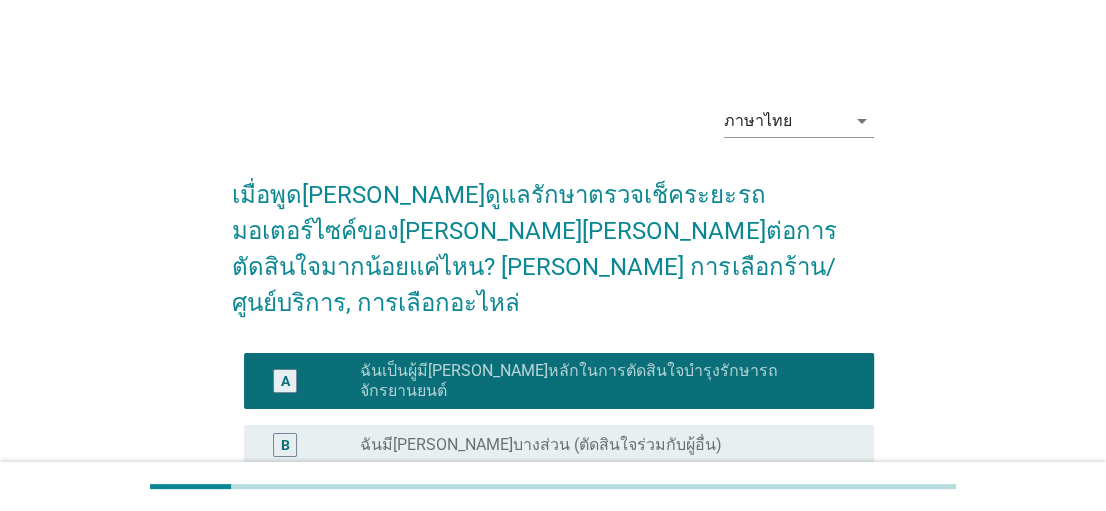 scroll, scrollTop: 214, scrollLeft: 0, axis: vertical 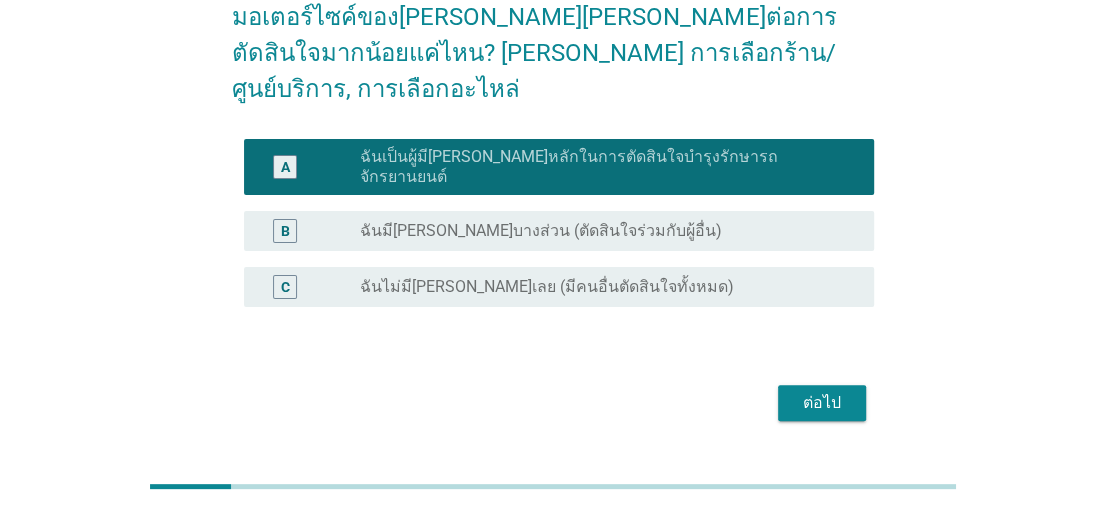 click on "ต่อไป" at bounding box center (822, 403) 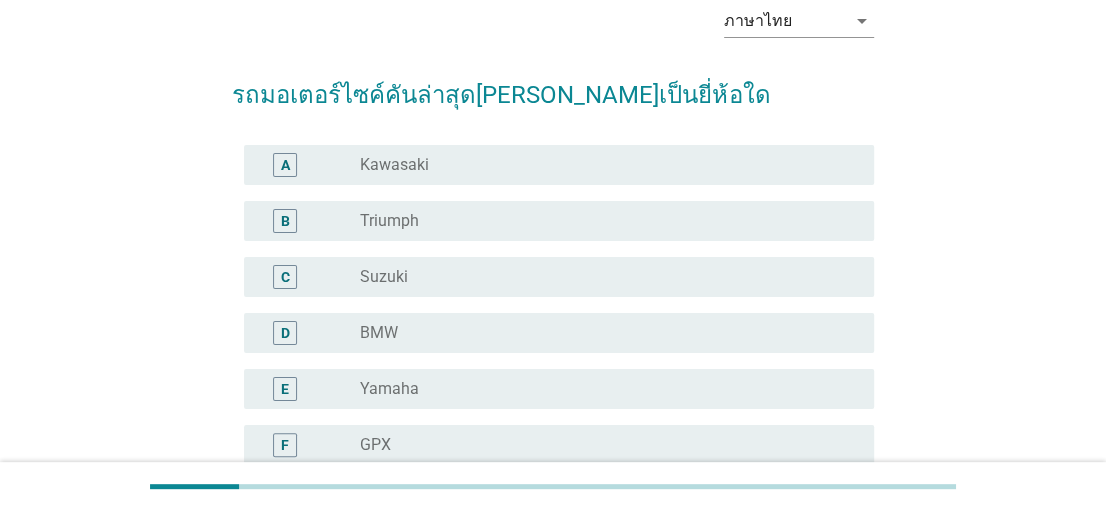 scroll, scrollTop: 300, scrollLeft: 0, axis: vertical 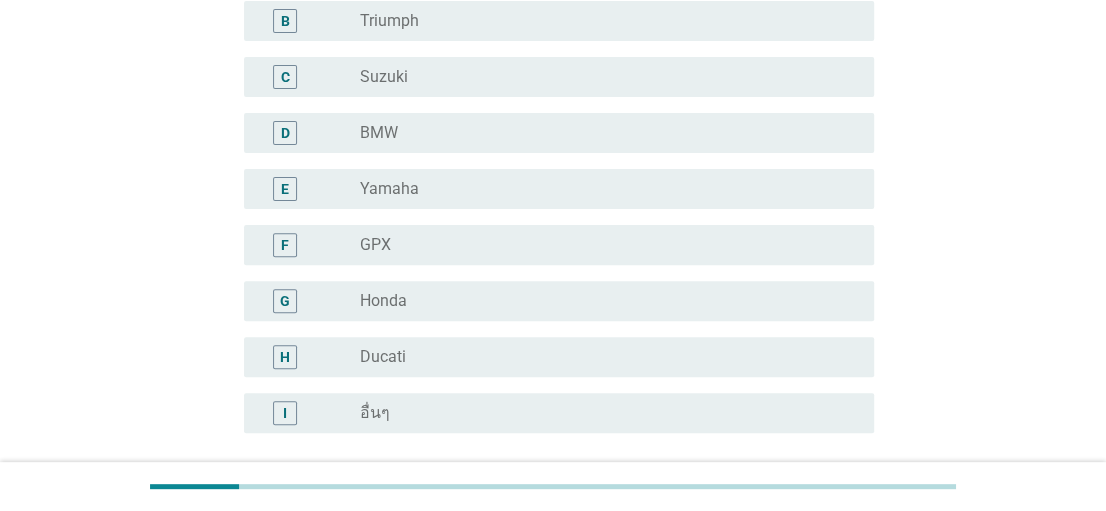 click on "radio_button_unchecked Honda" at bounding box center [601, 301] 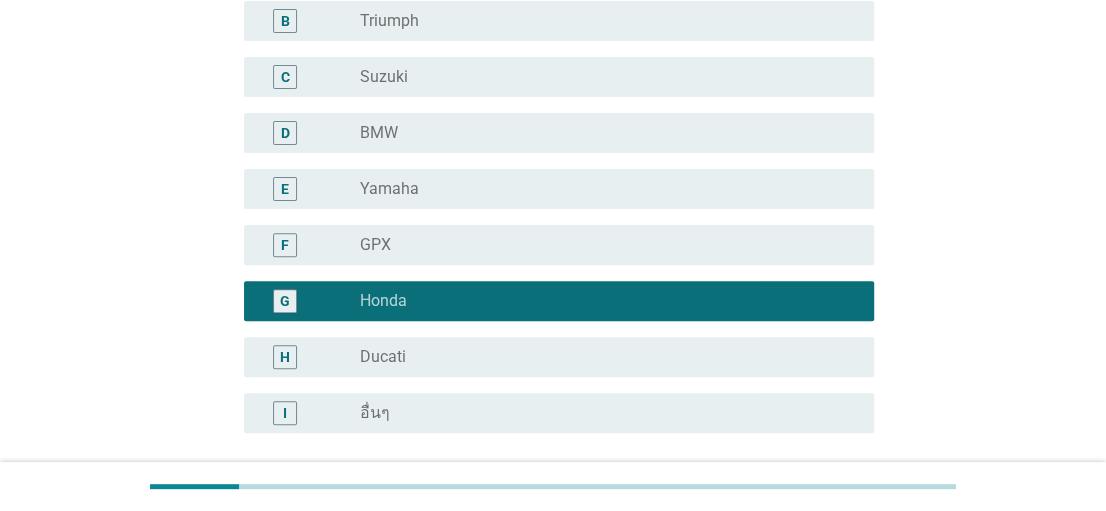 scroll, scrollTop: 478, scrollLeft: 0, axis: vertical 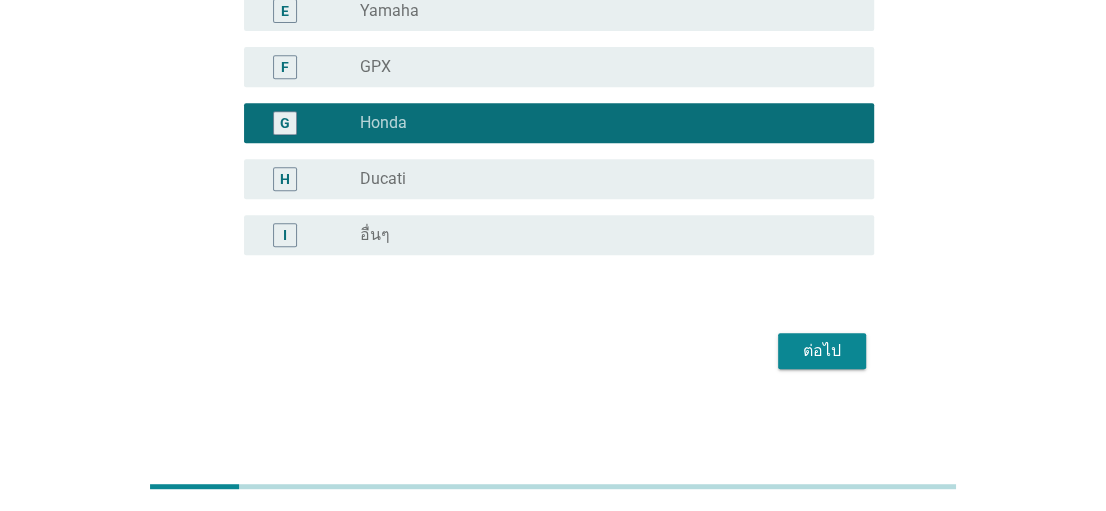 click on "ต่อไป" at bounding box center (822, 351) 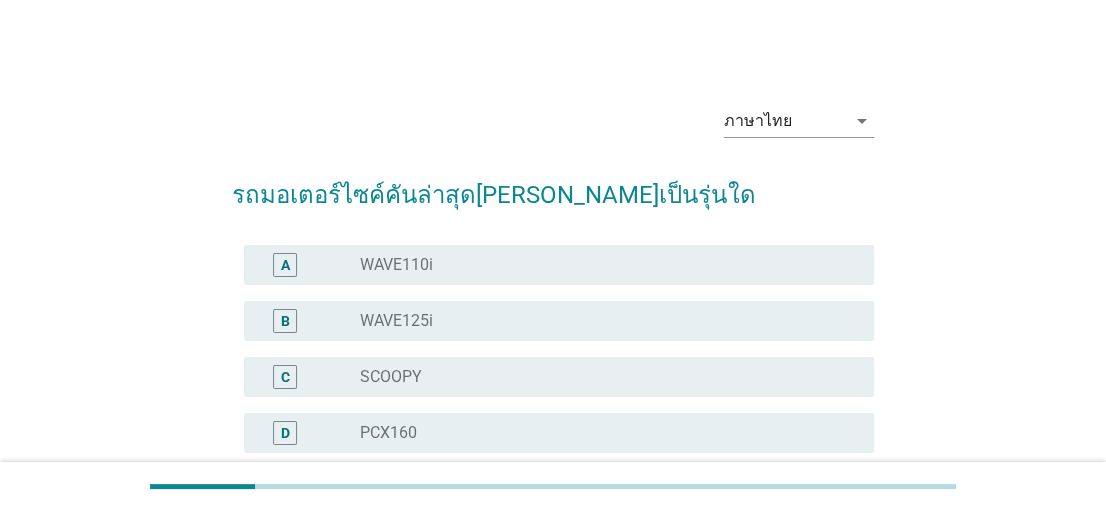 scroll, scrollTop: 200, scrollLeft: 0, axis: vertical 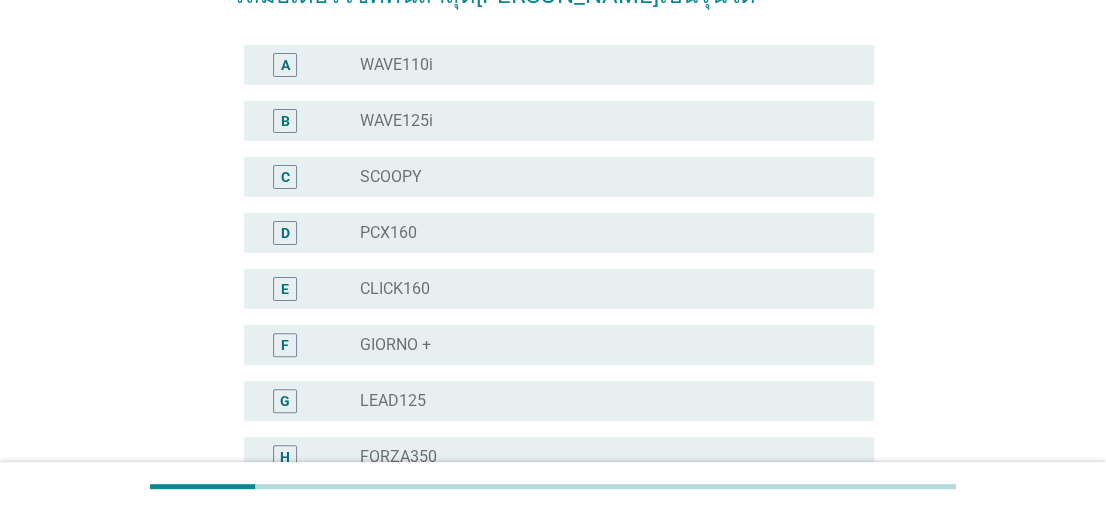 click on "C     radio_button_unchecked SCOOPY" at bounding box center [552, 177] 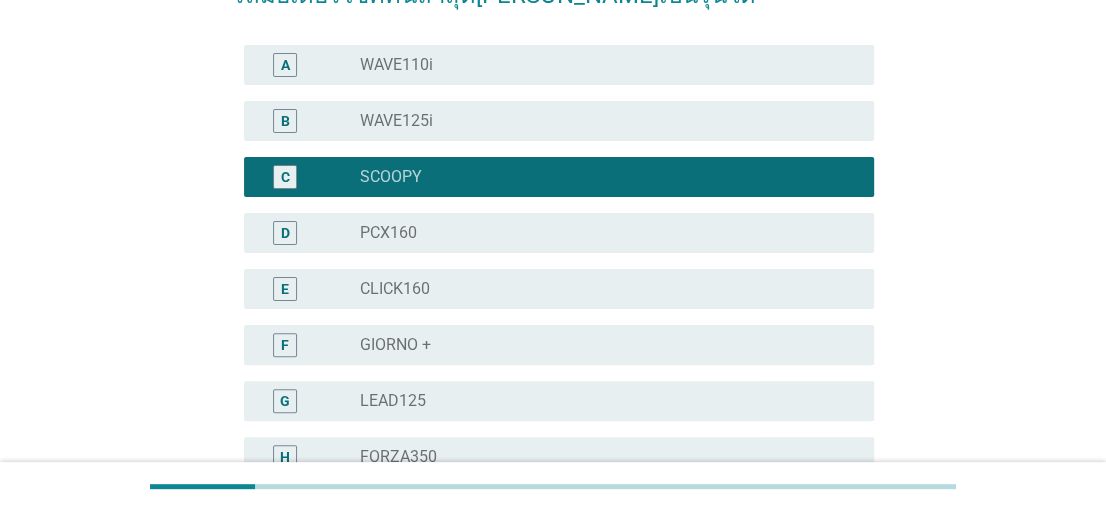 scroll, scrollTop: 600, scrollLeft: 0, axis: vertical 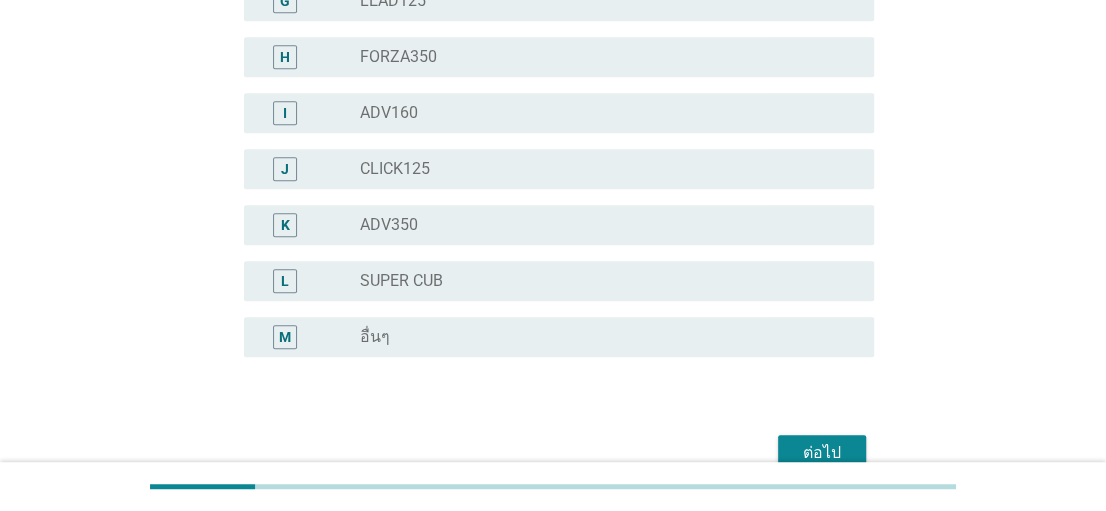 click on "ต่อไป" at bounding box center [822, 453] 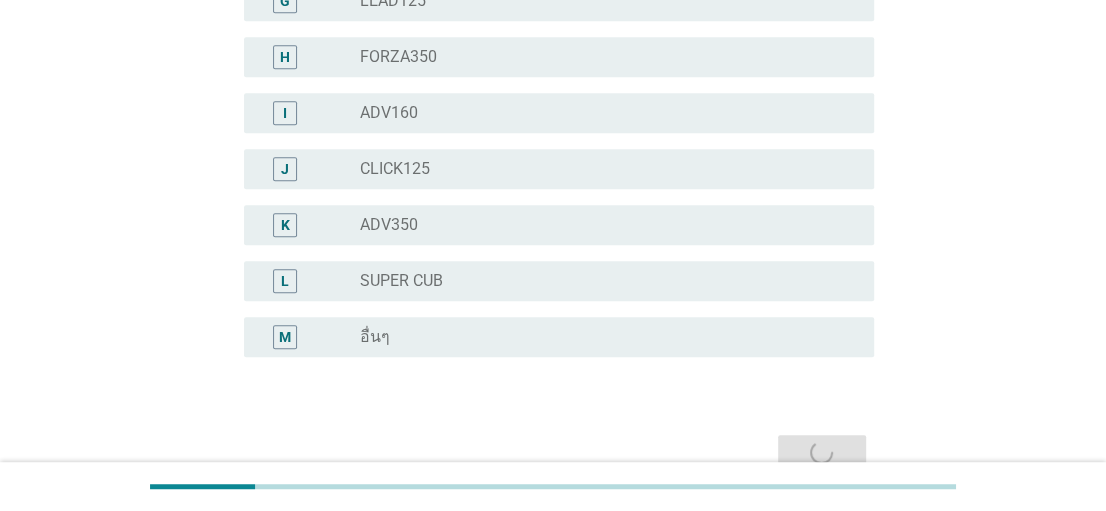 scroll, scrollTop: 0, scrollLeft: 0, axis: both 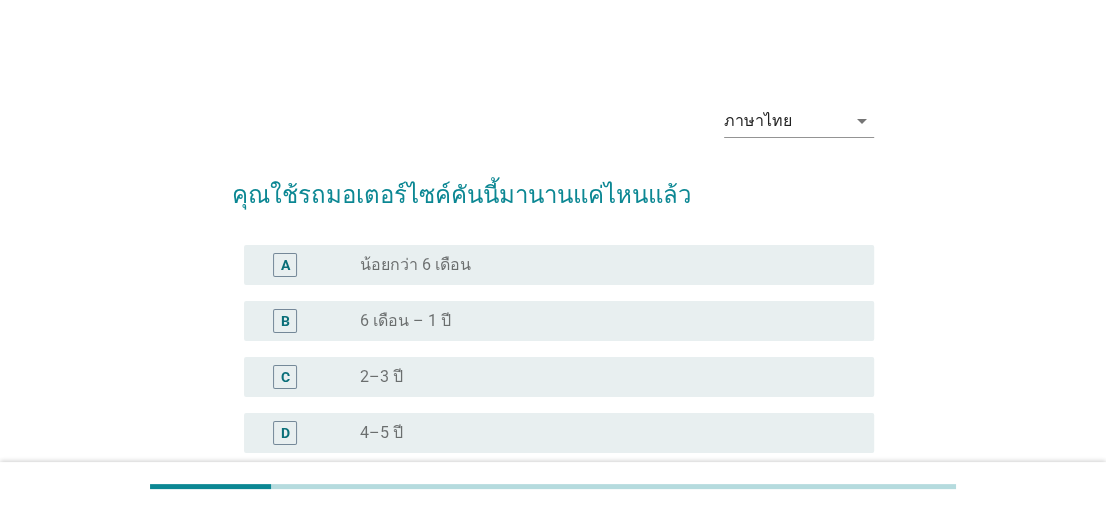 click on "radio_button_unchecked 6 เดือน – 1 ปี" at bounding box center (601, 321) 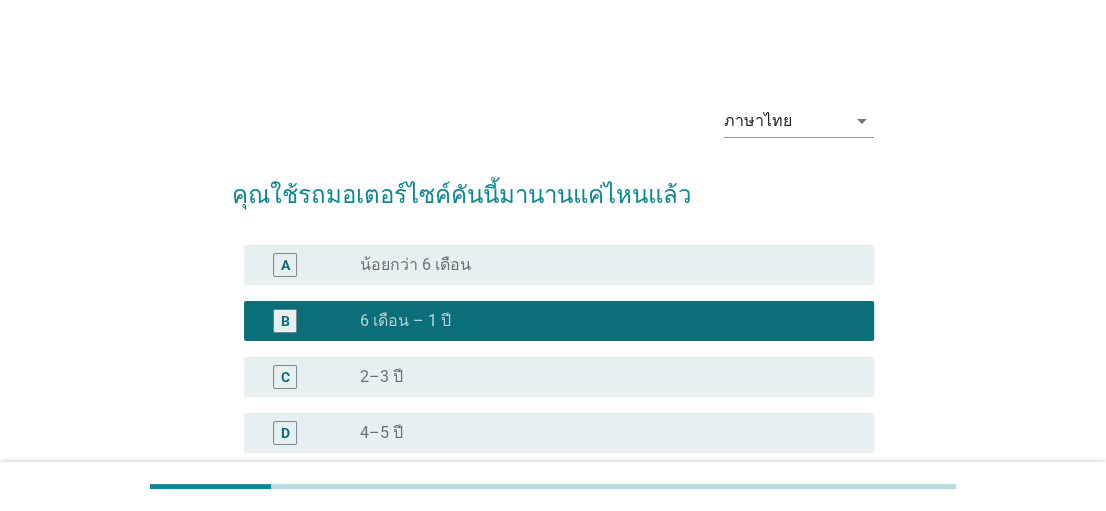 scroll, scrollTop: 200, scrollLeft: 0, axis: vertical 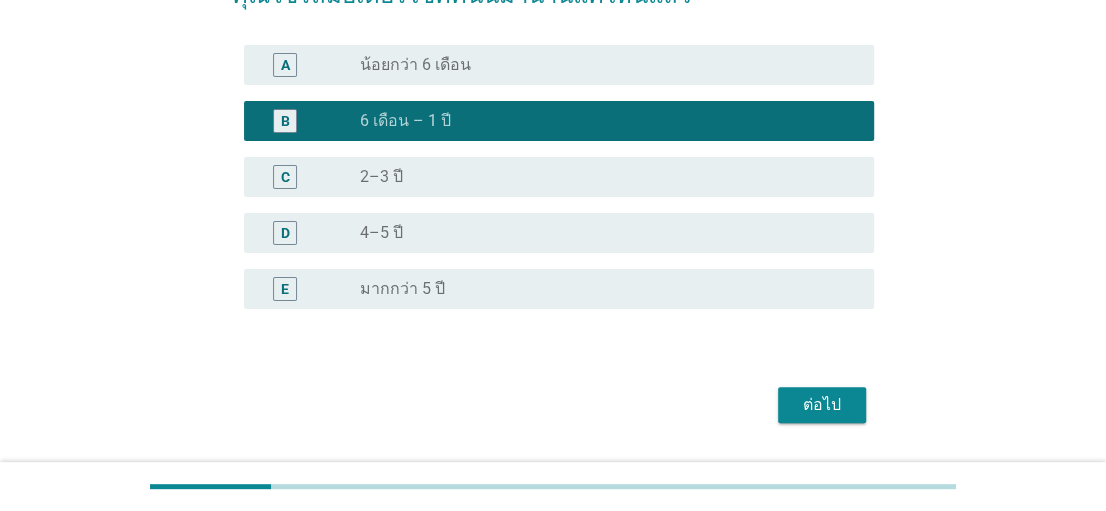 click on "ต่อไป" at bounding box center (822, 405) 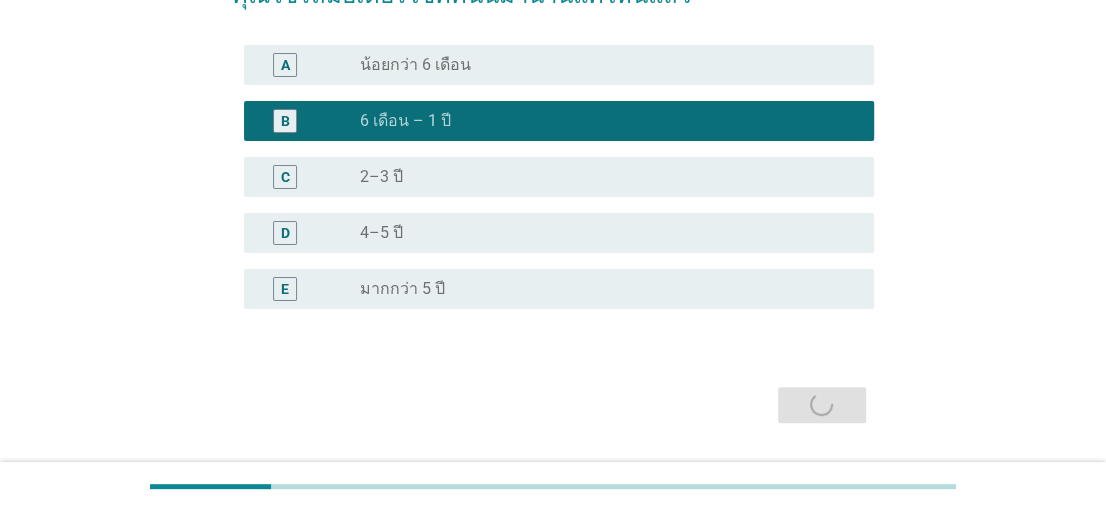 scroll, scrollTop: 0, scrollLeft: 0, axis: both 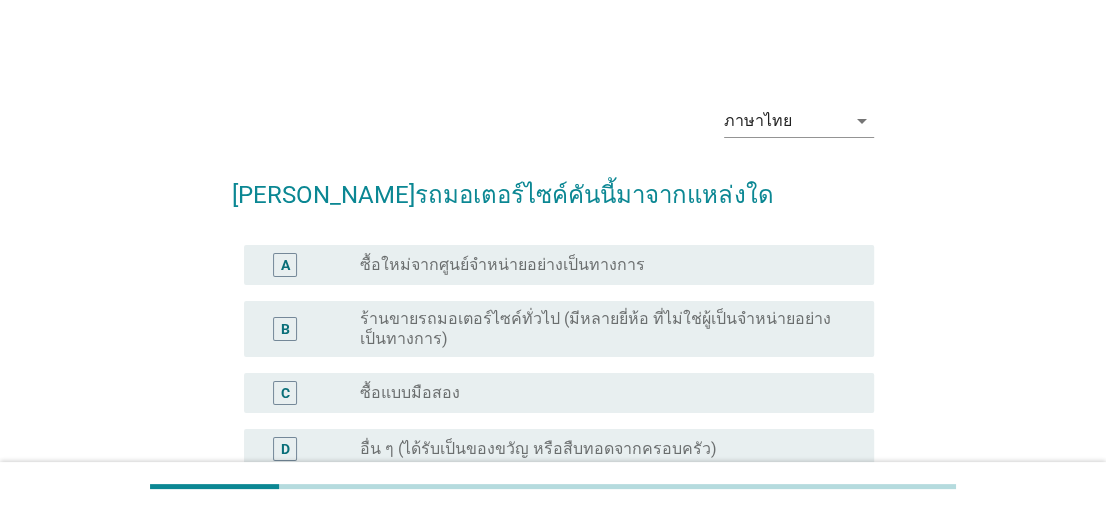 click on "ซื้อใหม่จากศูนย์จำหน่ายอย่างเป็นทางการ" at bounding box center [502, 265] 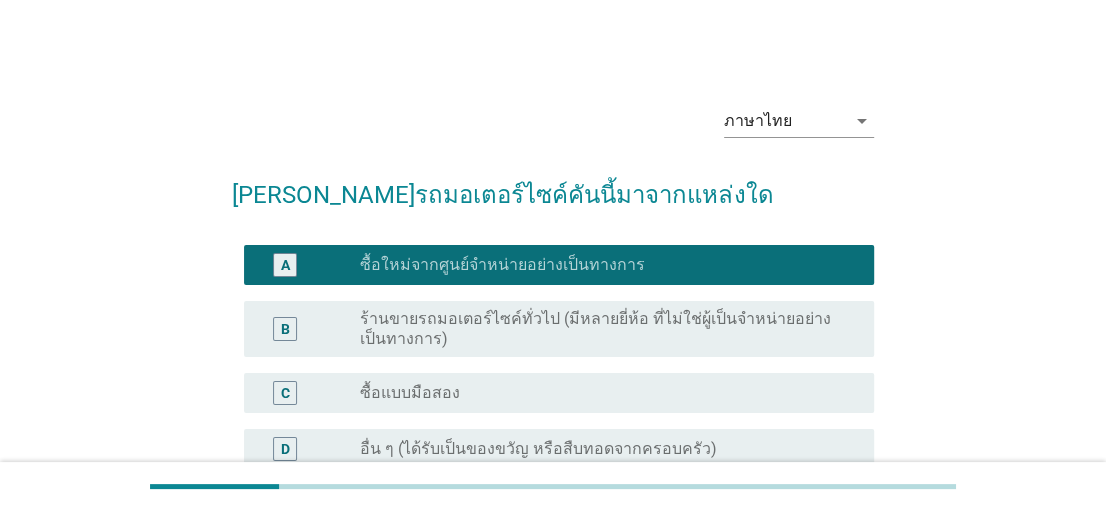 scroll, scrollTop: 214, scrollLeft: 0, axis: vertical 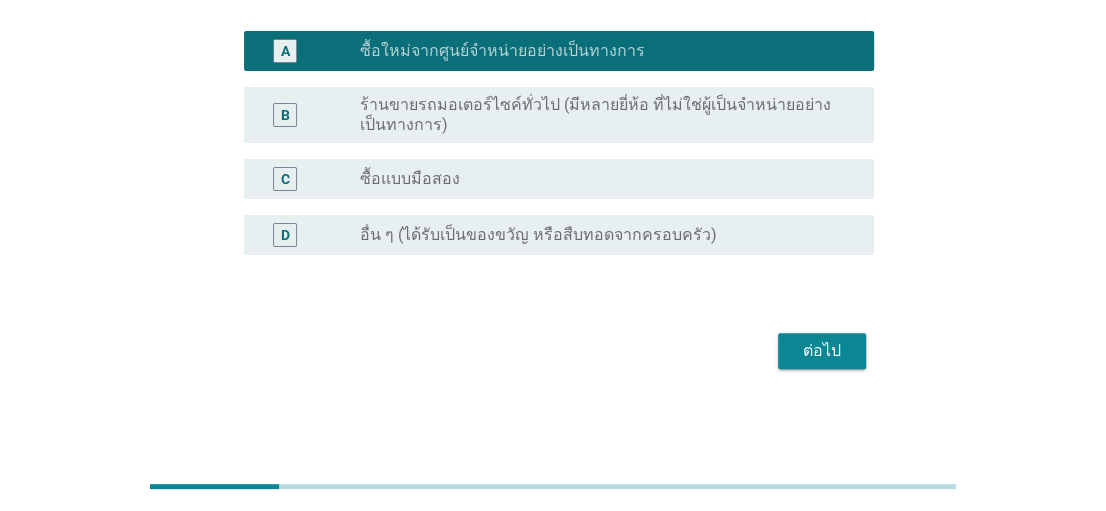 click on "ต่อไป" at bounding box center (822, 351) 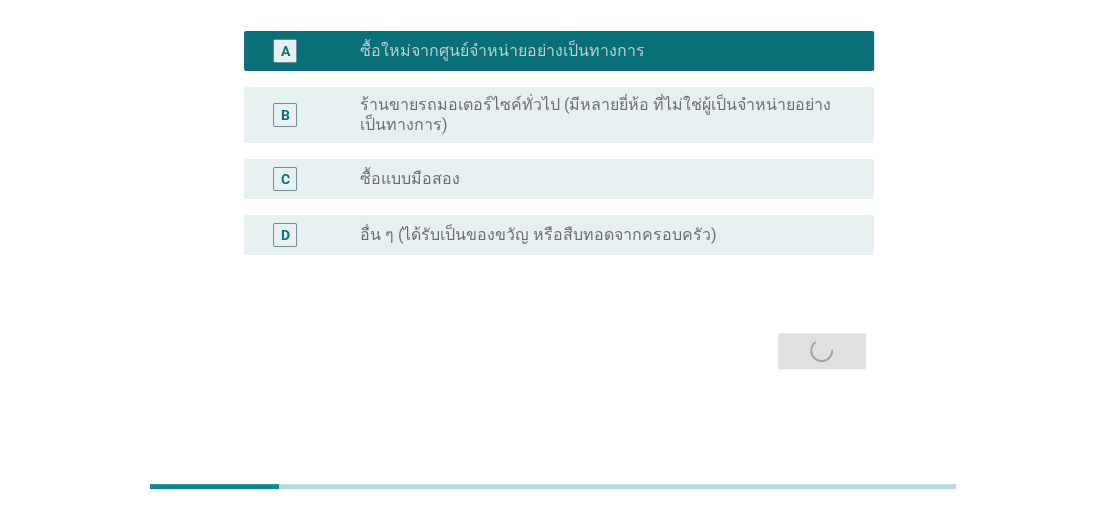 scroll, scrollTop: 0, scrollLeft: 0, axis: both 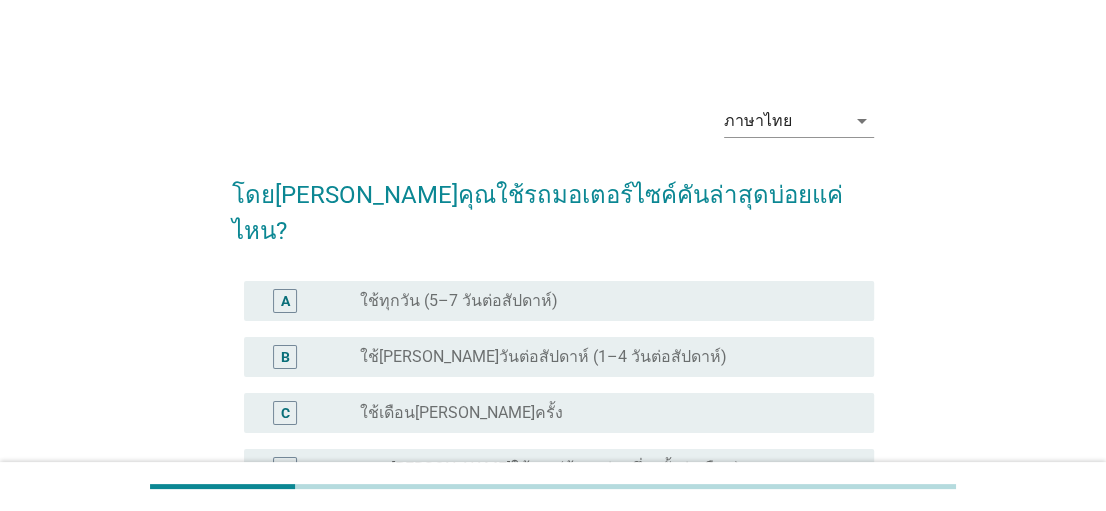 click on "ใช้[PERSON_NAME]วันต่อสัปดาห์ (1–4 วันต่อสัปดาห์)" at bounding box center (543, 357) 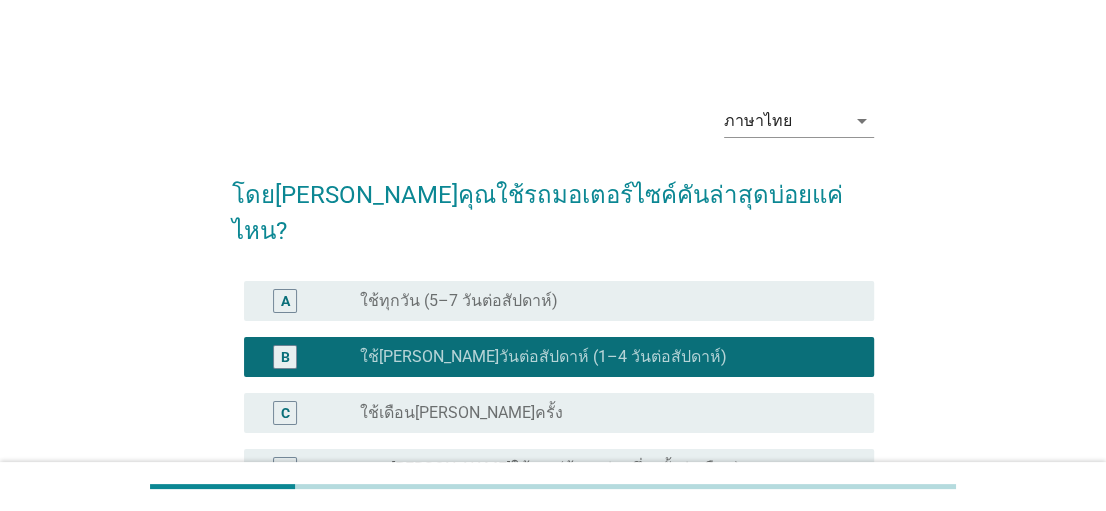 scroll, scrollTop: 200, scrollLeft: 0, axis: vertical 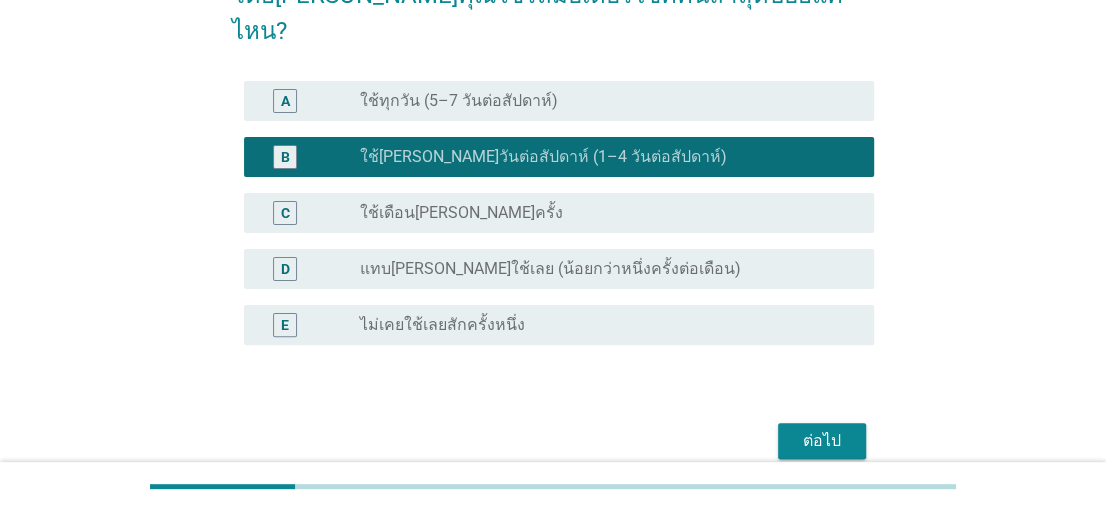 click on "ต่อไป" at bounding box center (822, 441) 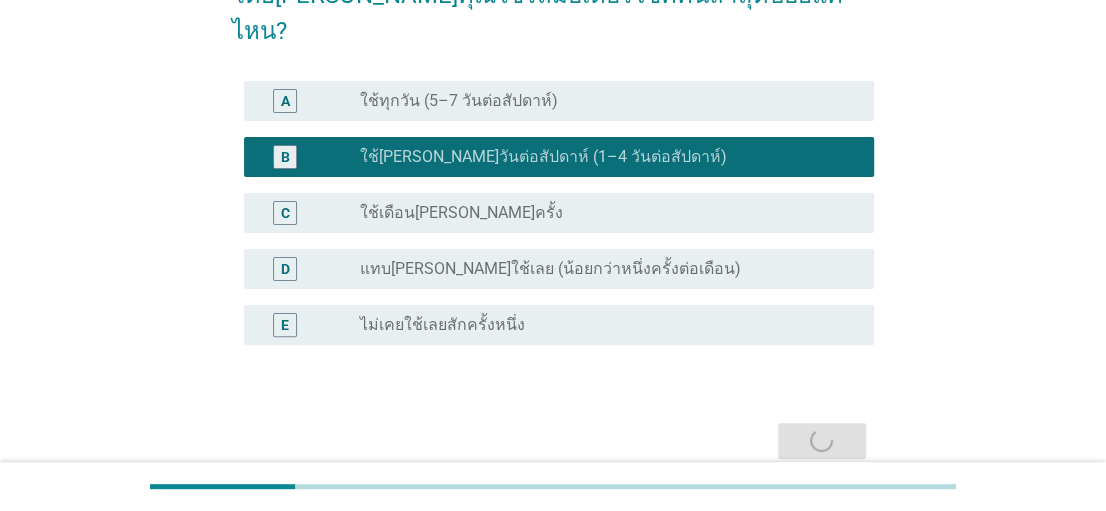 scroll, scrollTop: 0, scrollLeft: 0, axis: both 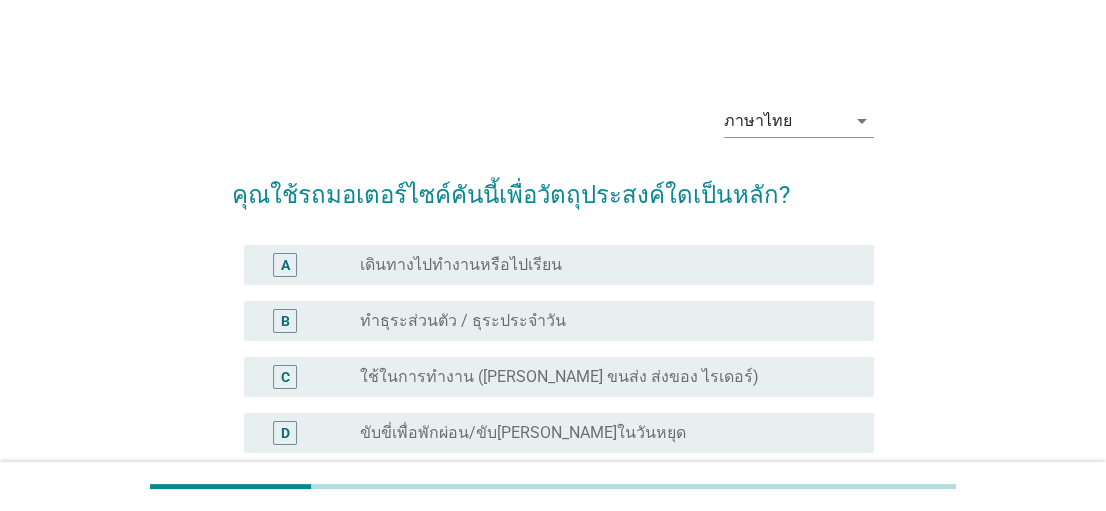 click on "radio_button_unchecked ทำธุระส่วนตัว / ธุระประจำวัน" at bounding box center [601, 321] 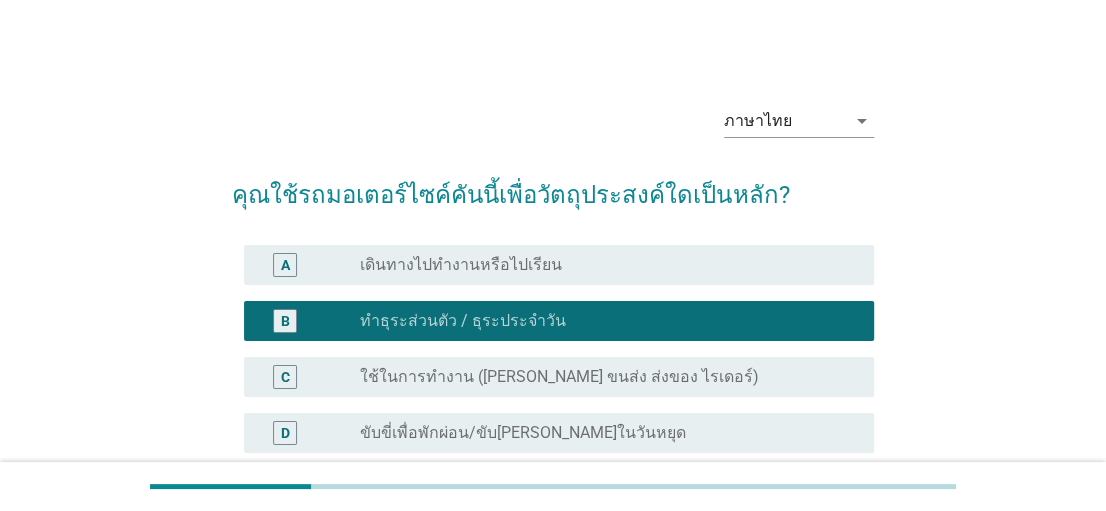 scroll, scrollTop: 254, scrollLeft: 0, axis: vertical 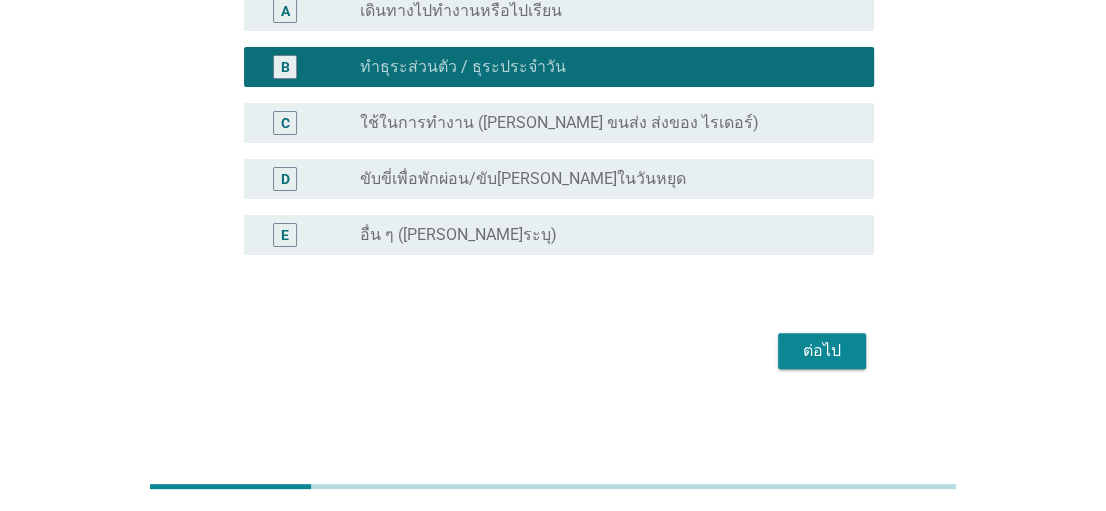 click on "ต่อไป" at bounding box center [822, 351] 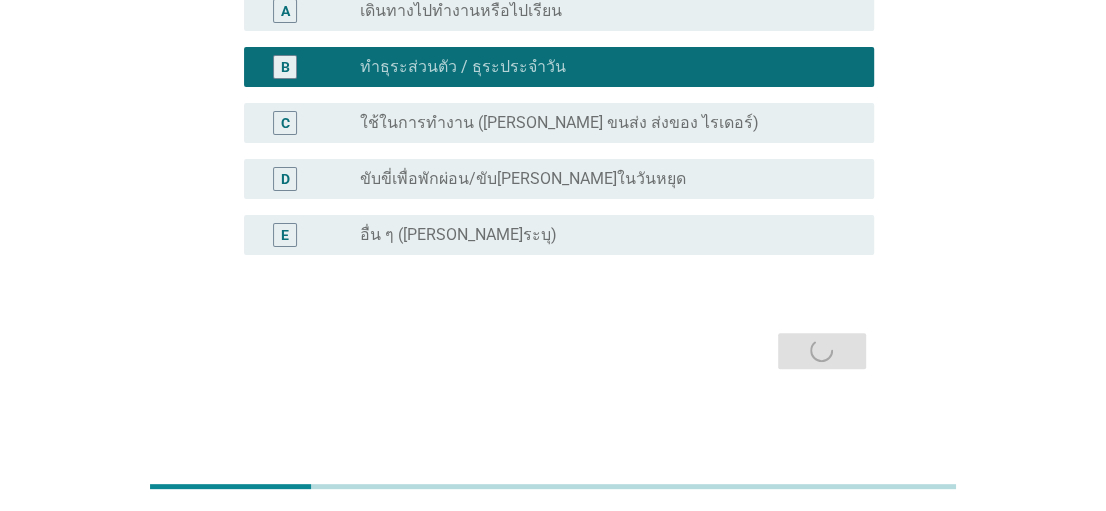 scroll, scrollTop: 0, scrollLeft: 0, axis: both 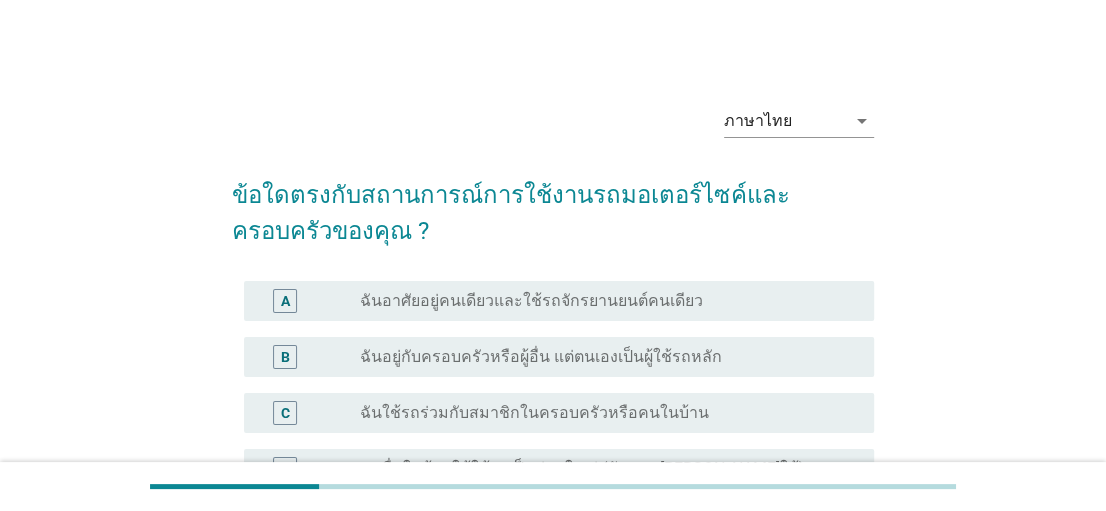 click on "ฉันอยู่กับครอบครัวหรือผู้อื่น แต่ตนเองเป็นผู้ใช้รถหลัก" at bounding box center [541, 357] 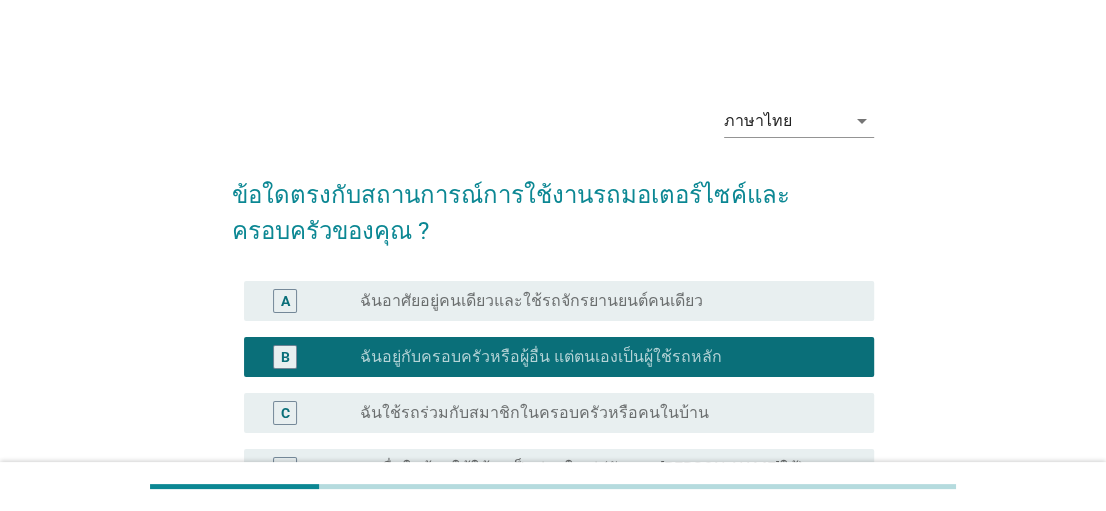 scroll, scrollTop: 200, scrollLeft: 0, axis: vertical 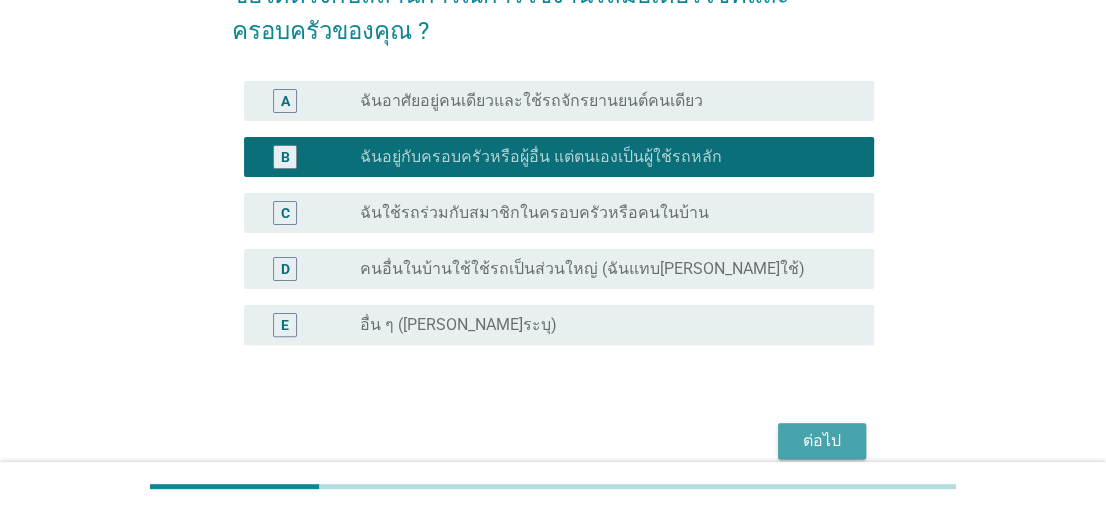 click on "ต่อไป" at bounding box center (822, 441) 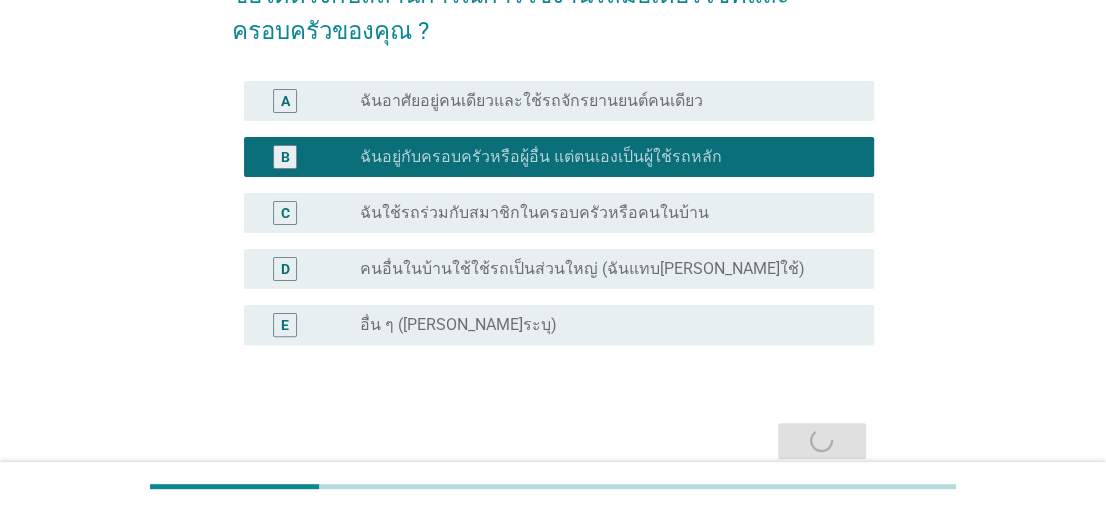 scroll, scrollTop: 0, scrollLeft: 0, axis: both 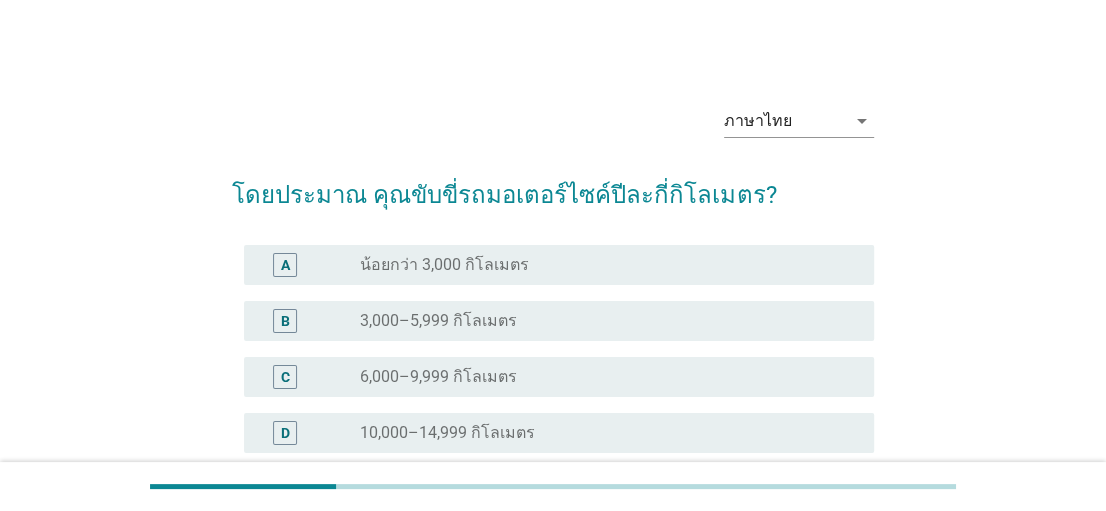 click on "radio_button_unchecked 3,000–5,999 กิโลเมตร" at bounding box center [601, 321] 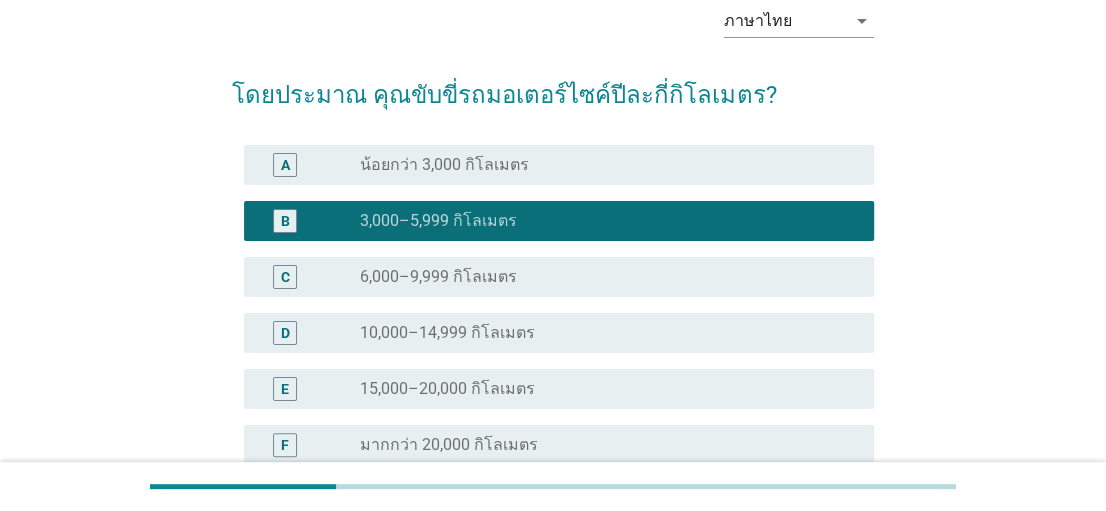 scroll, scrollTop: 367, scrollLeft: 0, axis: vertical 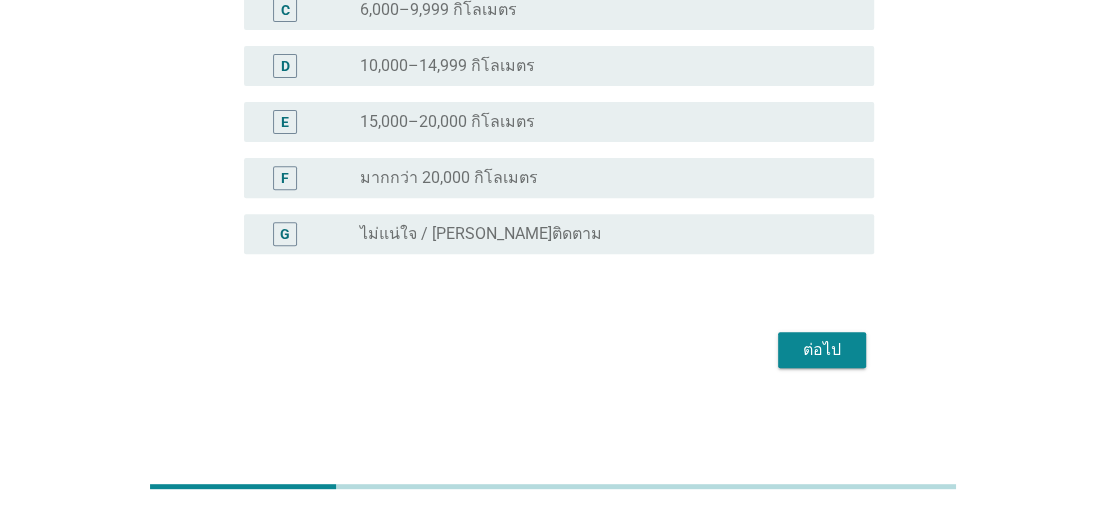 click on "ต่อไป" at bounding box center [822, 350] 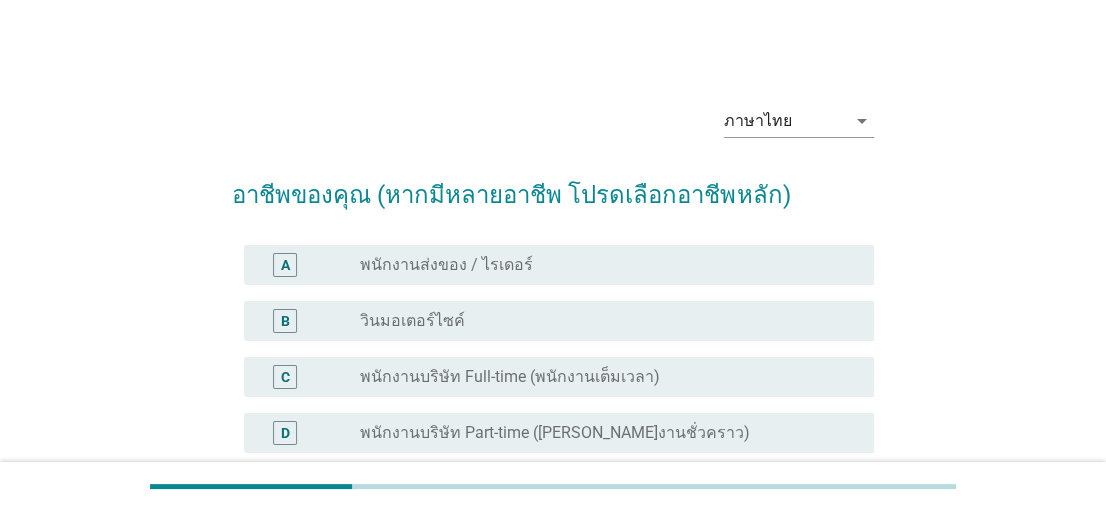 scroll, scrollTop: 200, scrollLeft: 0, axis: vertical 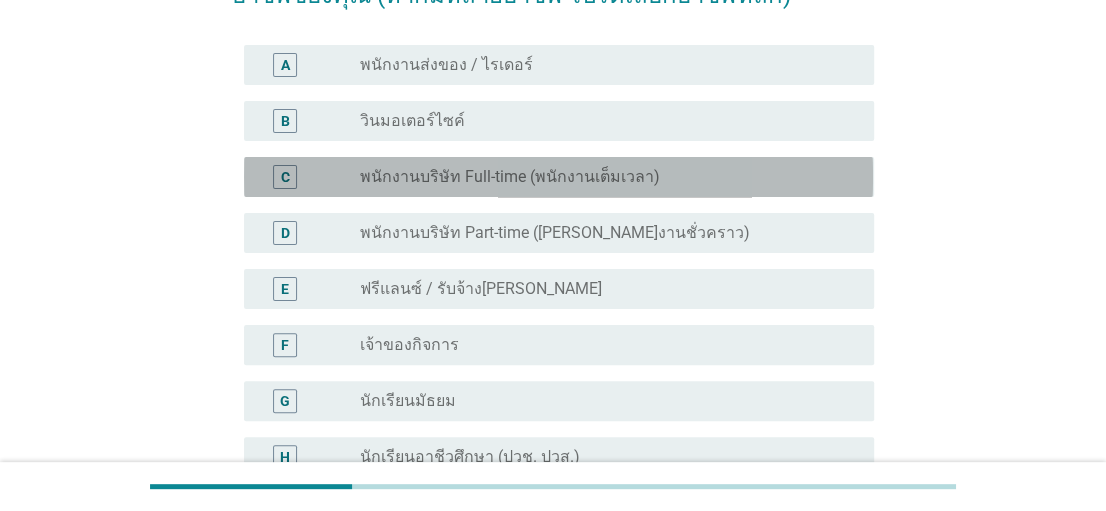 click on "พนักงานบริษัท Full-time (พนักงานเต็มเวลา)" at bounding box center [510, 177] 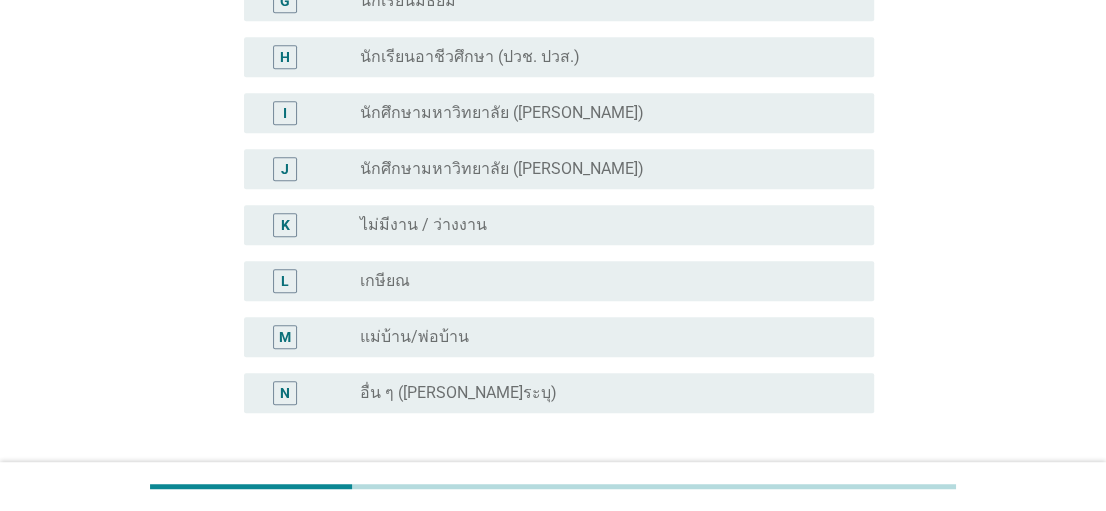 scroll, scrollTop: 758, scrollLeft: 0, axis: vertical 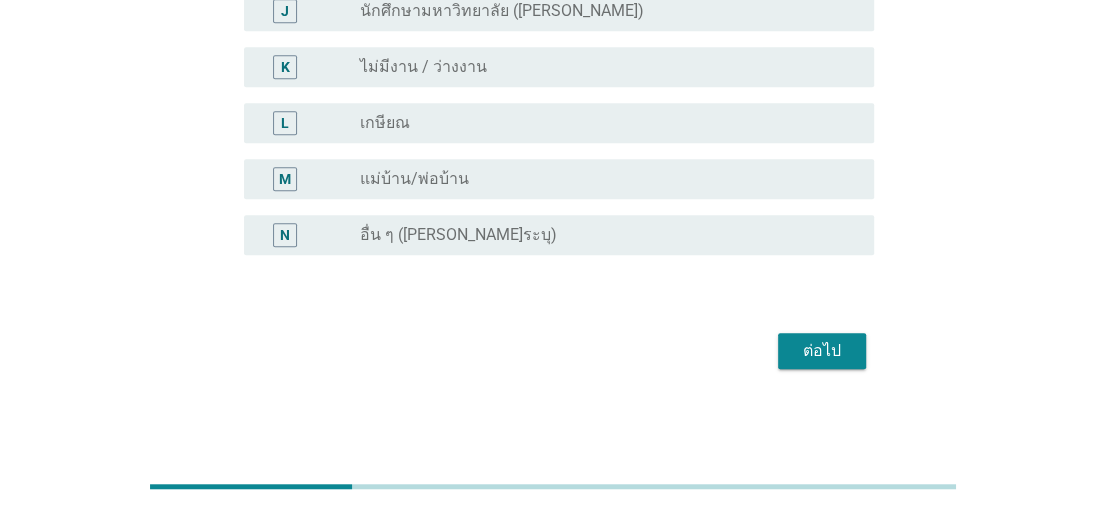 click on "ต่อไป" at bounding box center (822, 351) 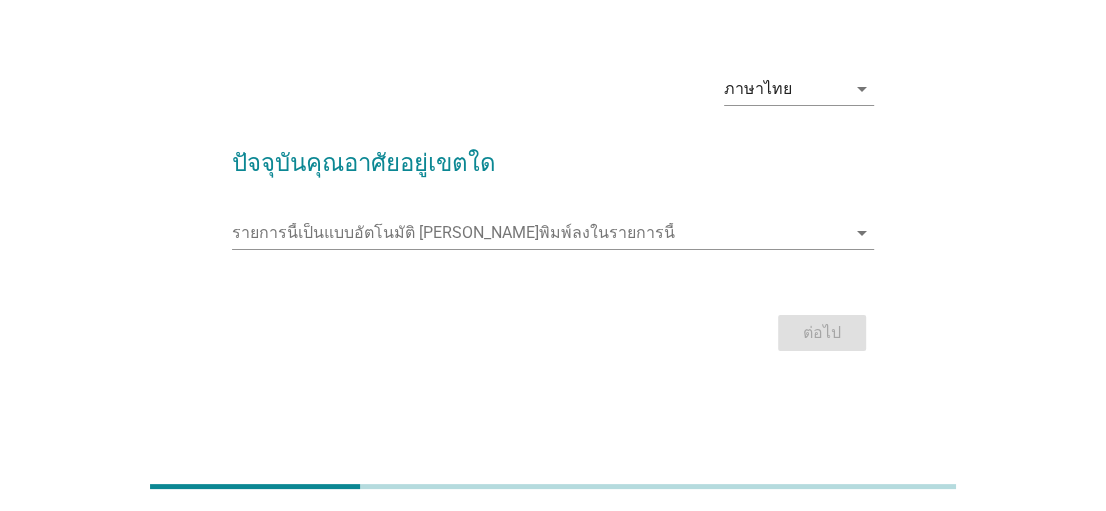 scroll 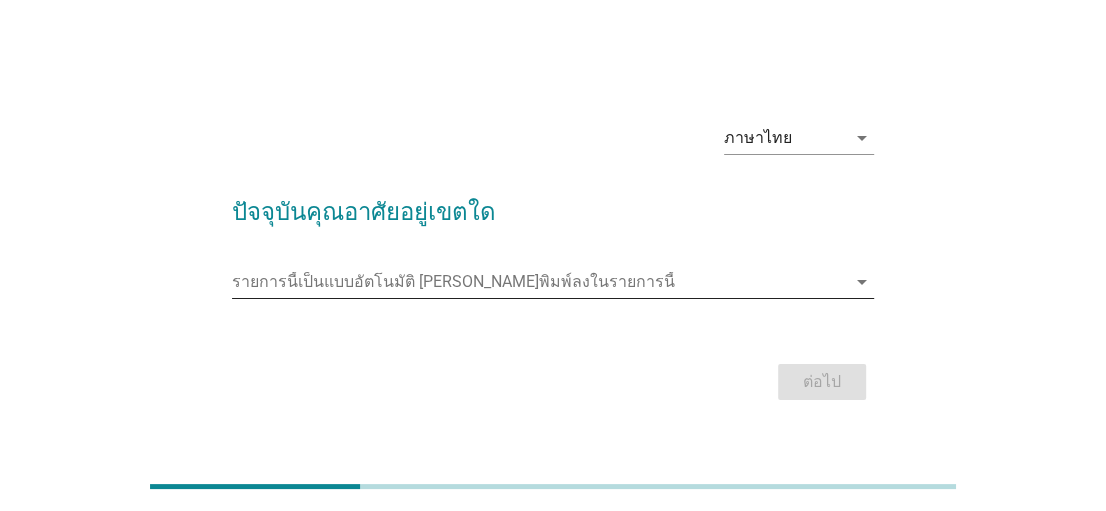 click at bounding box center (538, 282) 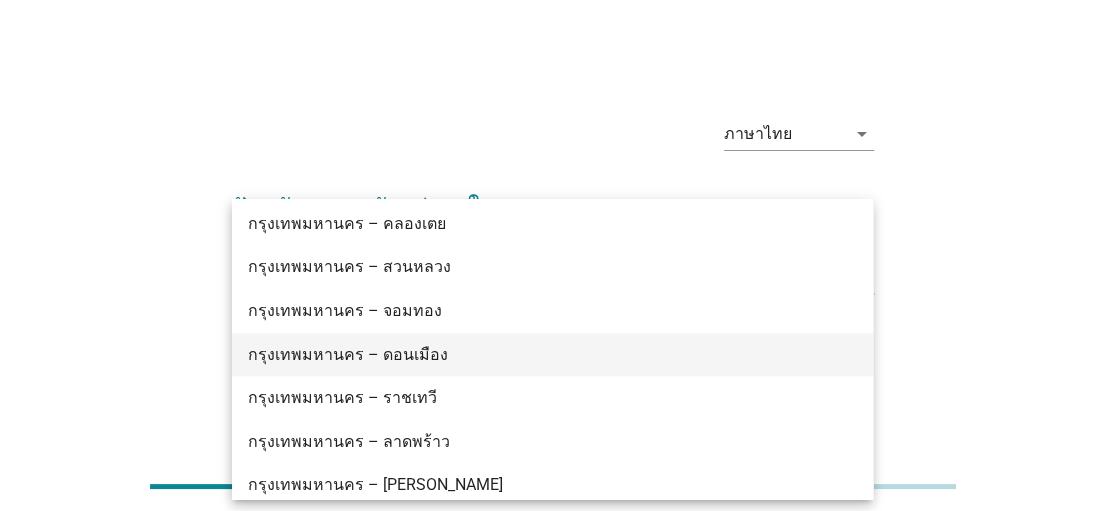 scroll, scrollTop: 1500, scrollLeft: 0, axis: vertical 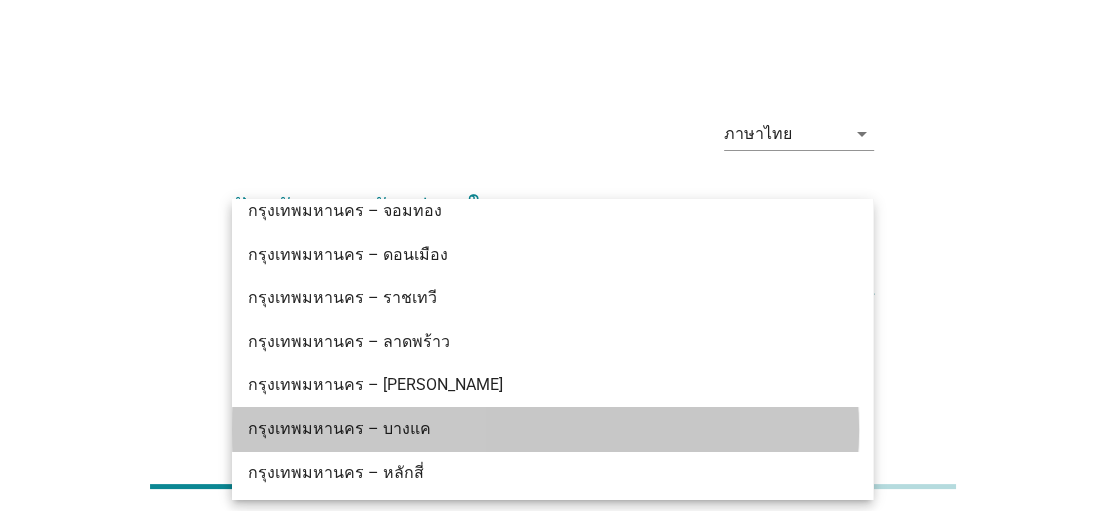 click on "กรุงเทพมหานคร – บางแค" at bounding box center (527, 429) 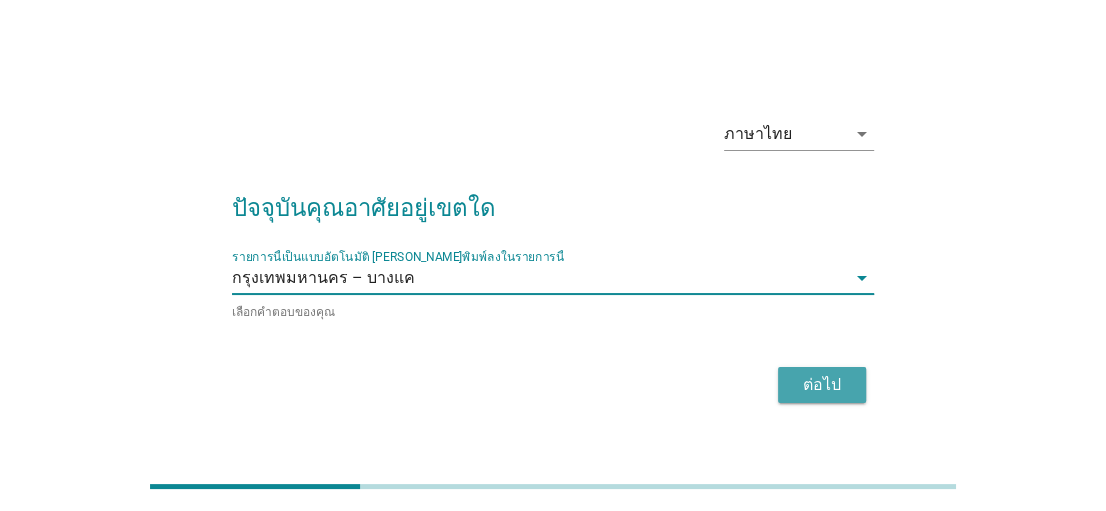 click on "ต่อไป" at bounding box center [822, 385] 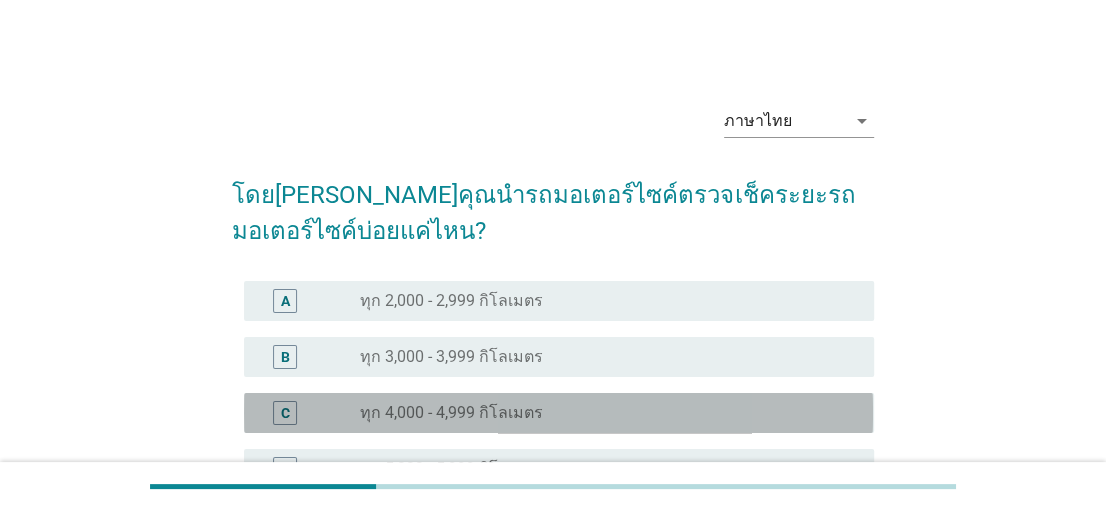 drag, startPoint x: 517, startPoint y: 406, endPoint x: 576, endPoint y: 385, distance: 62.625874 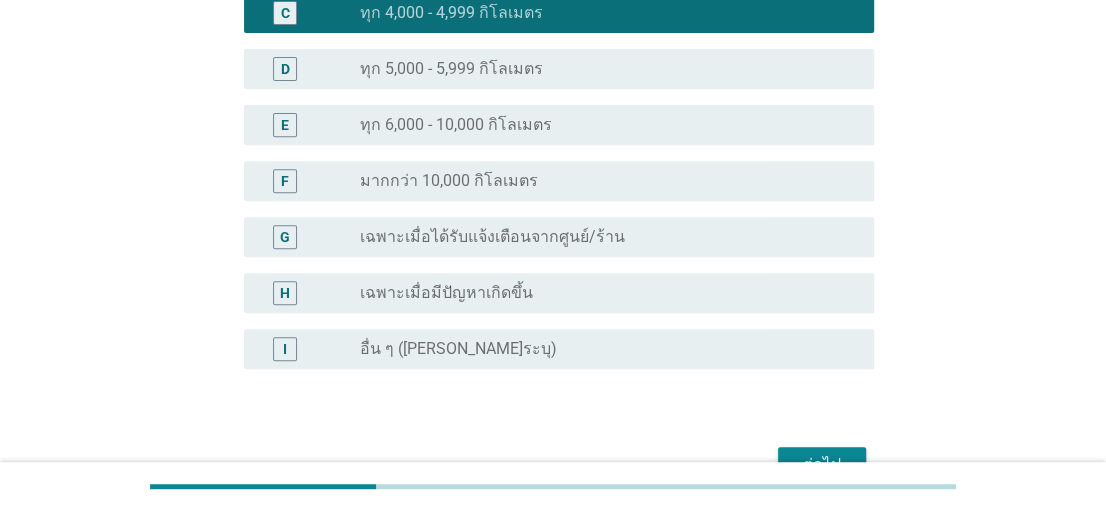 scroll, scrollTop: 514, scrollLeft: 0, axis: vertical 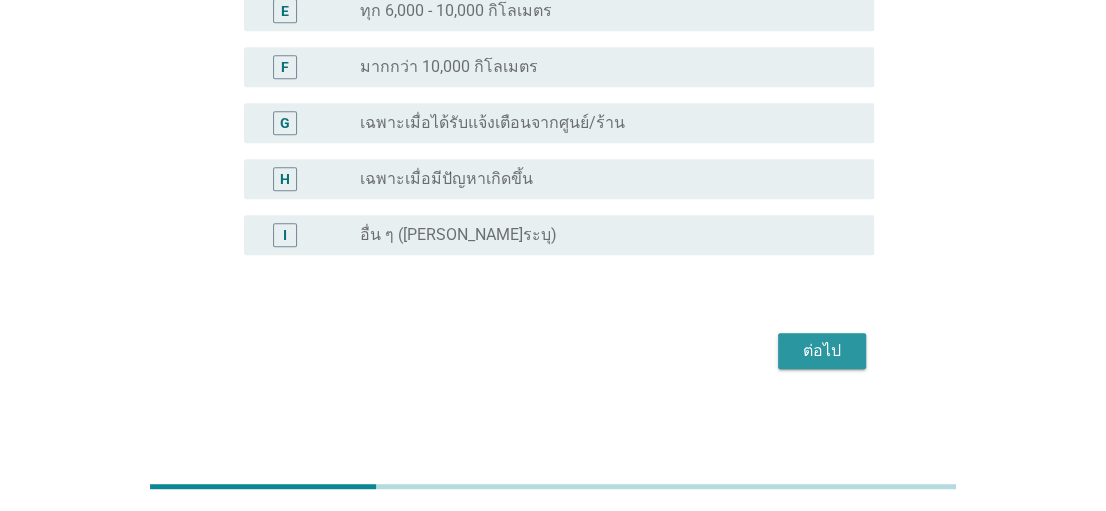 click on "ต่อไป" at bounding box center [822, 351] 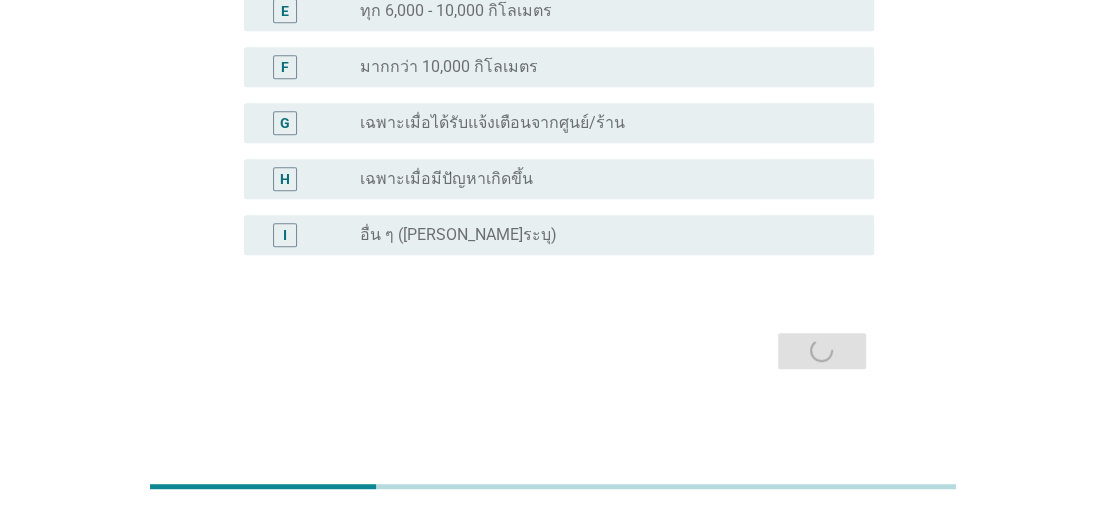 scroll, scrollTop: 0, scrollLeft: 0, axis: both 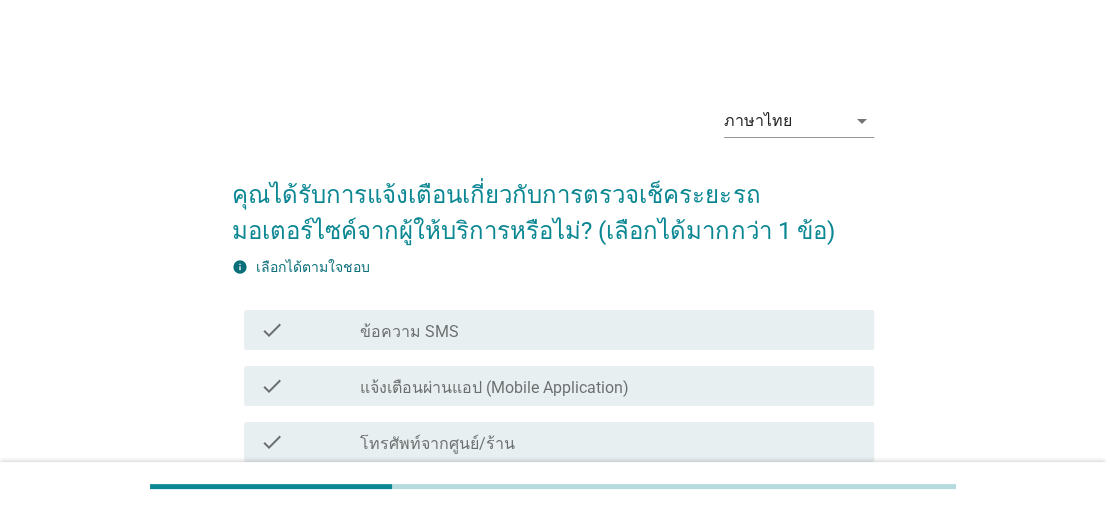click on "check_box_outline_blank ข้อความ SMS" at bounding box center [609, 330] 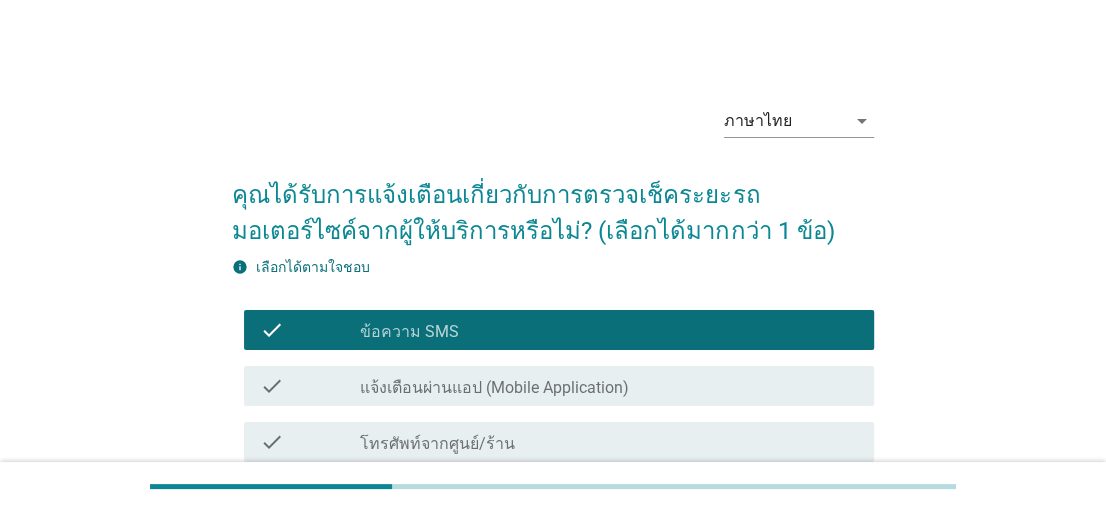 scroll, scrollTop: 300, scrollLeft: 0, axis: vertical 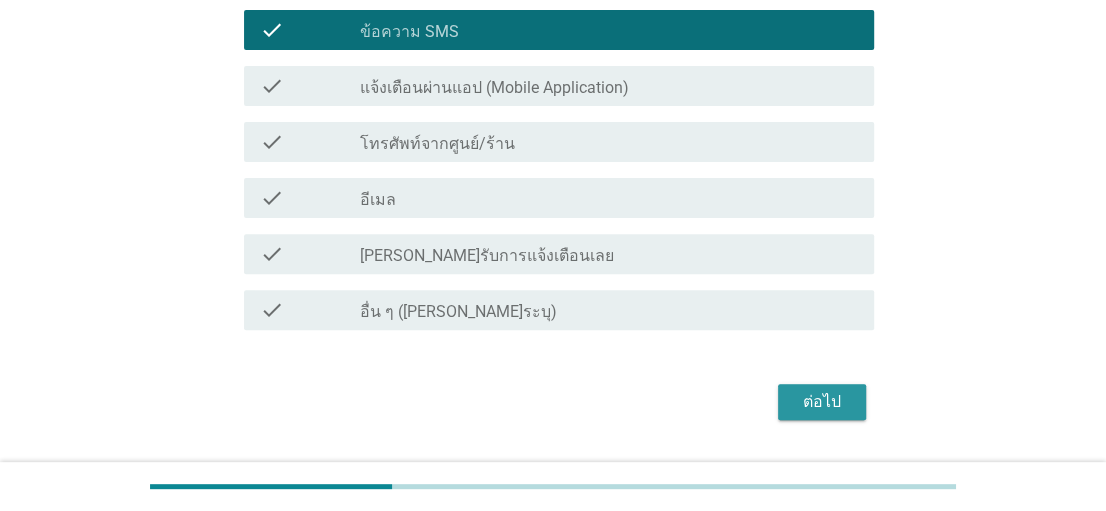 click on "ต่อไป" at bounding box center [822, 402] 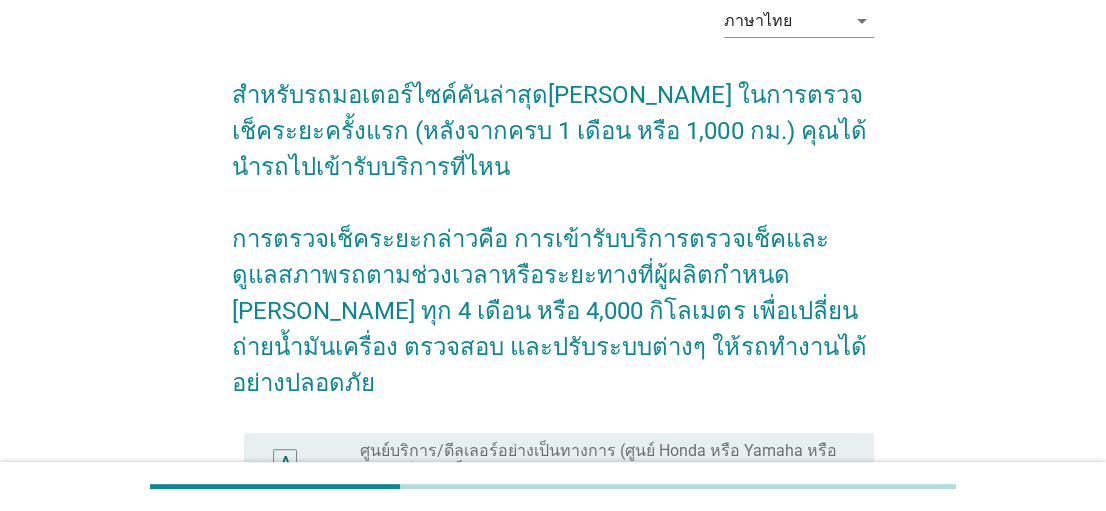 scroll, scrollTop: 300, scrollLeft: 0, axis: vertical 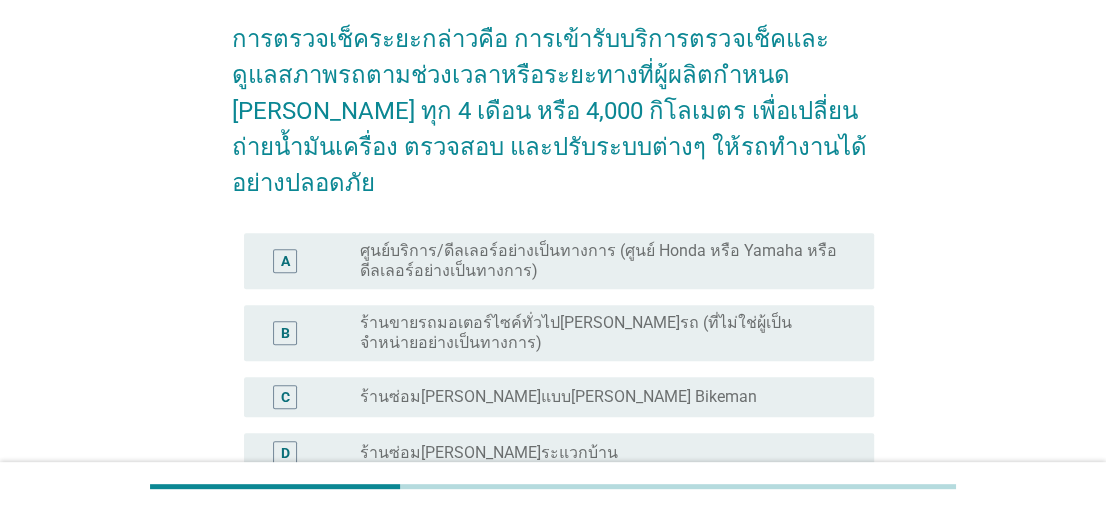 click on "ศูนย์บริการ/ดีลเลอร์อย่างเป็นทางการ (ศูนย์ Honda หรือ Yamaha หรือดีลเลอร์อย่างเป็นทางการ)" at bounding box center [601, 261] 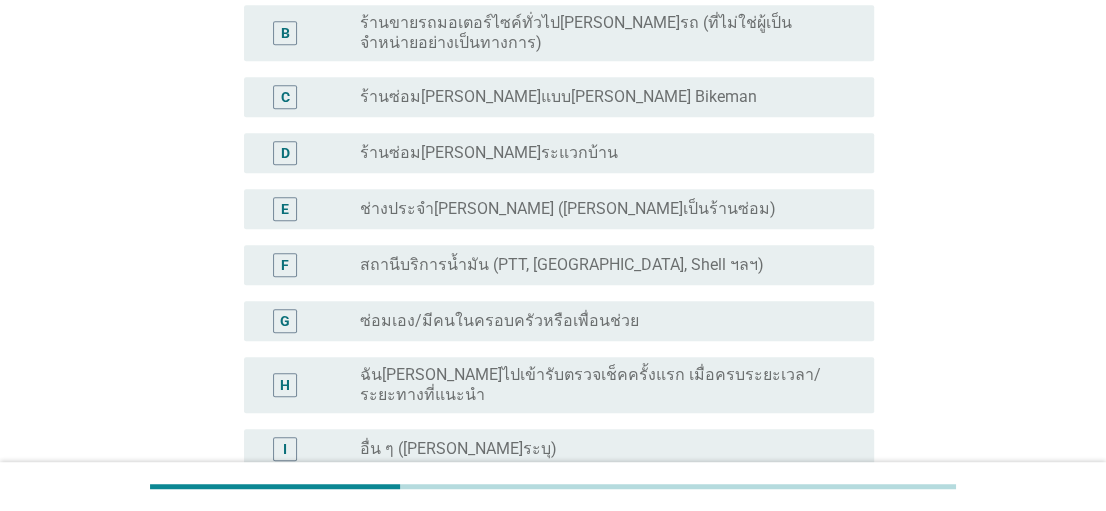 scroll, scrollTop: 763, scrollLeft: 0, axis: vertical 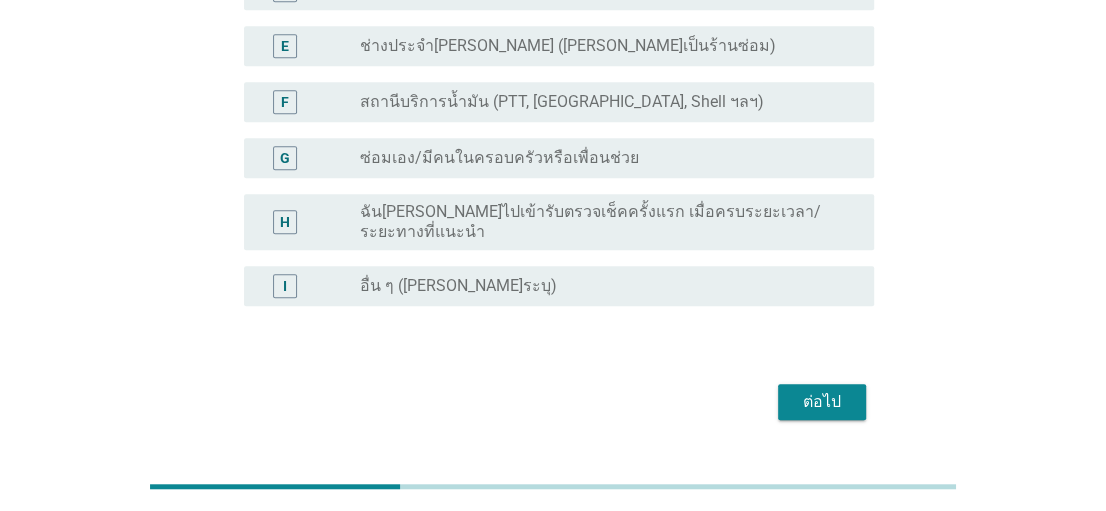 click on "ต่อไป" at bounding box center (822, 402) 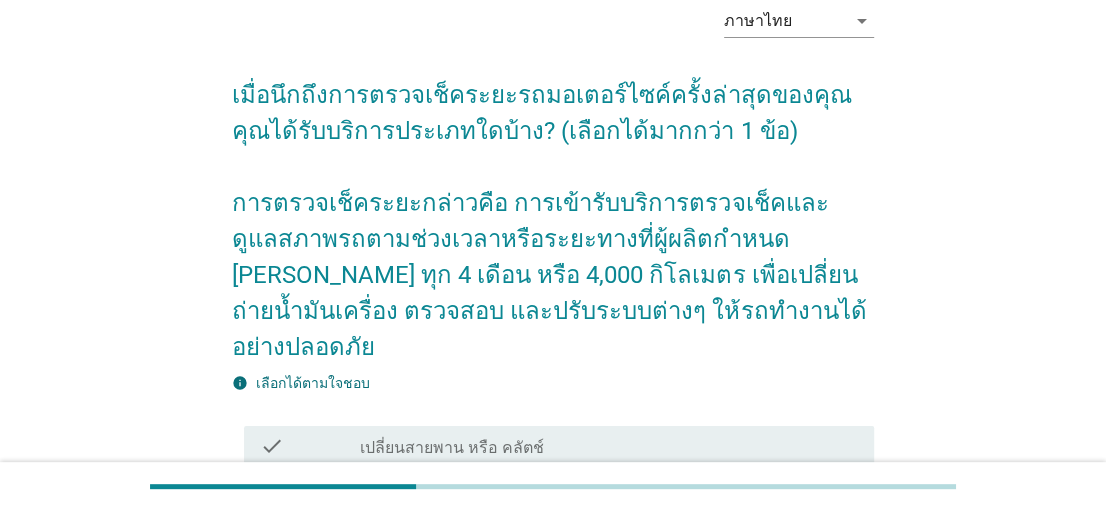 scroll, scrollTop: 300, scrollLeft: 0, axis: vertical 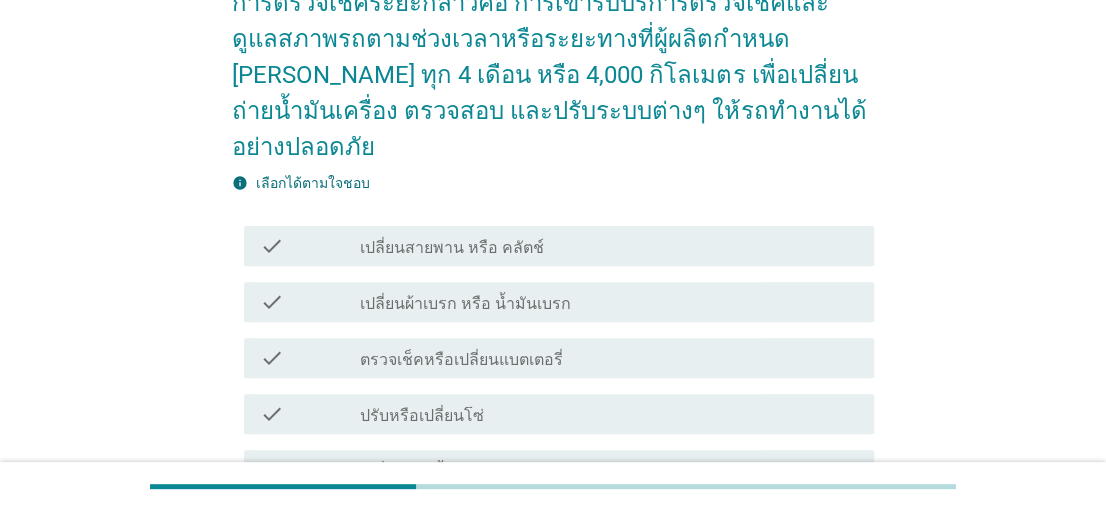 click on "check_box_outline_blank ตรวจเช็คหรือเปลี่ยนแบตเตอรี่" at bounding box center (609, 358) 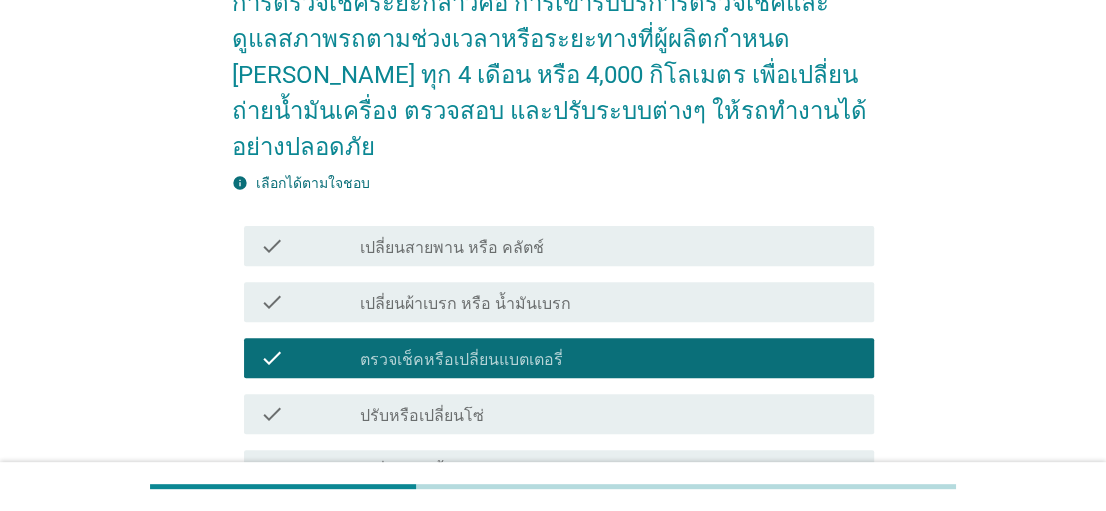 scroll, scrollTop: 400, scrollLeft: 0, axis: vertical 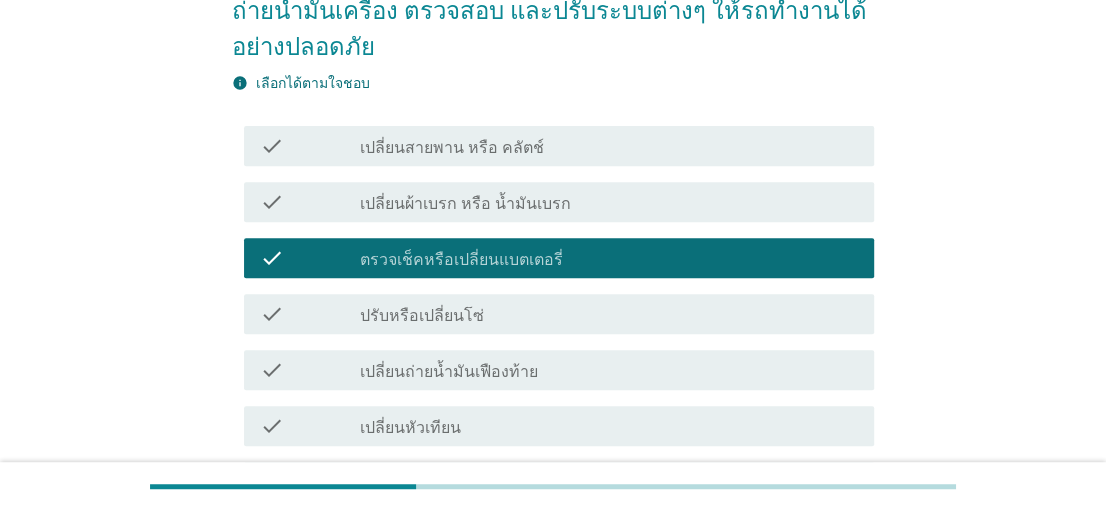 click on "check_box_outline_blank เปลี่ยนถ่ายน้ำมันเฟืองท้าย" at bounding box center (609, 370) 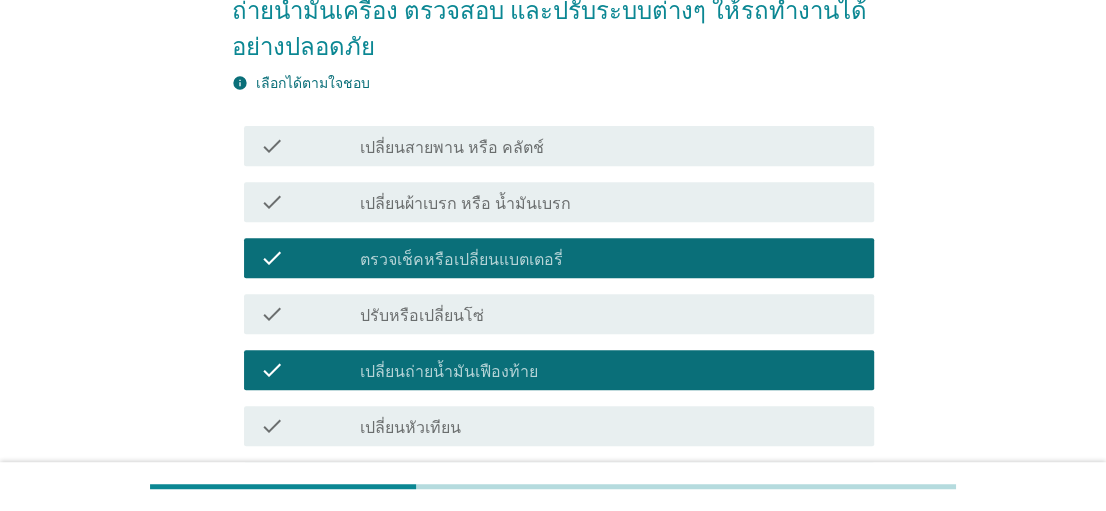 scroll, scrollTop: 600, scrollLeft: 0, axis: vertical 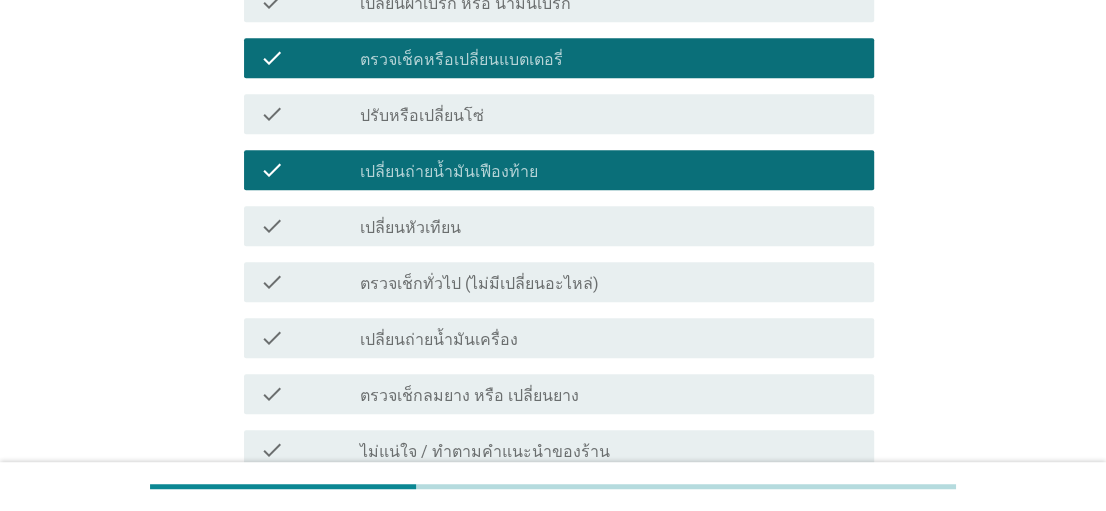 click on "check     check_box_outline_blank เปลี่ยนถ่ายน้ำมันเครื่อง" at bounding box center [558, 338] 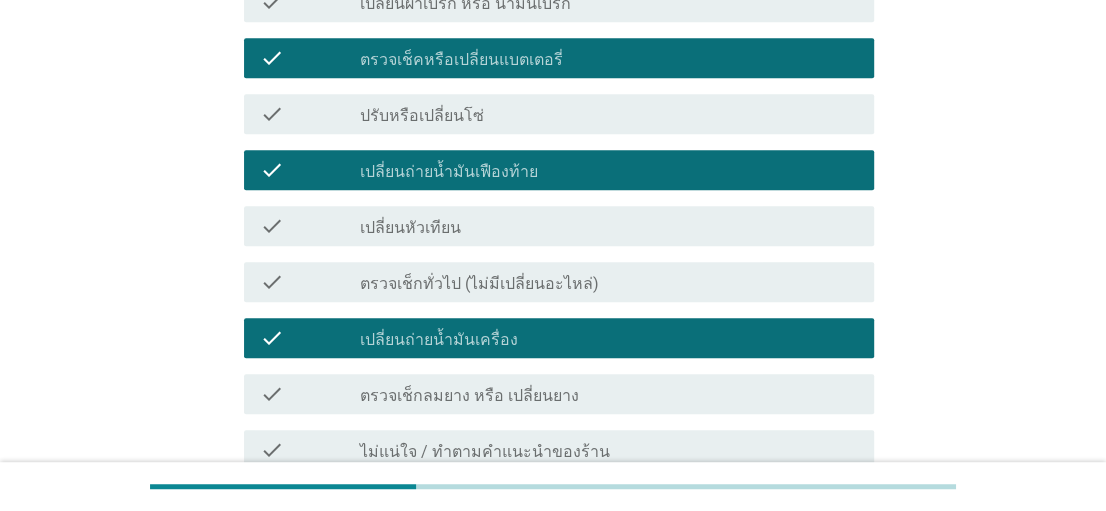 scroll, scrollTop: 800, scrollLeft: 0, axis: vertical 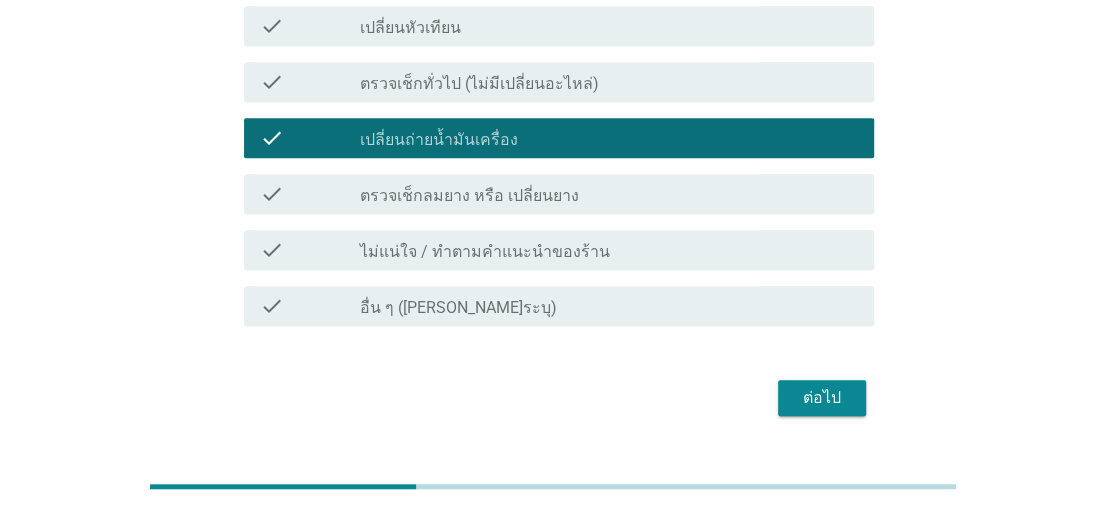 click on "check     check_box_outline_blank ตรวจเช็กลมยาง หรือ เปลี่ยนยาง" at bounding box center (558, 194) 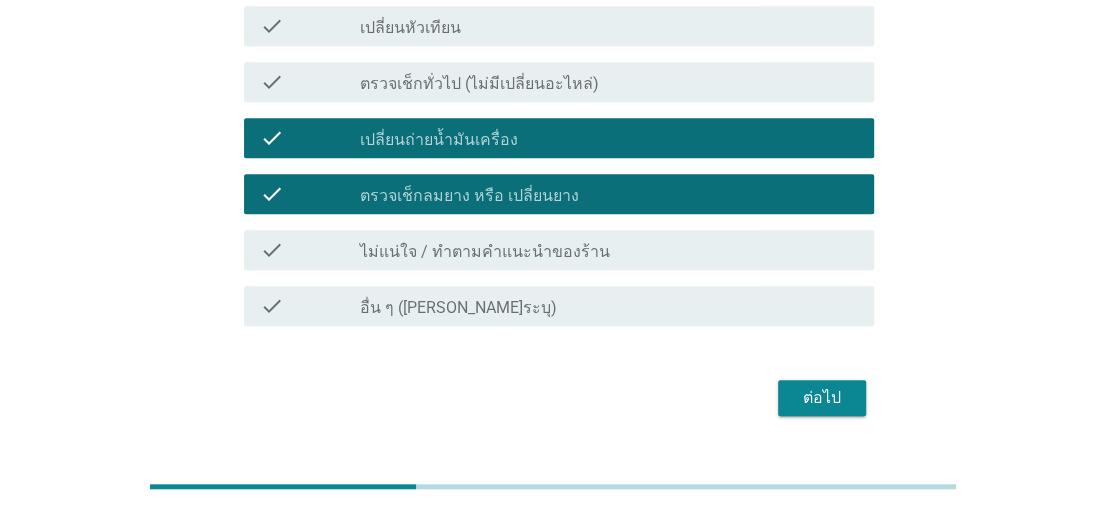 click on "ต่อไป" at bounding box center [822, 398] 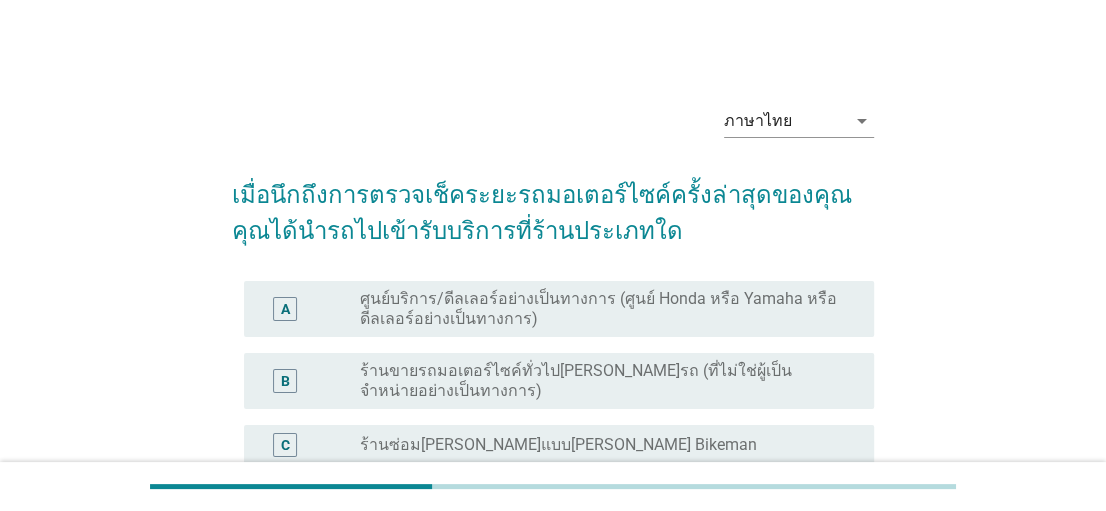 scroll, scrollTop: 200, scrollLeft: 0, axis: vertical 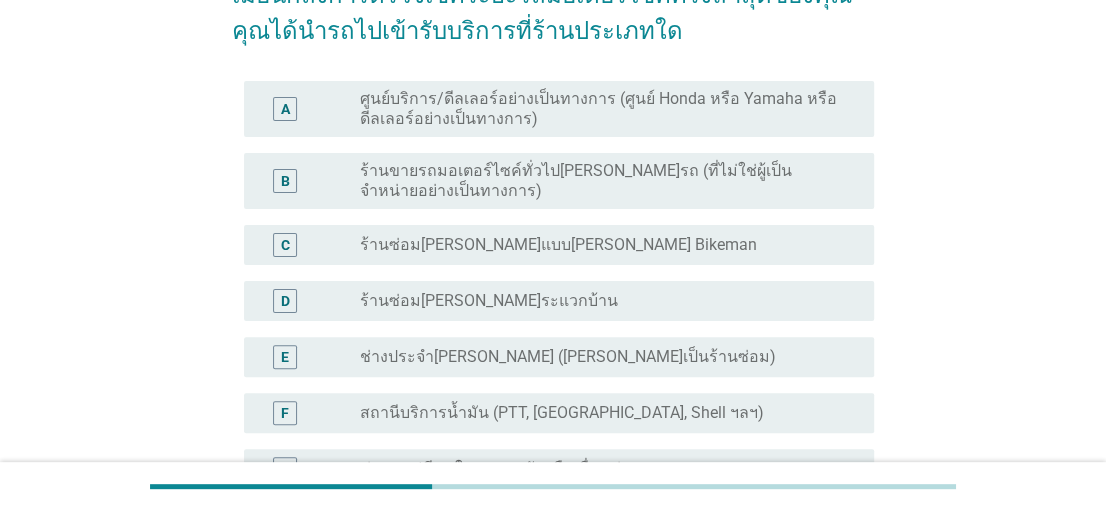 click on "ศูนย์บริการ/ดีลเลอร์อย่างเป็นทางการ (ศูนย์ Honda หรือ Yamaha หรือดีลเลอร์อย่างเป็นทางการ)" at bounding box center [601, 109] 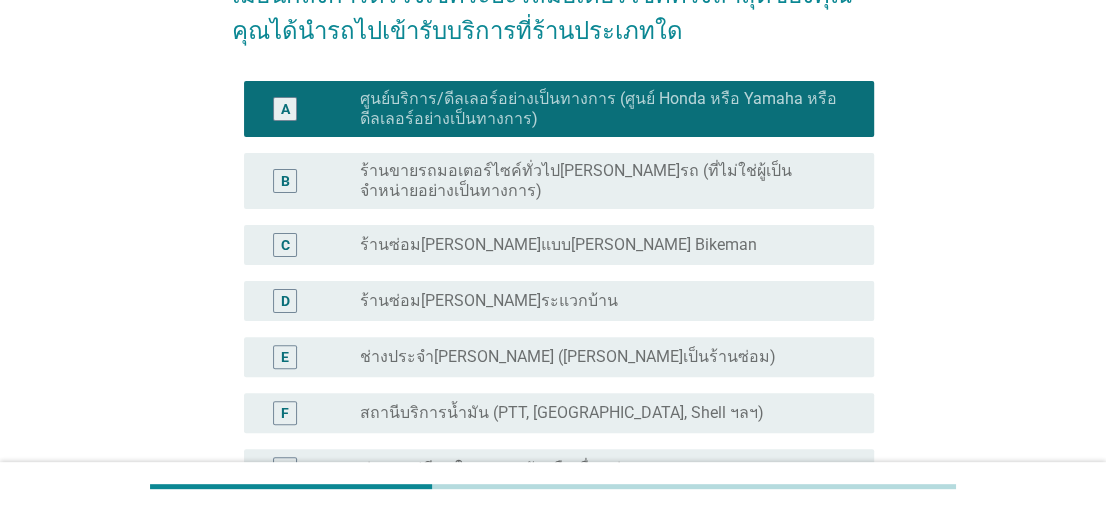 scroll, scrollTop: 490, scrollLeft: 0, axis: vertical 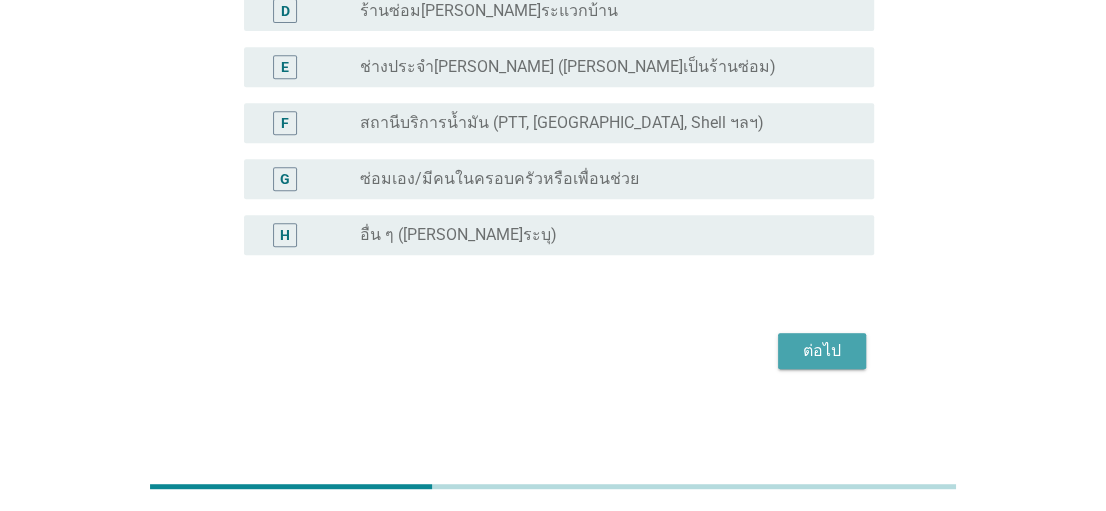 click on "ต่อไป" at bounding box center (822, 351) 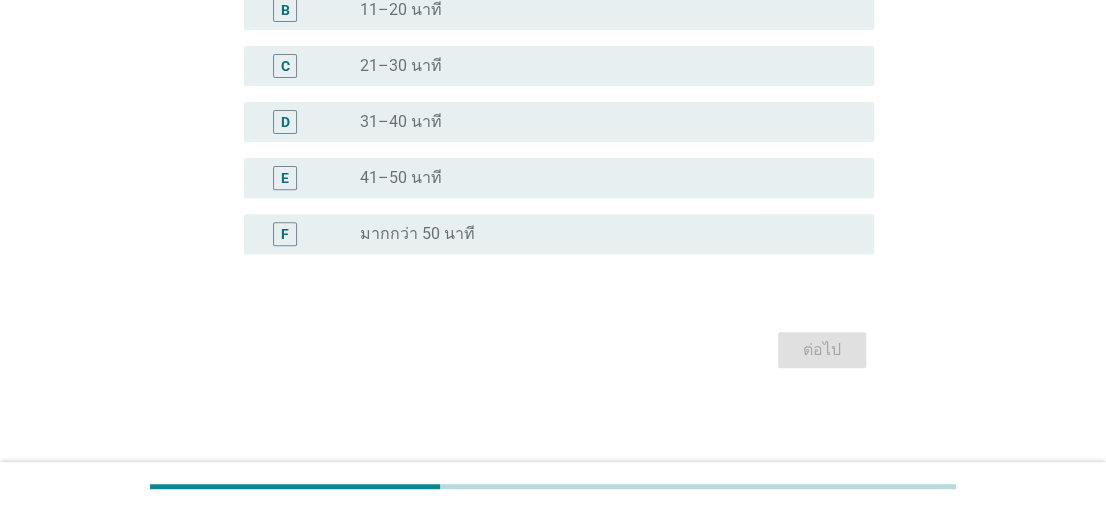 scroll, scrollTop: 0, scrollLeft: 0, axis: both 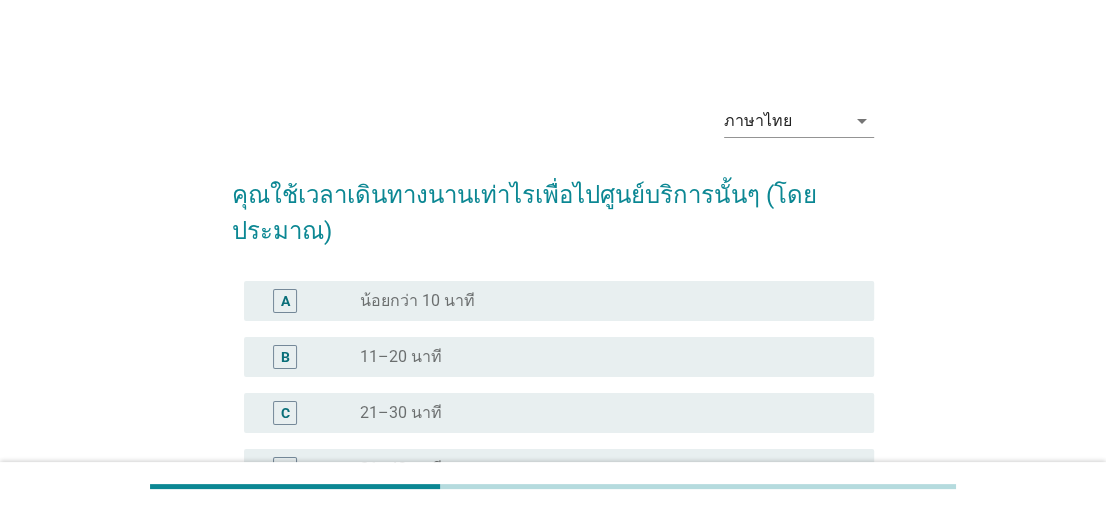 click on "radio_button_unchecked 11–20 นาที" at bounding box center (601, 357) 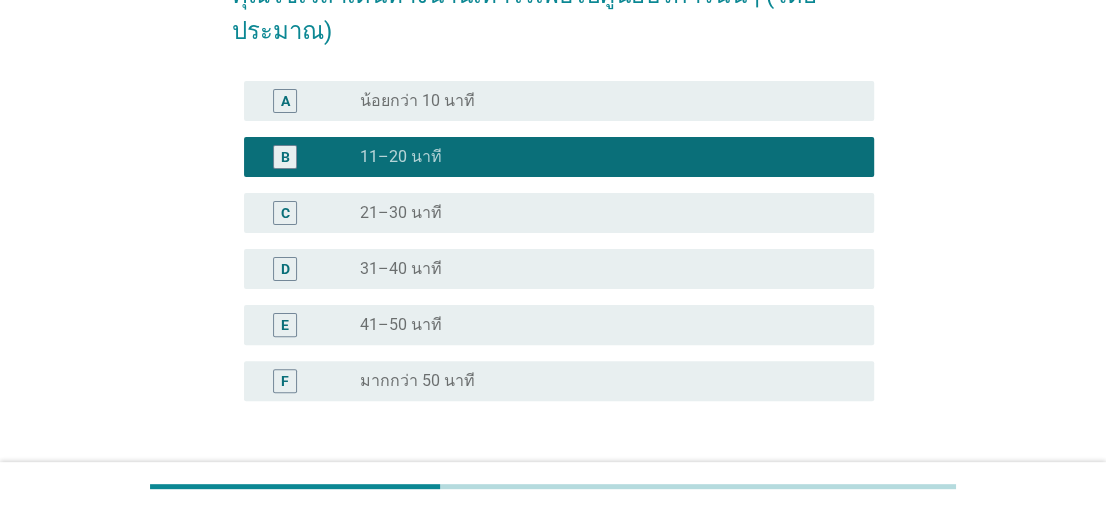 scroll, scrollTop: 346, scrollLeft: 0, axis: vertical 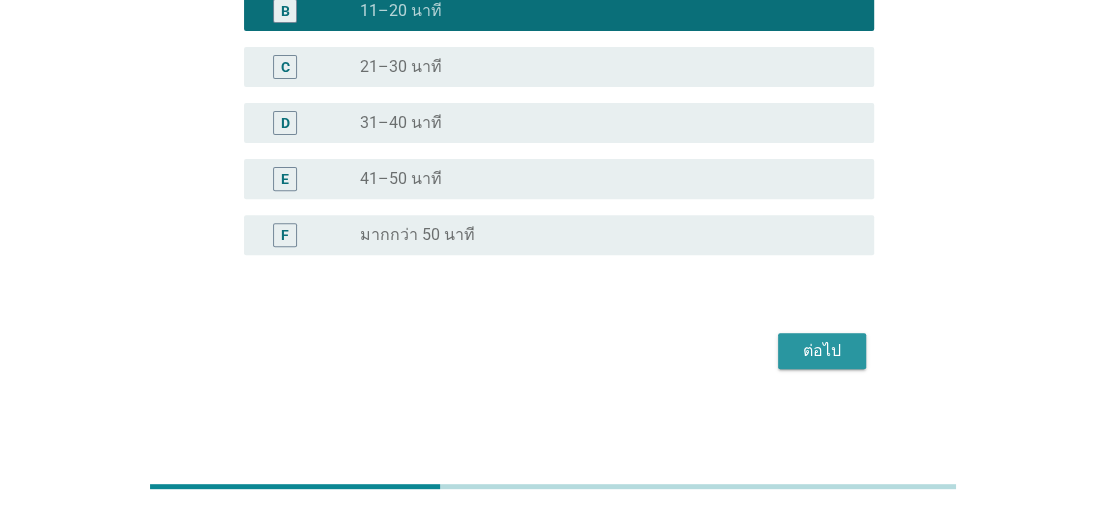click on "ต่อไป" at bounding box center (822, 351) 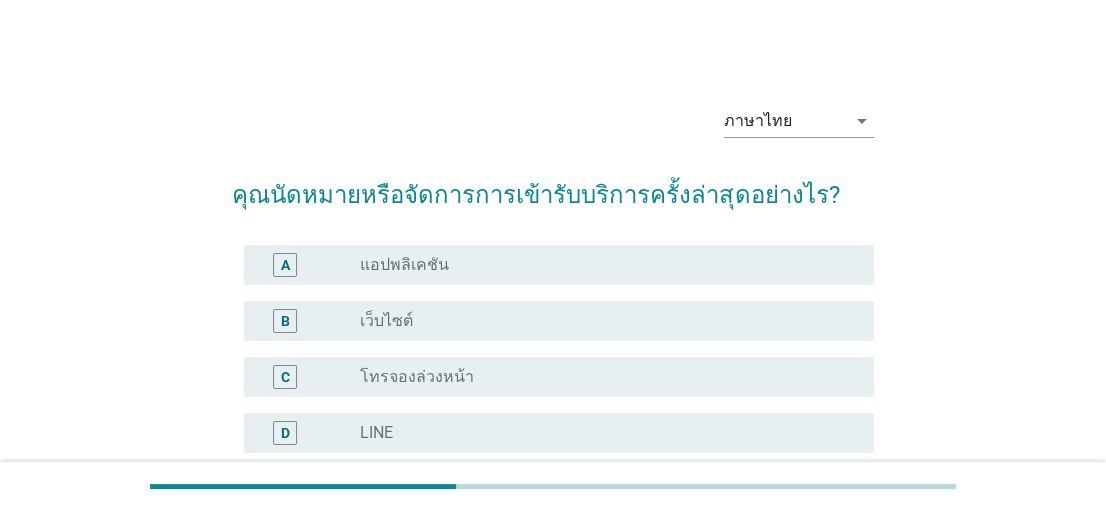 scroll, scrollTop: 200, scrollLeft: 0, axis: vertical 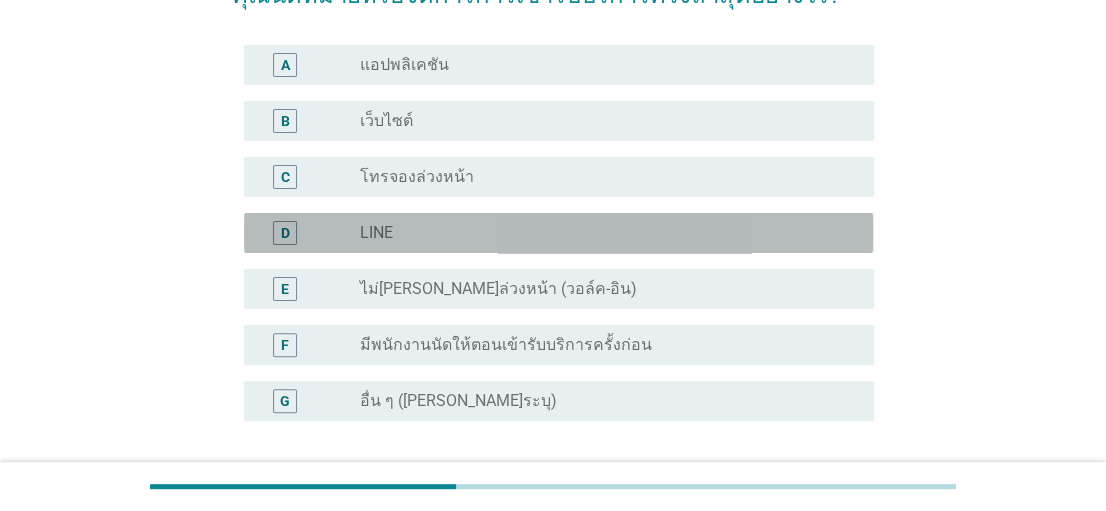 click on "LINE" at bounding box center (376, 233) 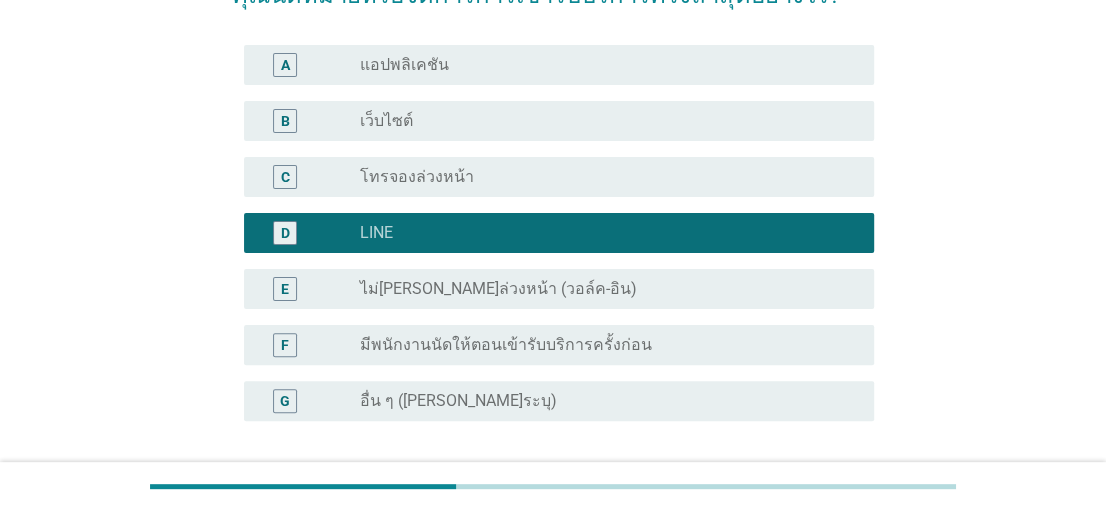 click on "ไม่[PERSON_NAME]ล่วงหน้า (วอล์ค-อิน)" at bounding box center (498, 289) 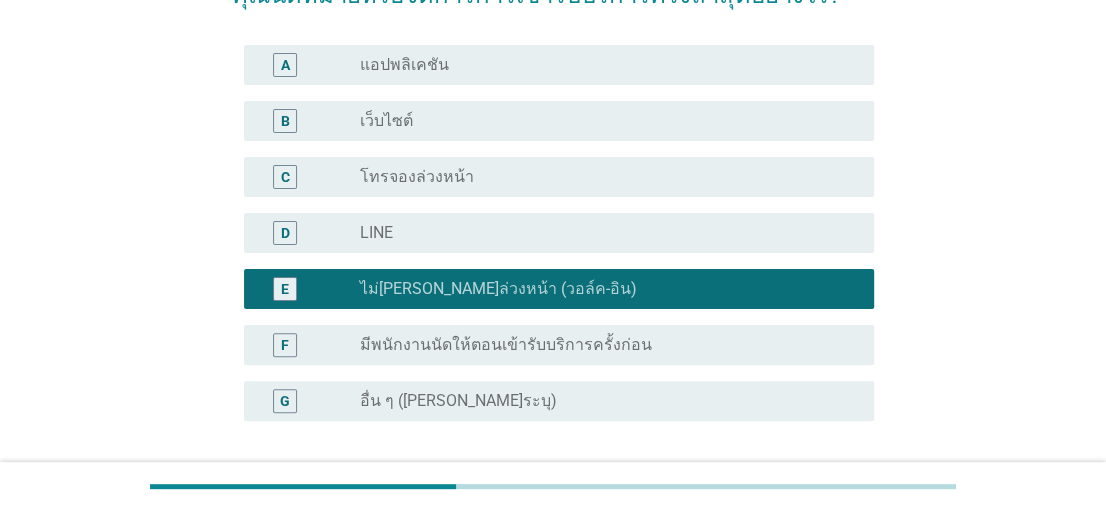 scroll, scrollTop: 367, scrollLeft: 0, axis: vertical 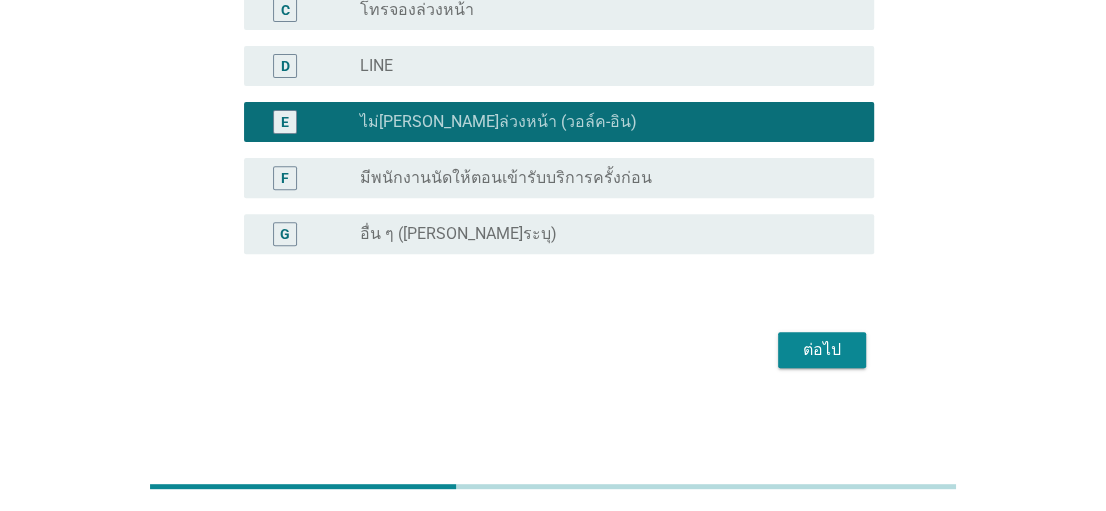 click on "ต่อไป" at bounding box center [822, 350] 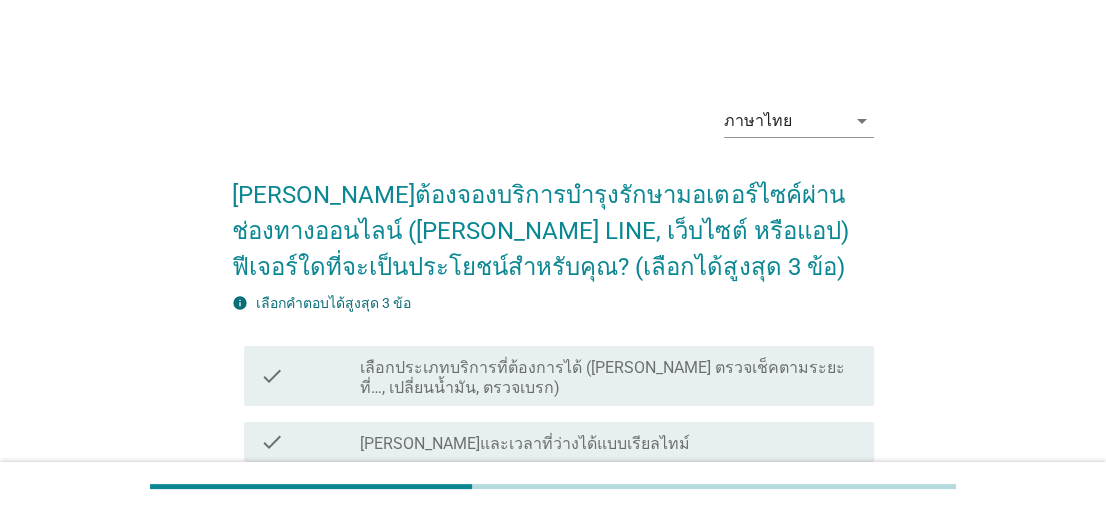scroll, scrollTop: 200, scrollLeft: 0, axis: vertical 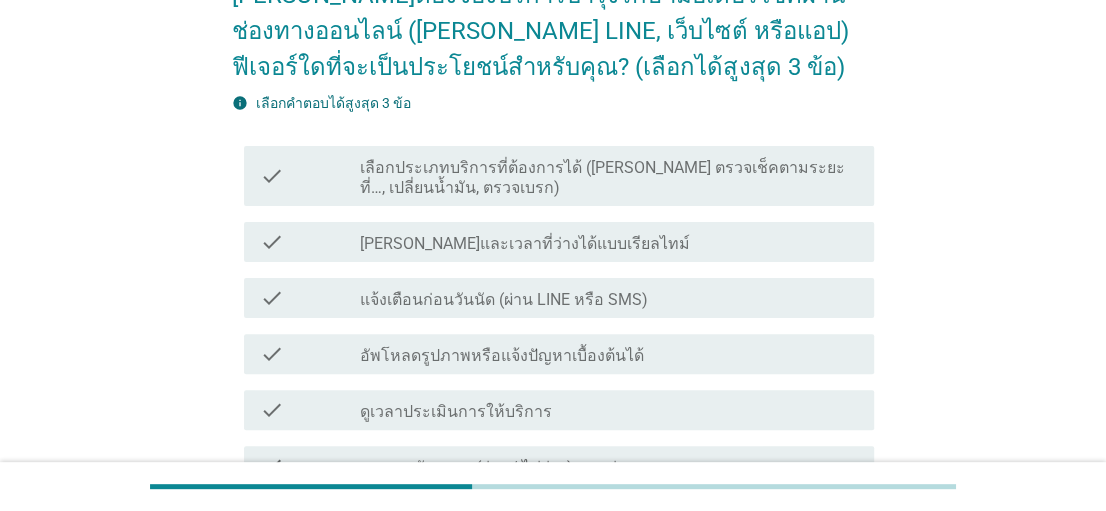 click on "ดูเวลาประเมินการให้บริการ" at bounding box center (456, 412) 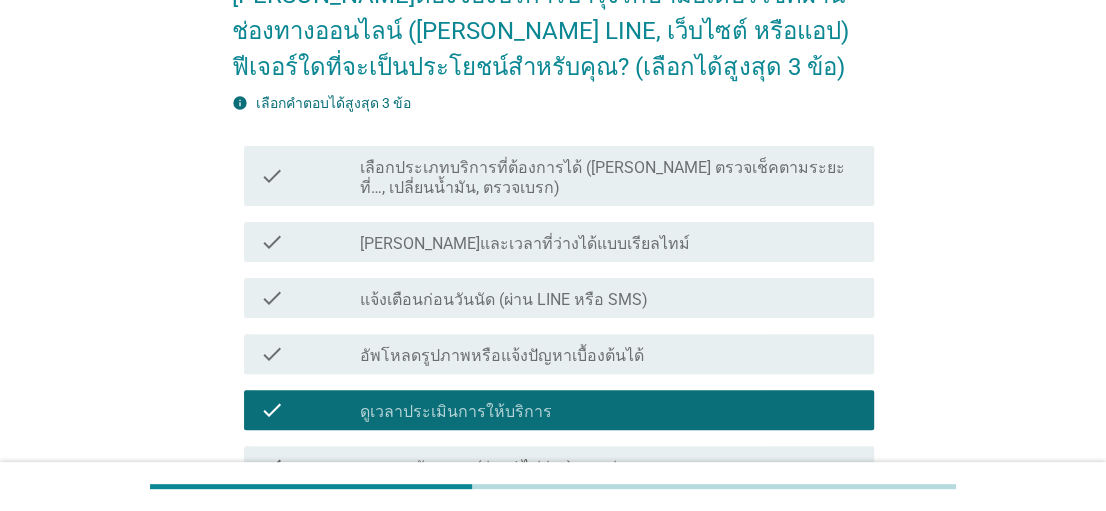 click on "เลือกประเภทบริการที่ต้องการได้ ([PERSON_NAME] ตรวจเช็คตามระยะที่…, เปลี่ยนน้ำมัน, ตรวจเบรก)" at bounding box center [609, 178] 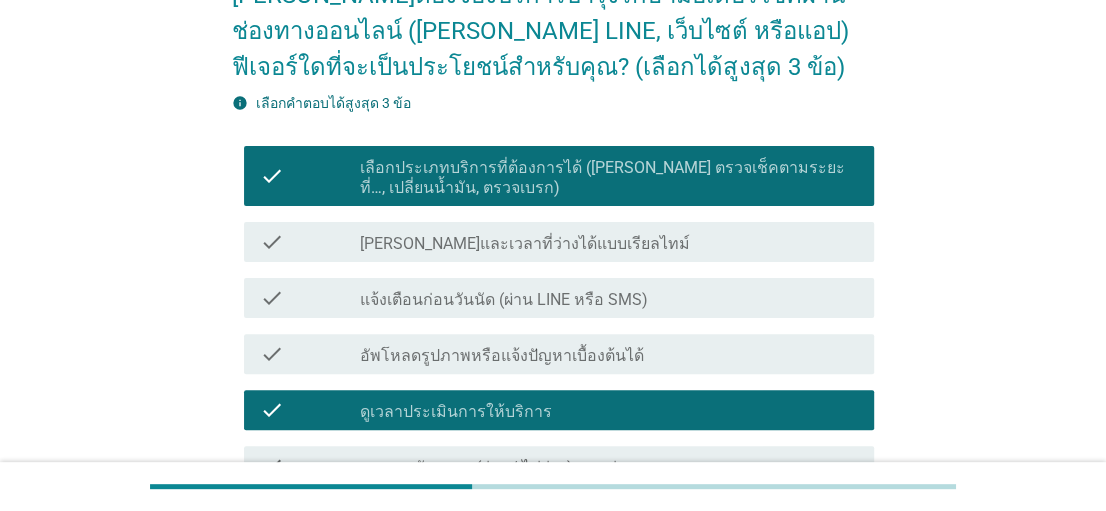 scroll, scrollTop: 600, scrollLeft: 0, axis: vertical 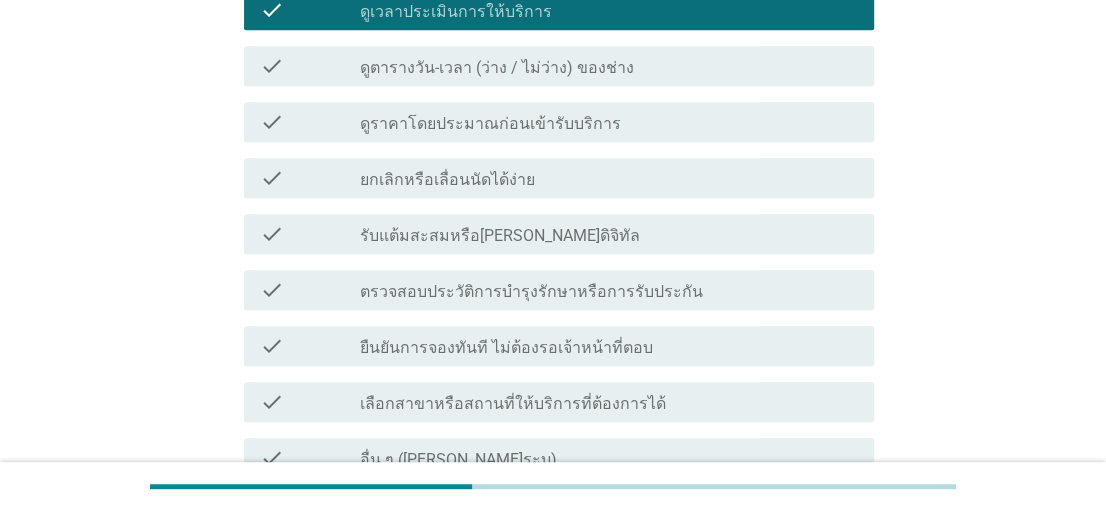 click on "check_box_outline_blank รับแต้มสะสมหรือ[PERSON_NAME]ดิจิทัล" at bounding box center [609, 234] 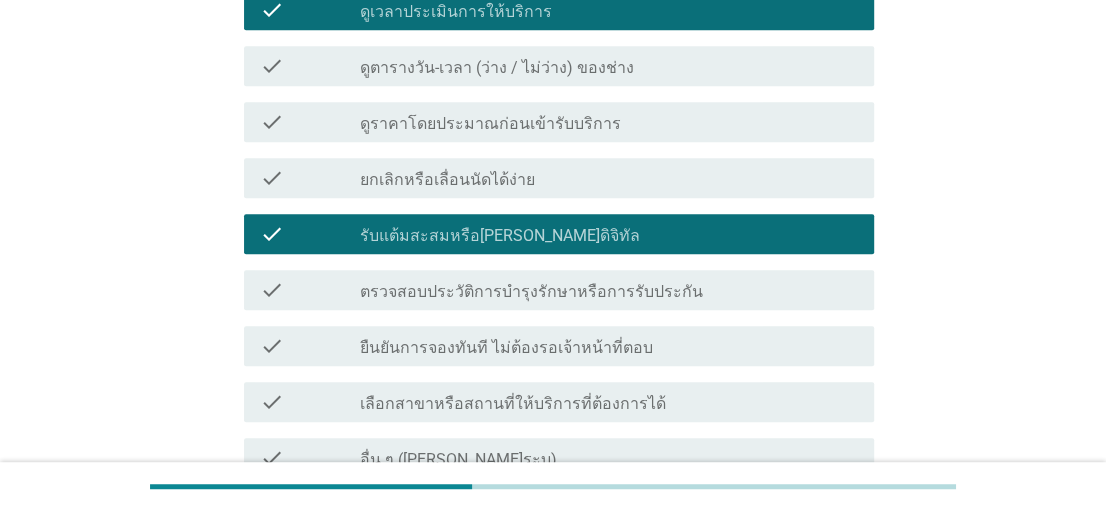 scroll, scrollTop: 828, scrollLeft: 0, axis: vertical 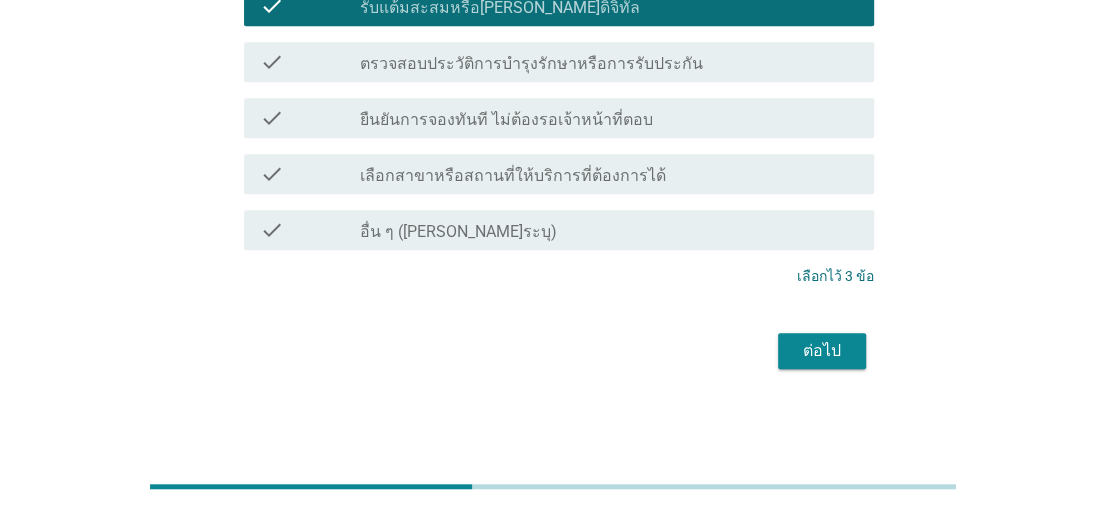 click on "ต่อไป" at bounding box center [822, 351] 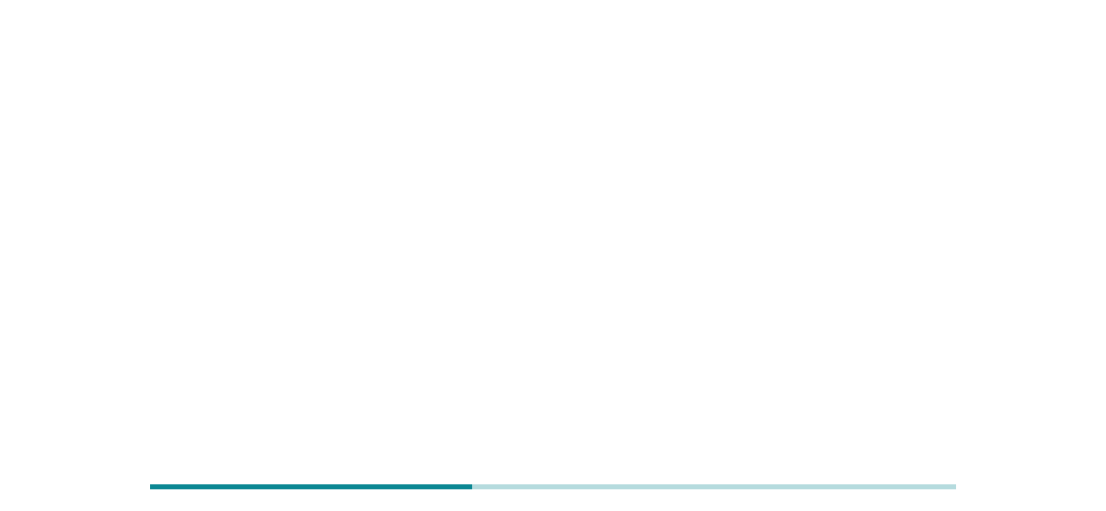 scroll, scrollTop: 0, scrollLeft: 0, axis: both 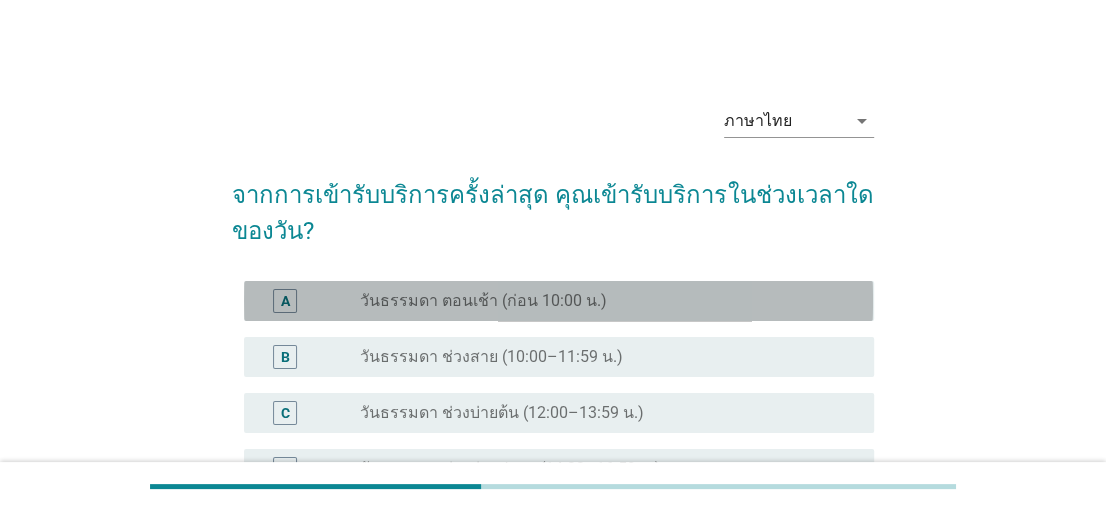 click on "radio_button_unchecked วันธรรมดา ตอนเช้า (ก่อน 10:00 น.)" at bounding box center (601, 301) 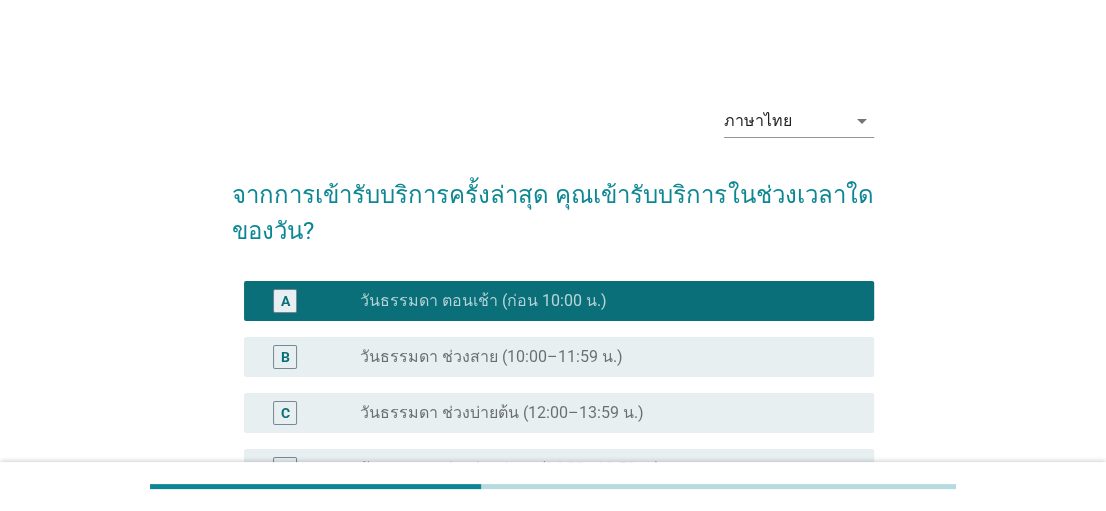 scroll, scrollTop: 200, scrollLeft: 0, axis: vertical 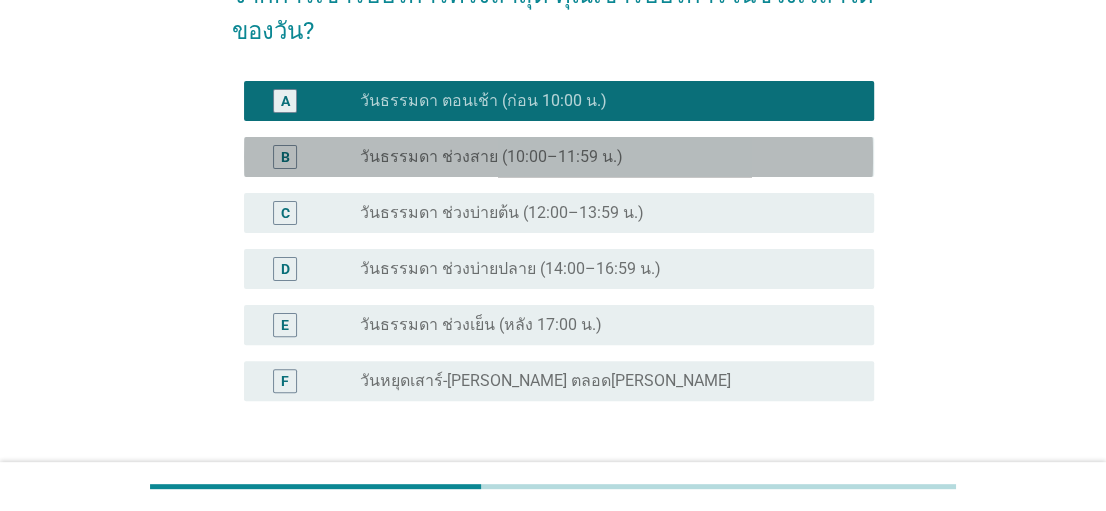 click on "radio_button_unchecked วันธรรมดา ช่วงสาย (10:00–11:59 น.)" at bounding box center [601, 157] 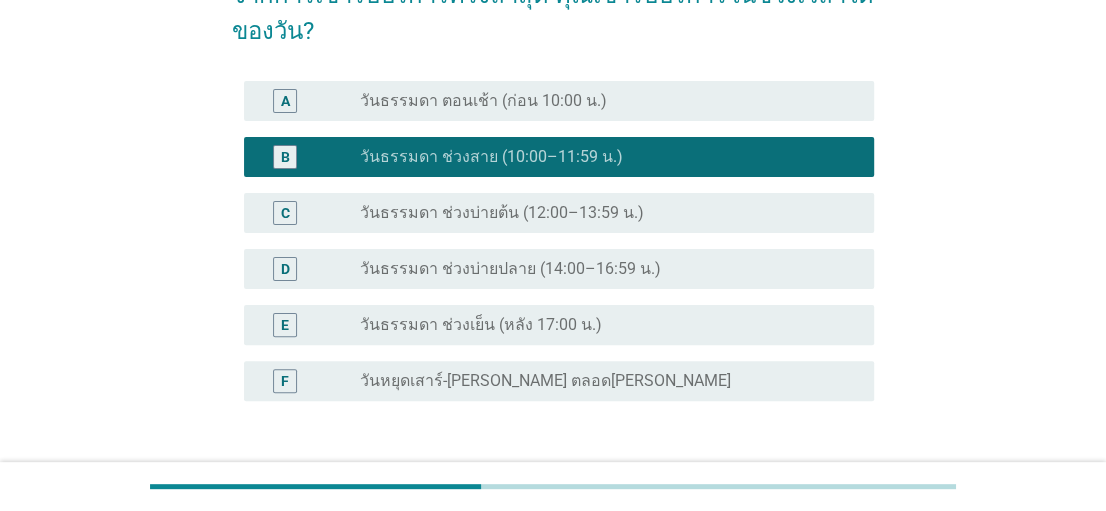 scroll, scrollTop: 300, scrollLeft: 0, axis: vertical 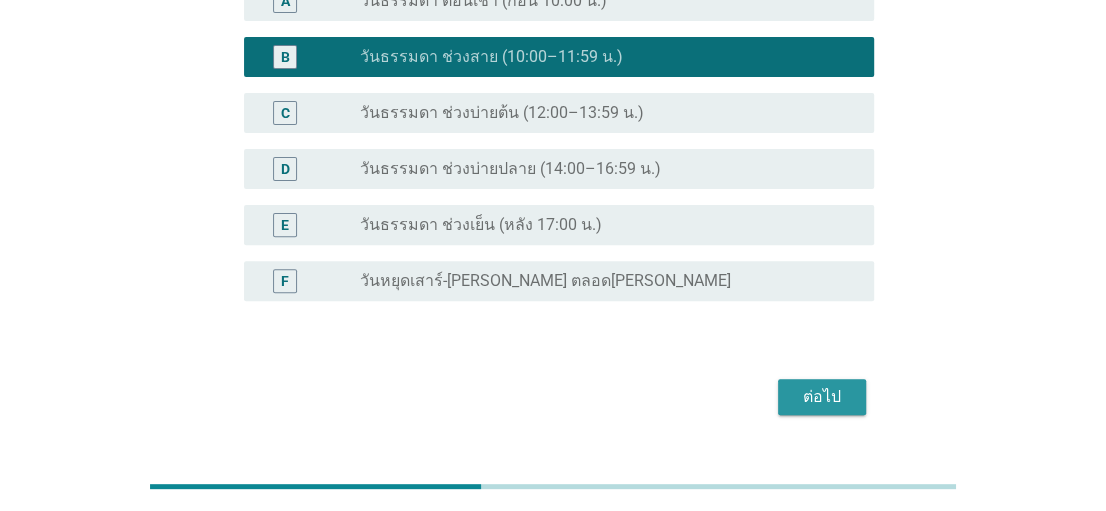 click on "ต่อไป" at bounding box center (822, 397) 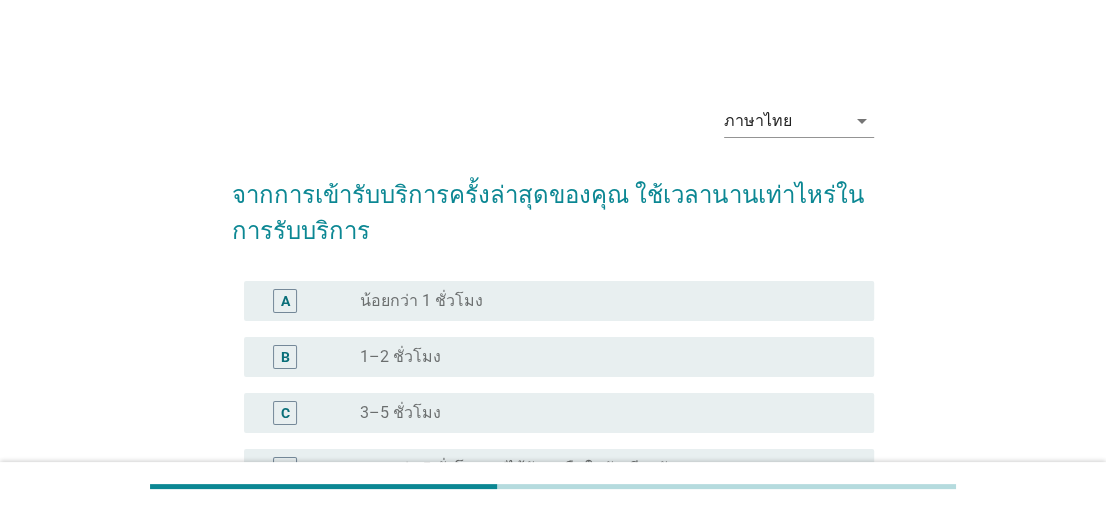 scroll, scrollTop: 100, scrollLeft: 0, axis: vertical 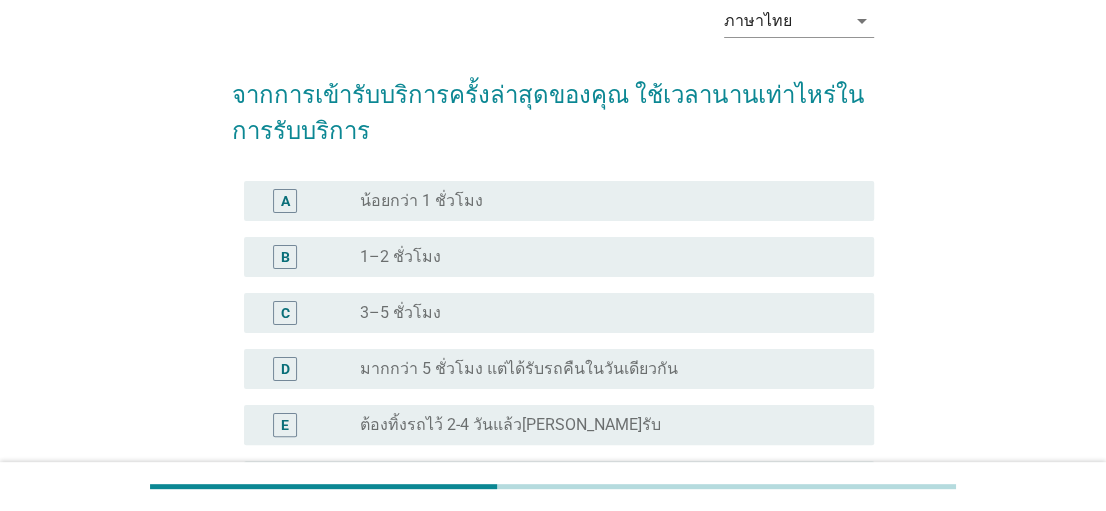 click on "A     radio_button_unchecked น้อยกว่า 1 ชั่วโมง" at bounding box center [558, 201] 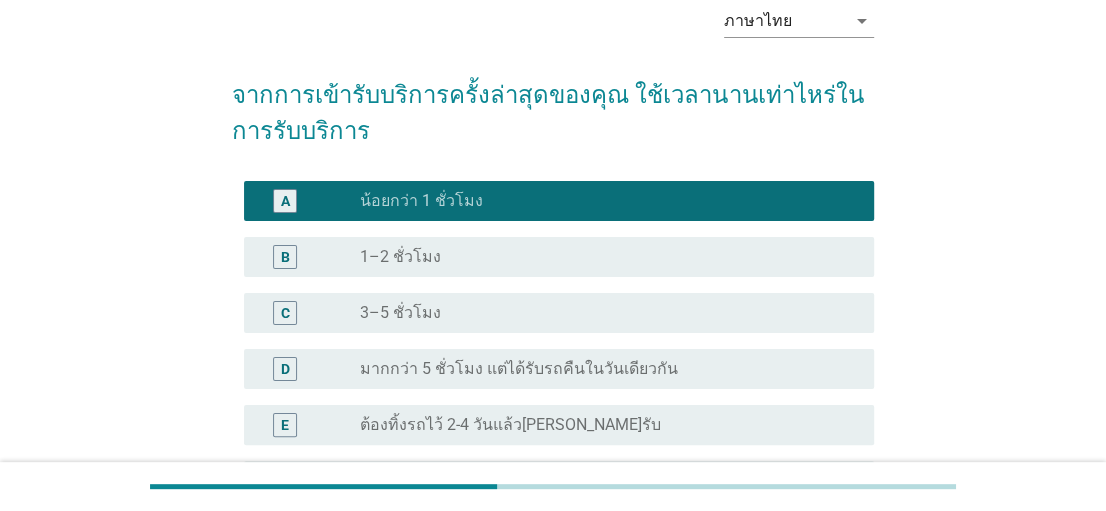 scroll, scrollTop: 300, scrollLeft: 0, axis: vertical 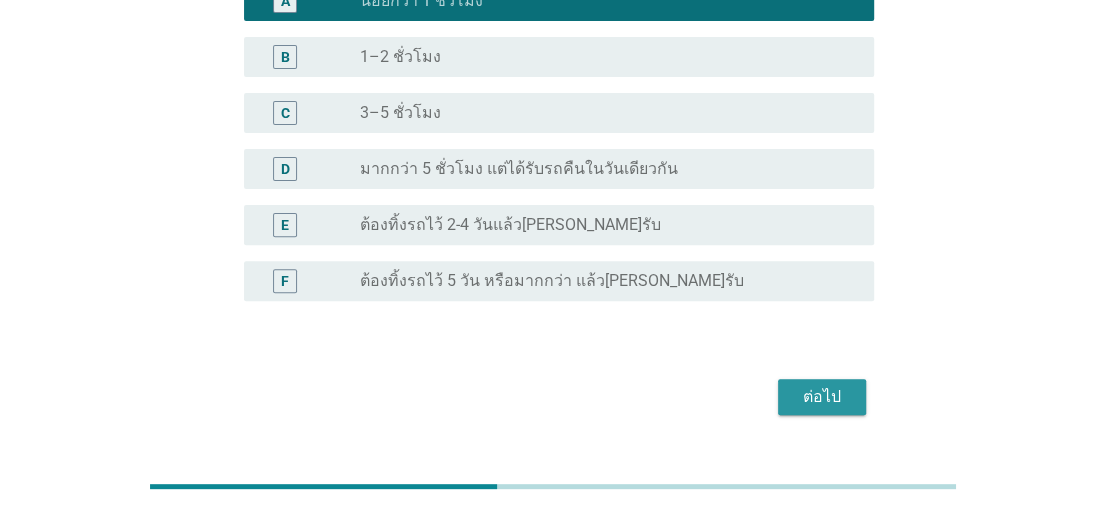 click on "ต่อไป" at bounding box center (822, 397) 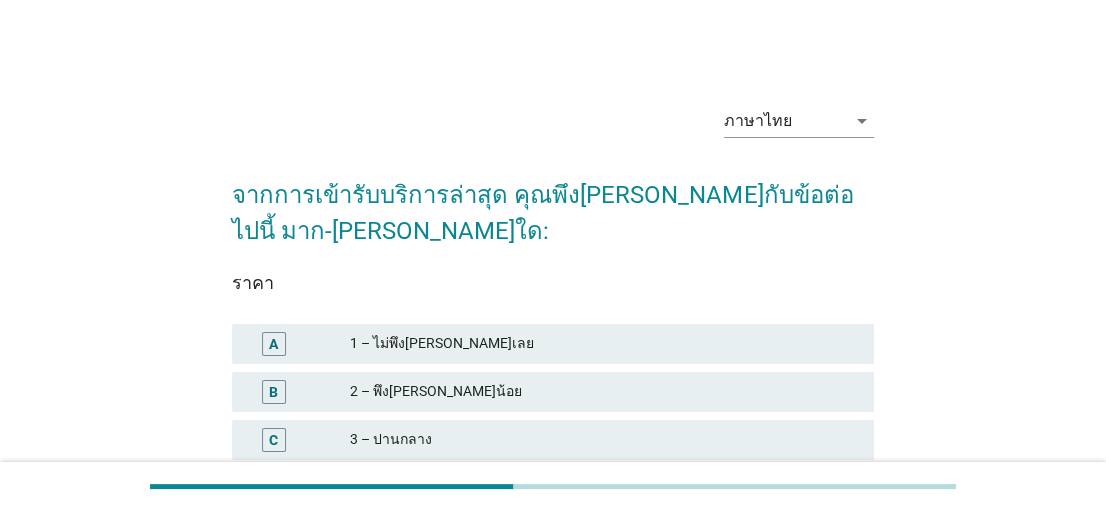 scroll, scrollTop: 262, scrollLeft: 0, axis: vertical 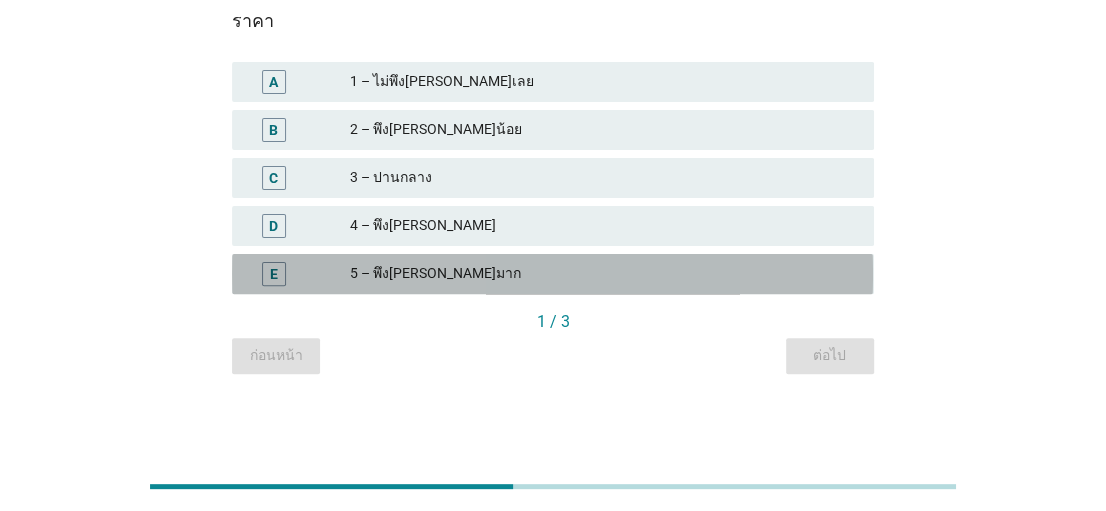 click on "5 – พึง[PERSON_NAME]มาก" at bounding box center (604, 274) 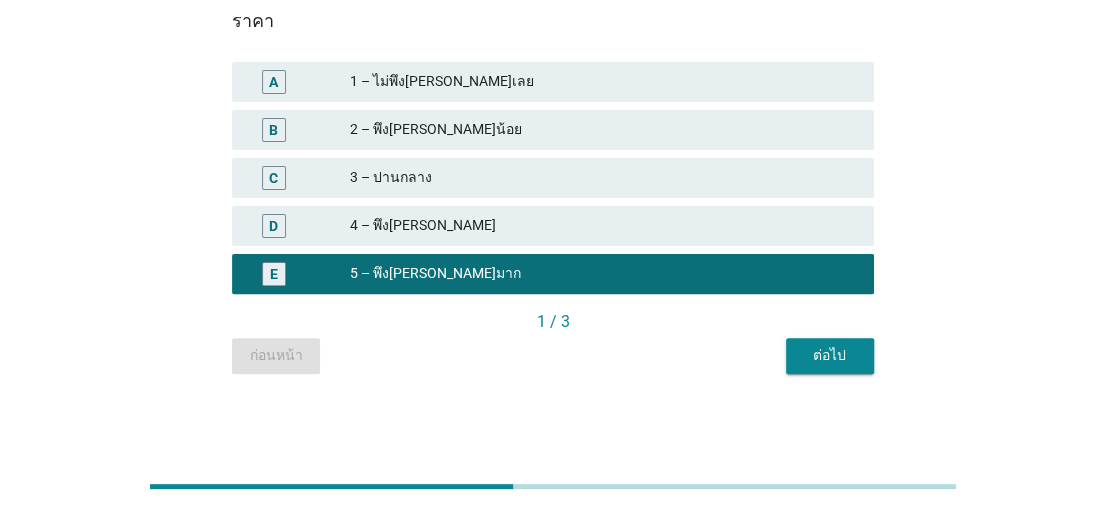 click on "ต่อไป" at bounding box center [830, 356] 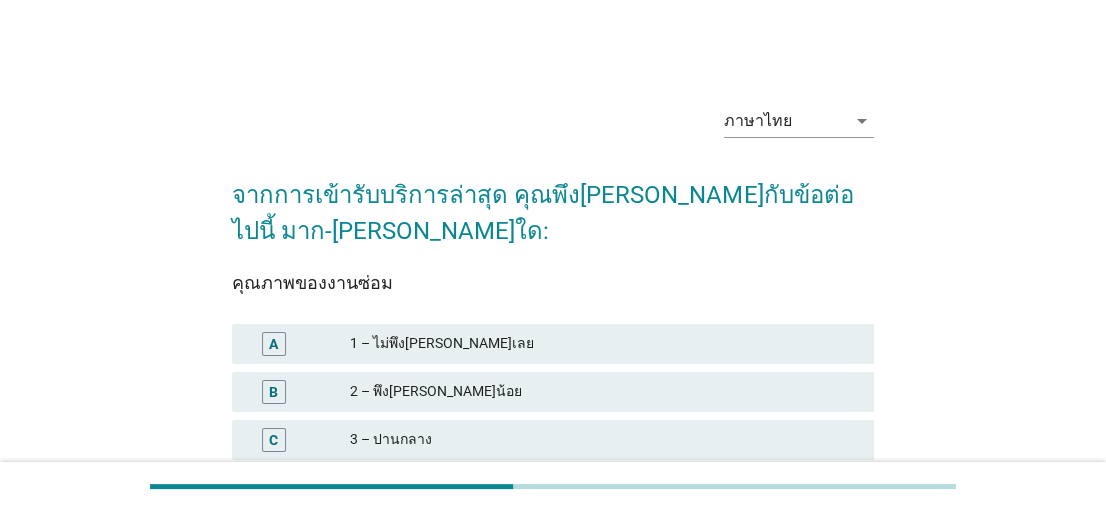 scroll, scrollTop: 200, scrollLeft: 0, axis: vertical 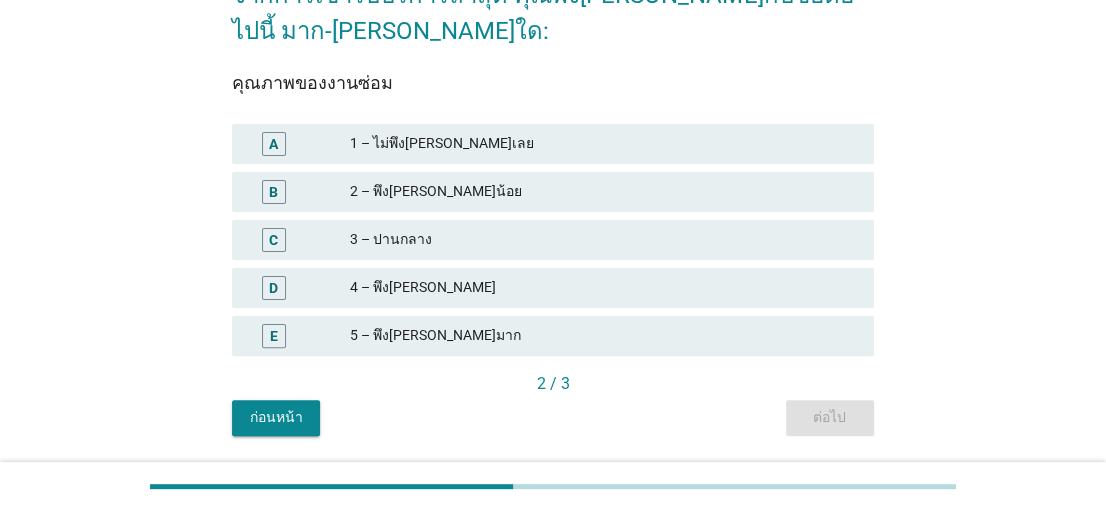 click on "5 – พึง[PERSON_NAME]มาก" at bounding box center (604, 336) 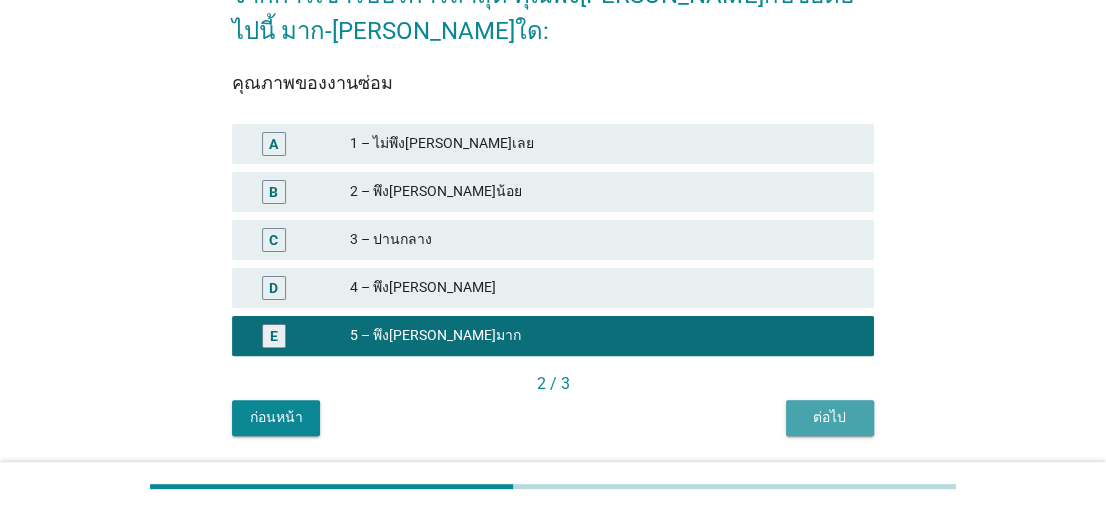 click on "ต่อไป" at bounding box center [830, 417] 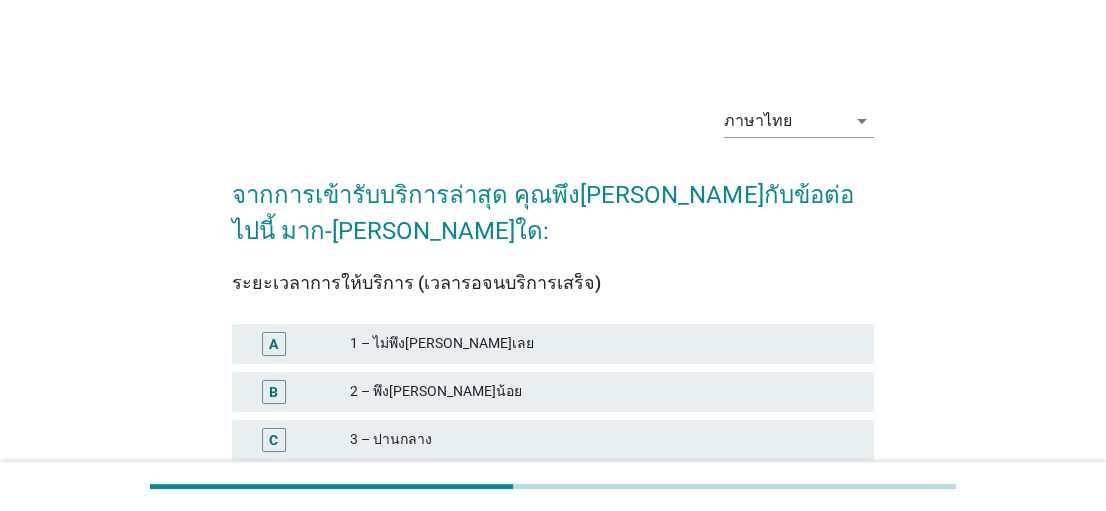 scroll, scrollTop: 100, scrollLeft: 0, axis: vertical 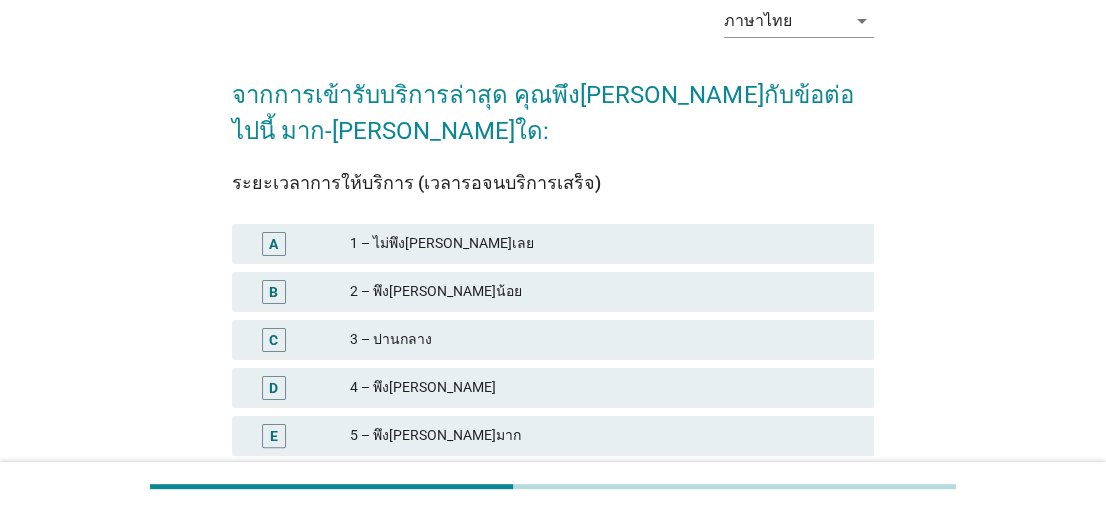click on "4 – พึง[PERSON_NAME]" at bounding box center [604, 388] 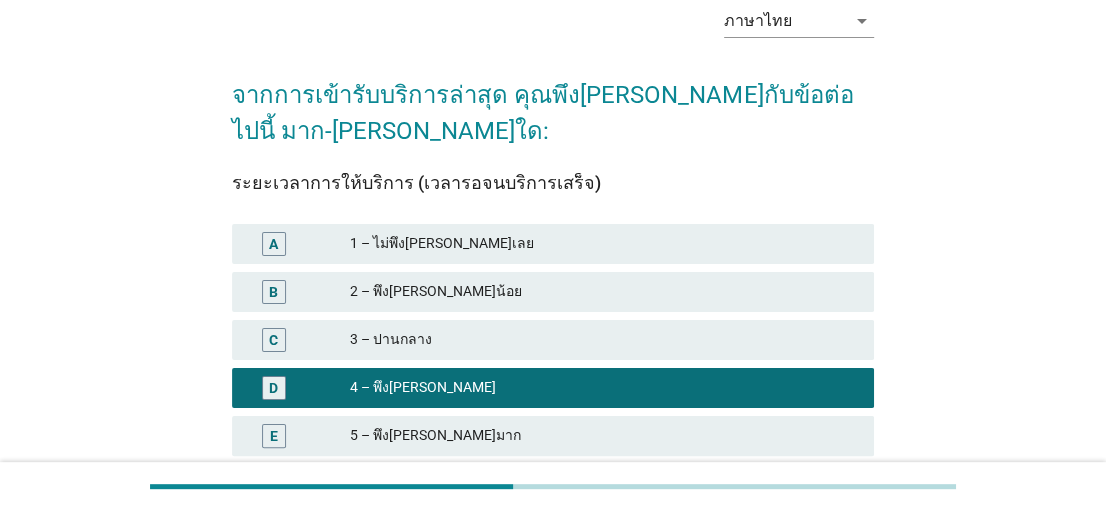 scroll, scrollTop: 262, scrollLeft: 0, axis: vertical 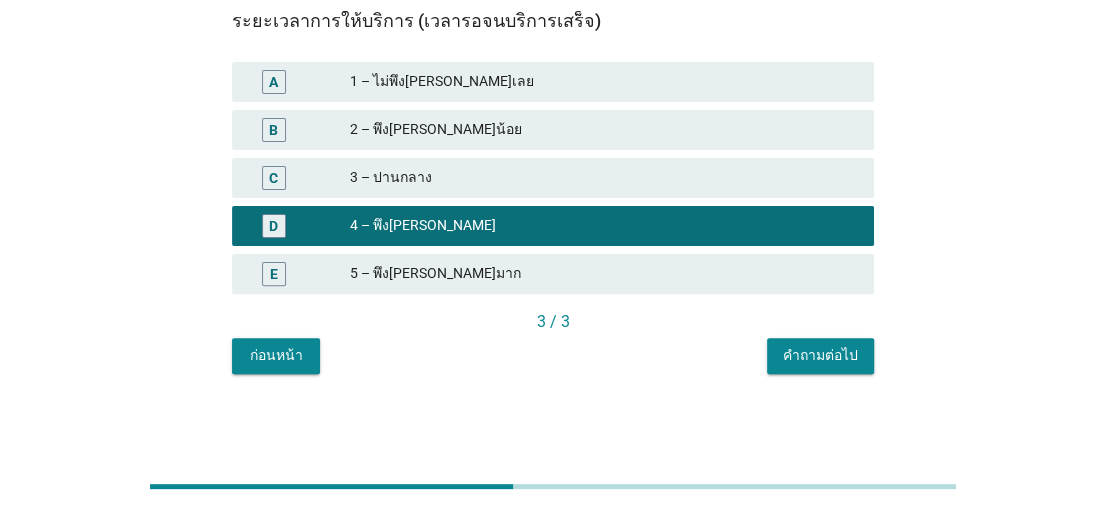 click on "คำถามต่อไป" at bounding box center [820, 355] 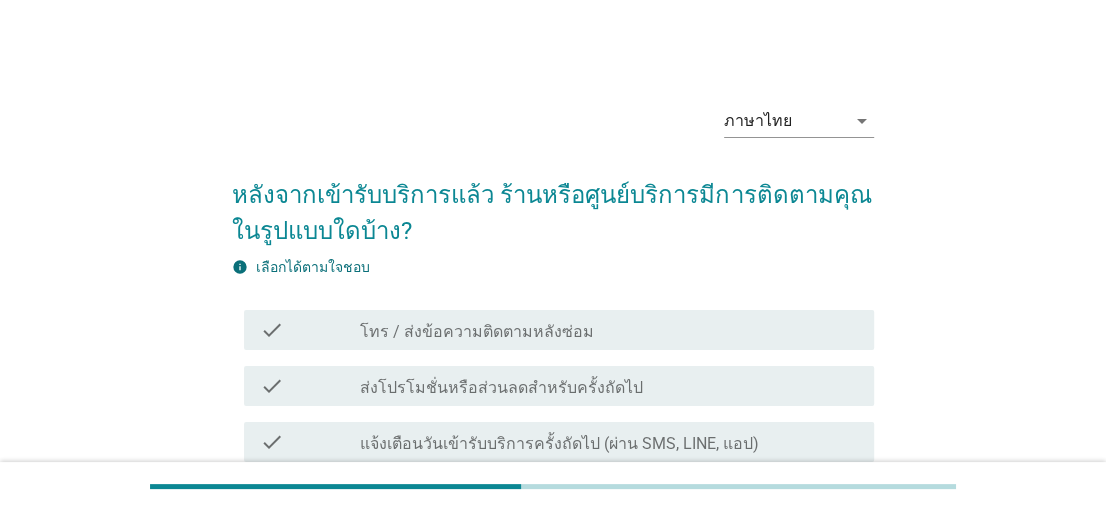 scroll, scrollTop: 100, scrollLeft: 0, axis: vertical 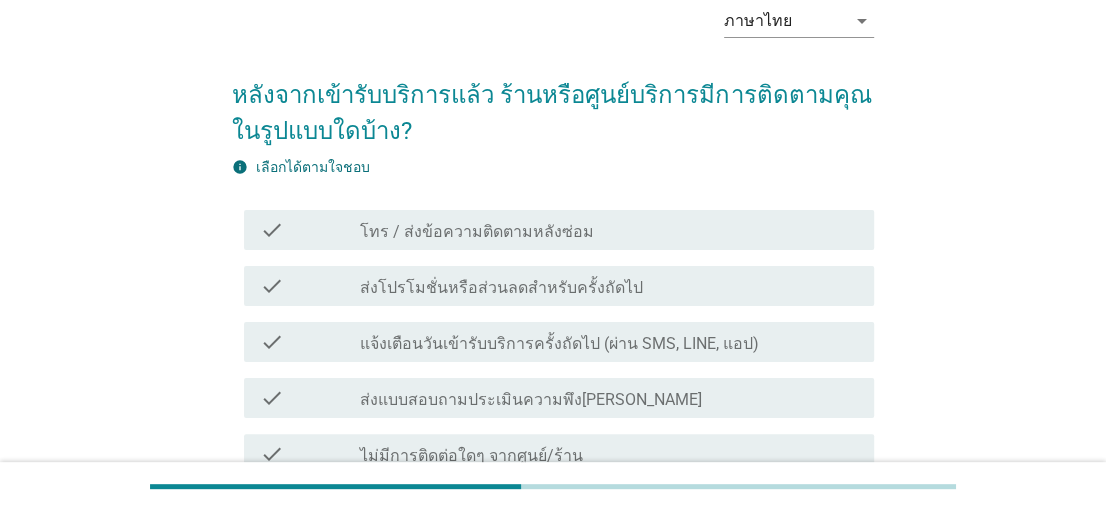 click on "check_box_outline_blank โทร / ส่งข้อความติดตามหลังซ่อม" at bounding box center (609, 230) 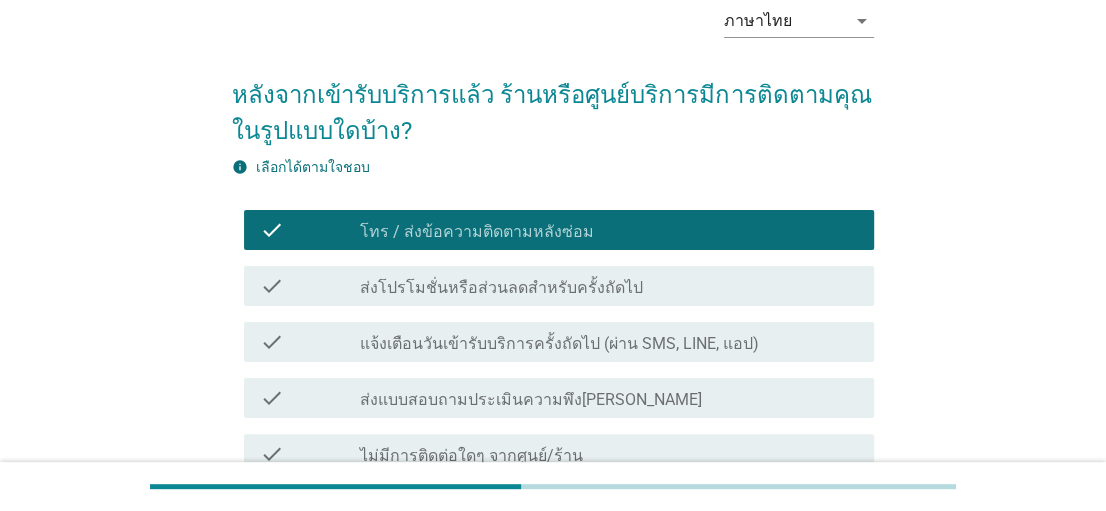 scroll, scrollTop: 400, scrollLeft: 0, axis: vertical 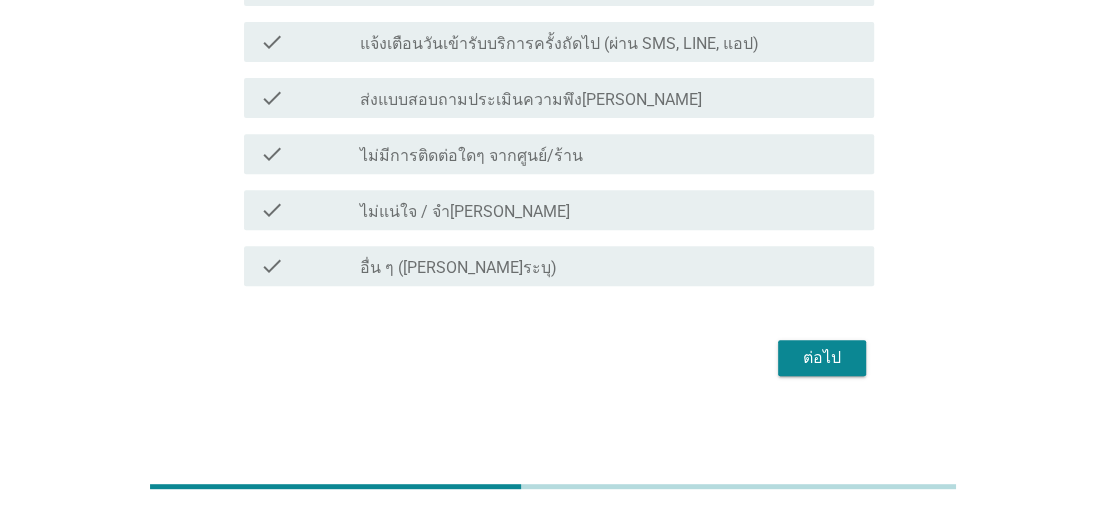 click on "ต่อไป" at bounding box center (822, 358) 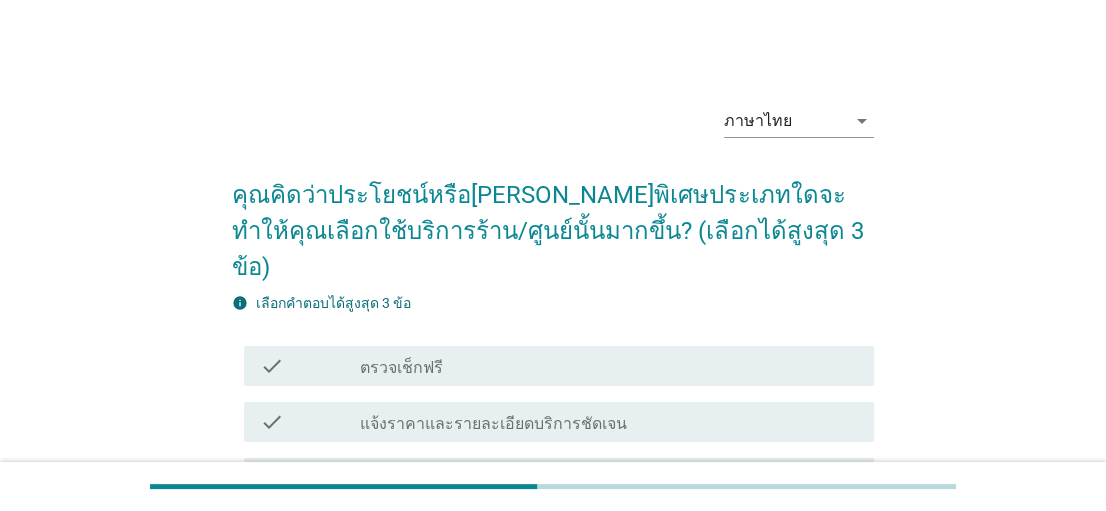 scroll, scrollTop: 200, scrollLeft: 0, axis: vertical 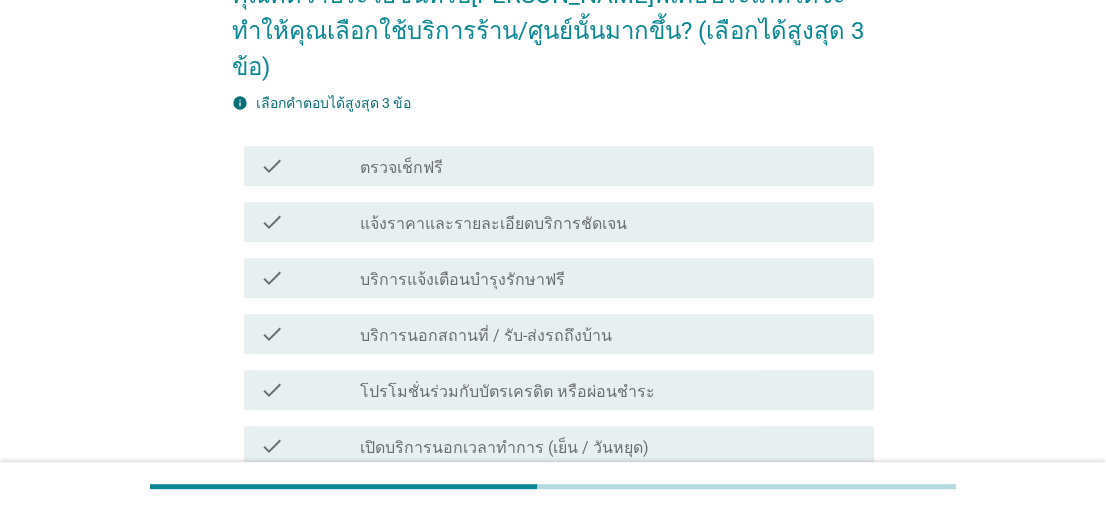 click on "check_box_outline_blank ตรวจเช็กฟรี" at bounding box center (609, 166) 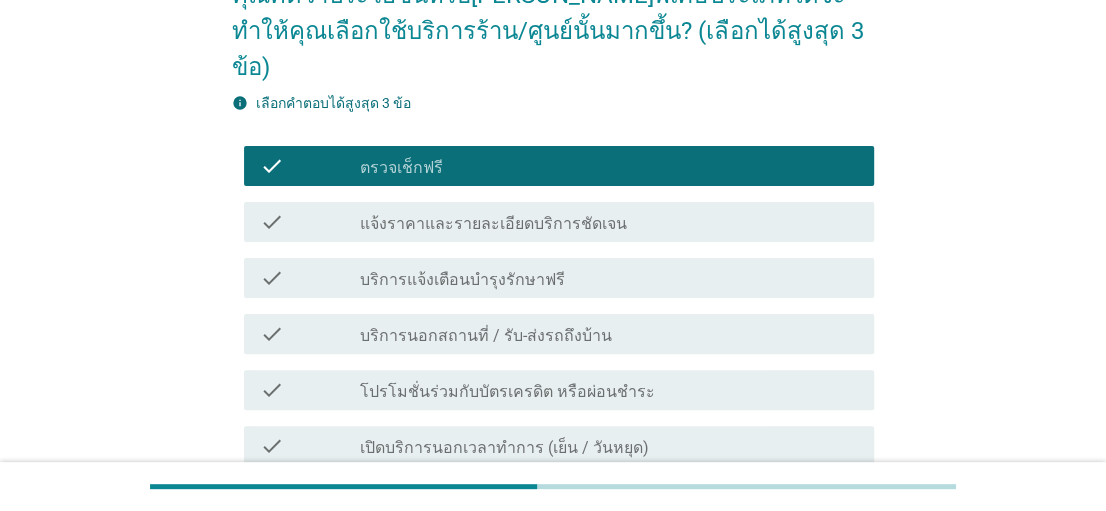 click on "check_box_outline_blank บริการแจ้งเตือนบำรุงรักษาฟรี" at bounding box center [609, 278] 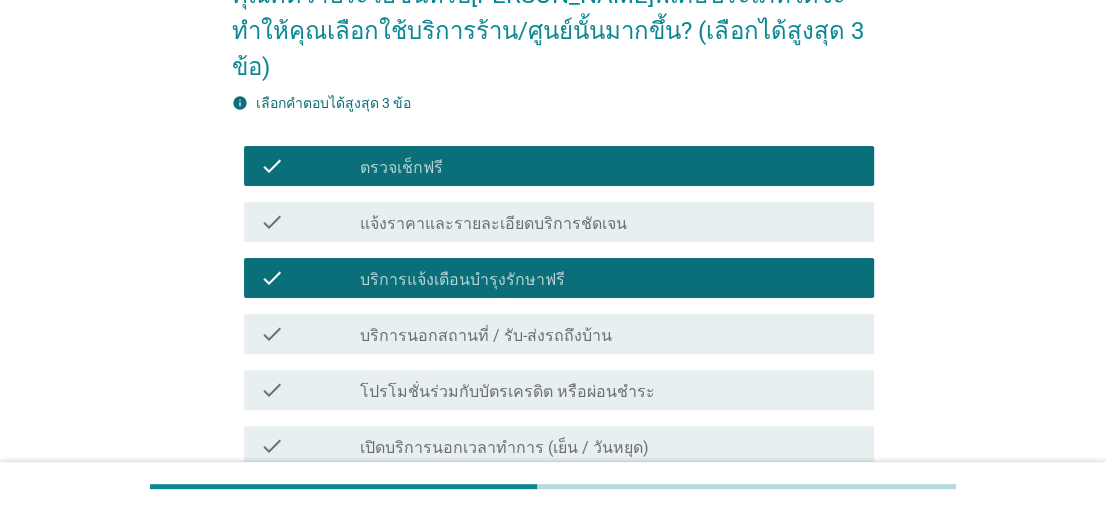 scroll, scrollTop: 400, scrollLeft: 0, axis: vertical 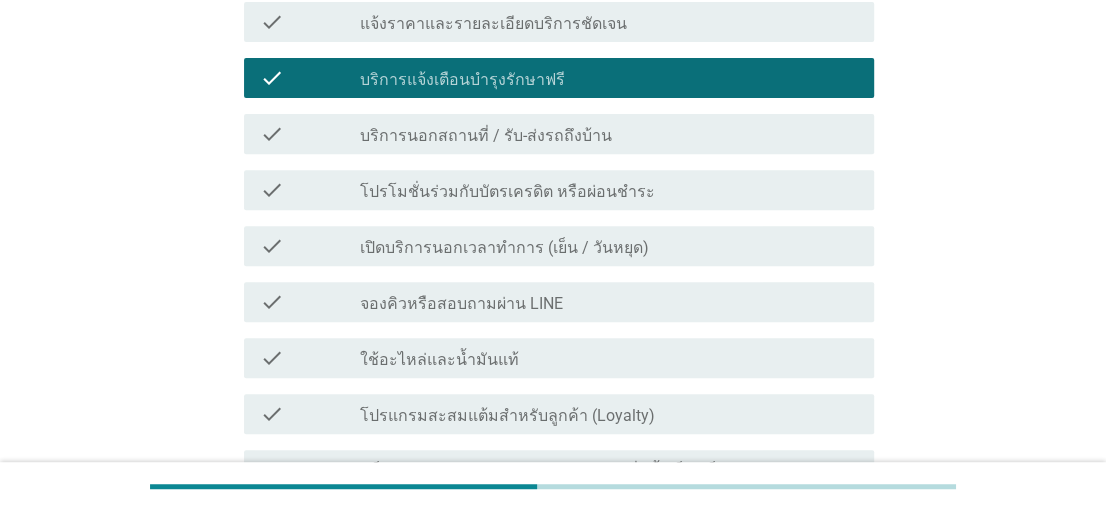 click on "check_box_outline_blank จองคิวหรือสอบถามผ่าน LINE" at bounding box center [609, 302] 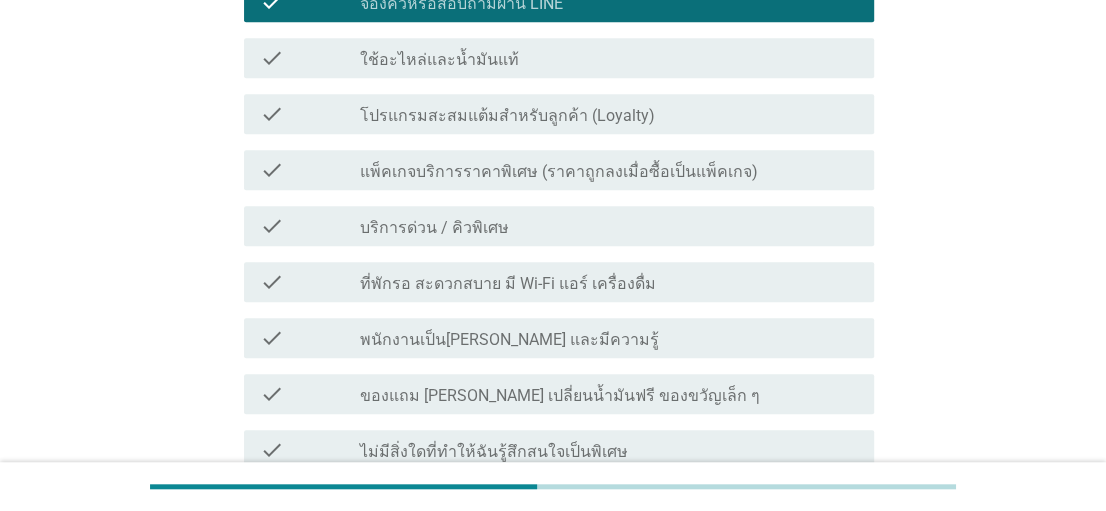 scroll, scrollTop: 800, scrollLeft: 0, axis: vertical 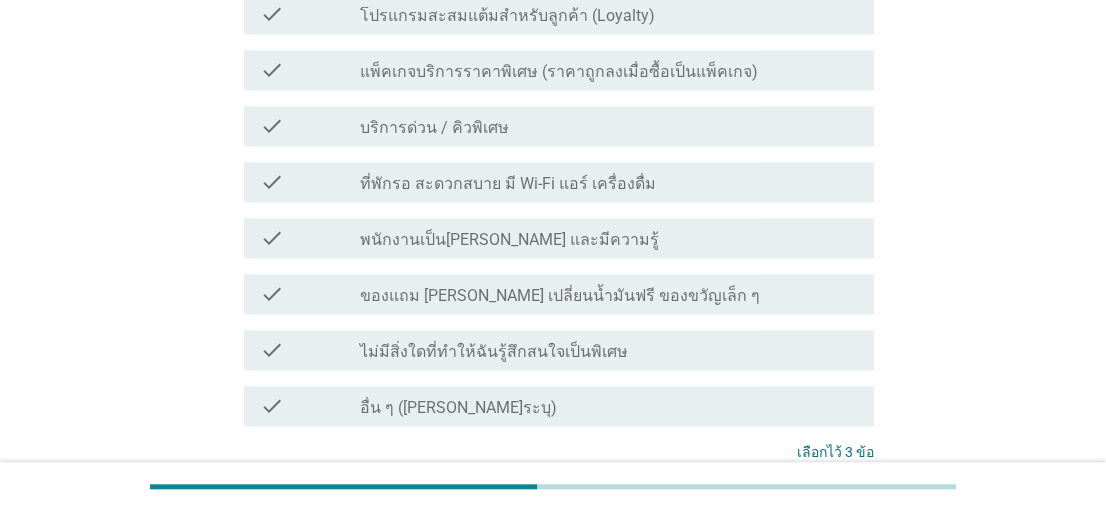 click on "check     check_box อื่น ๆ ([PERSON_NAME]ระบุ)" at bounding box center [552, 406] 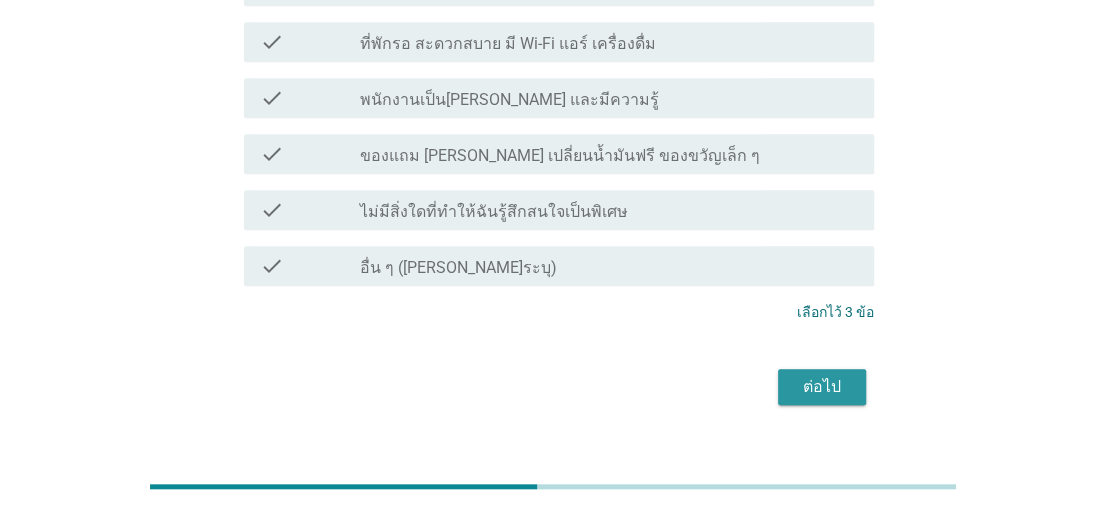 drag, startPoint x: 828, startPoint y: 342, endPoint x: 812, endPoint y: 353, distance: 19.416489 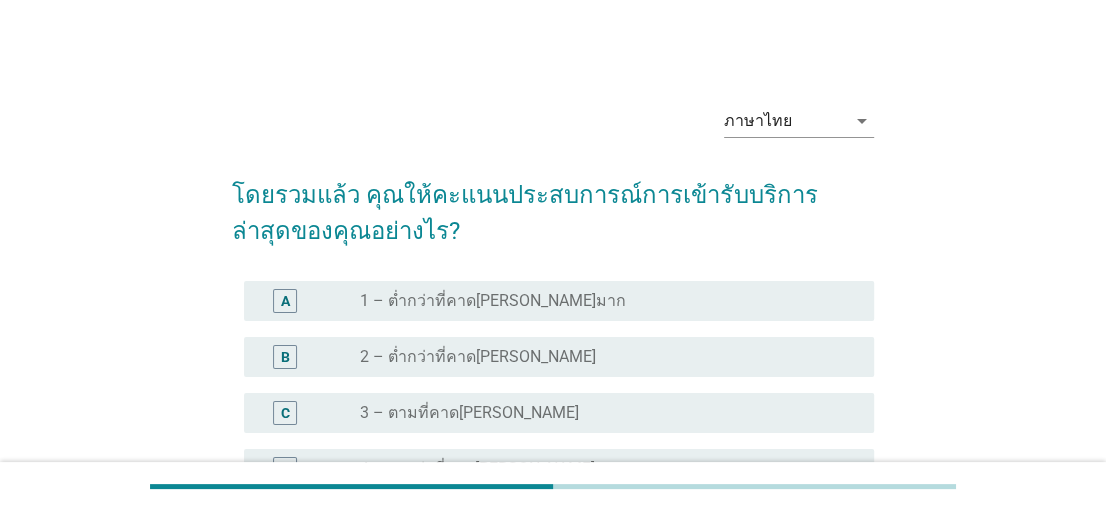 scroll, scrollTop: 200, scrollLeft: 0, axis: vertical 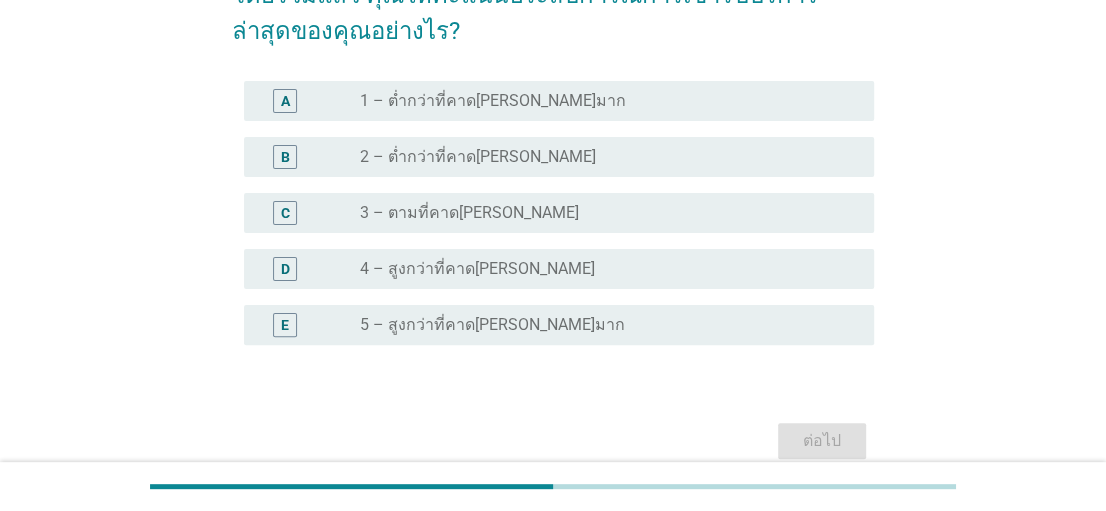 click on "radio_button_unchecked 4 – สูงกว่าที่คาด[PERSON_NAME]" at bounding box center [601, 269] 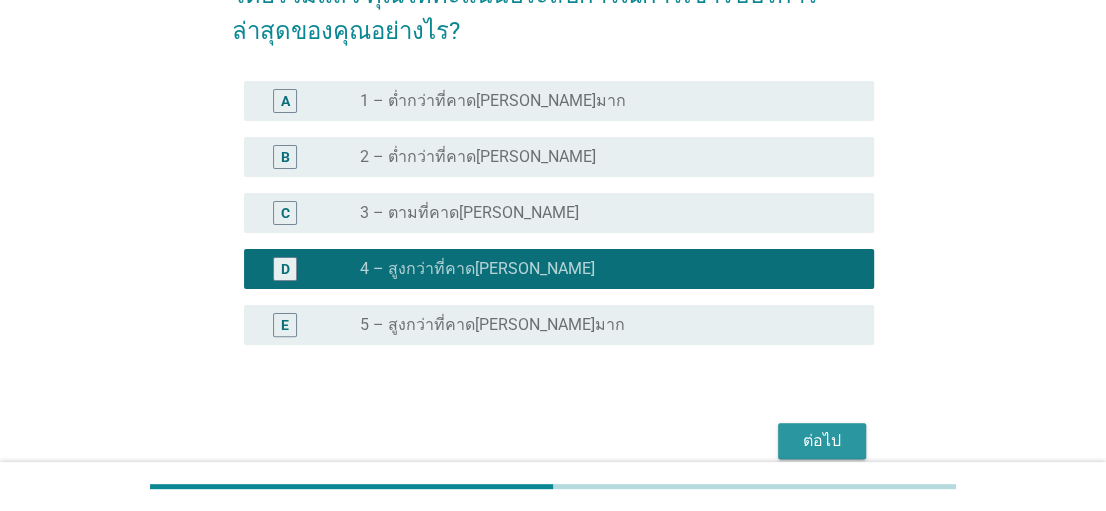 click on "ต่อไป" at bounding box center [822, 441] 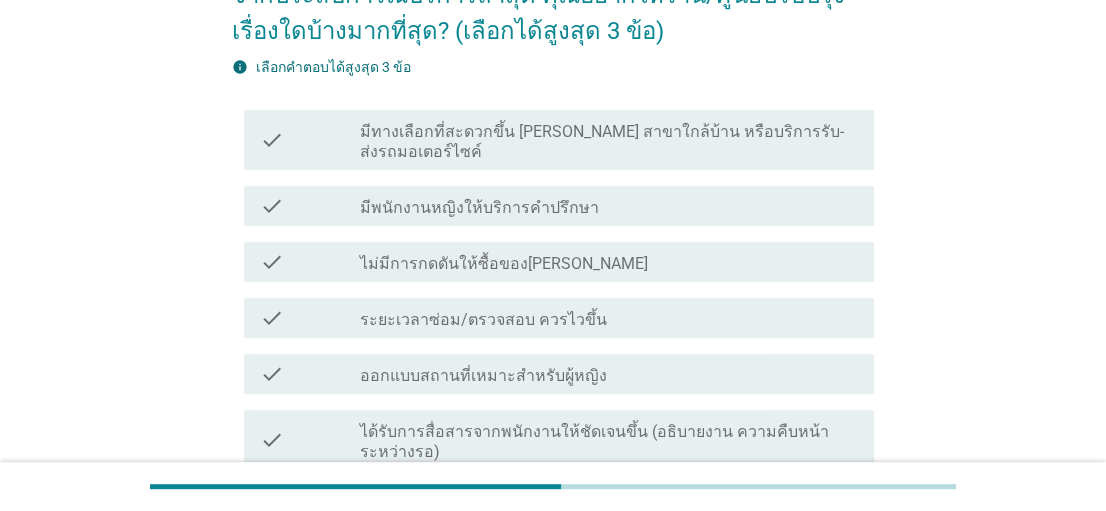 scroll, scrollTop: 0, scrollLeft: 0, axis: both 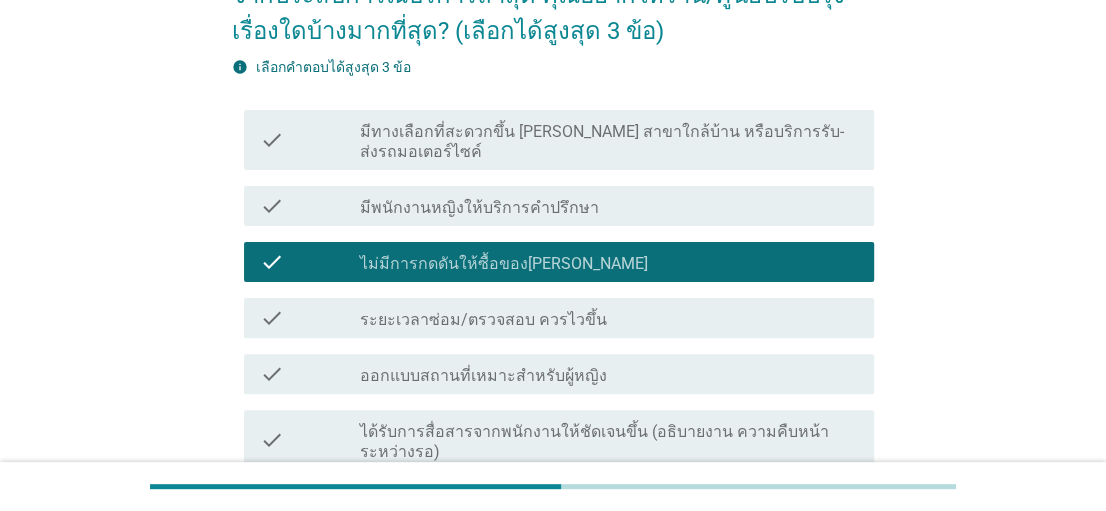 click on "check_box_outline_blank ระยะเวลาซ่อม/ตรวจสอบ ควรไวขึ้น" at bounding box center [609, 318] 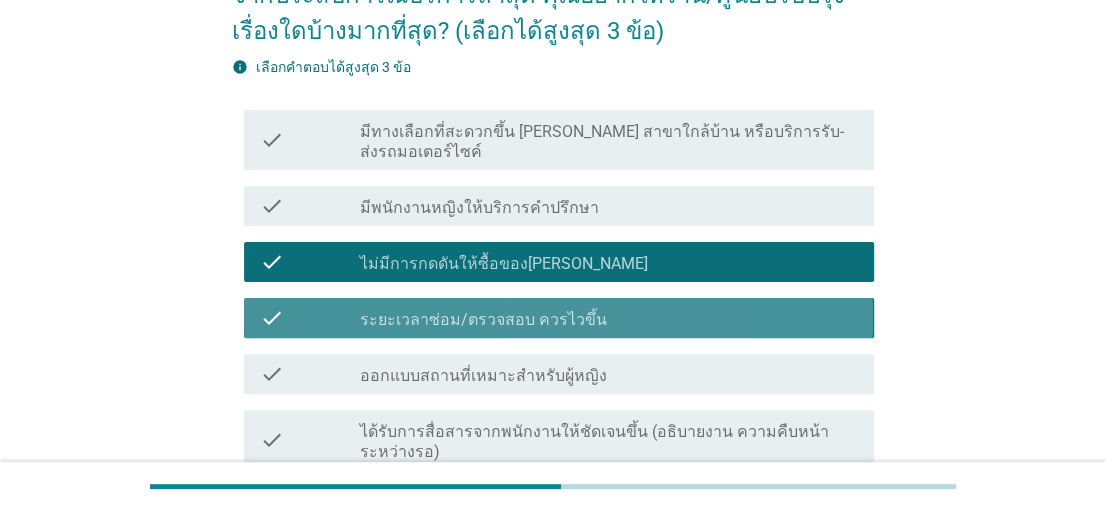 click on "check     check_box_outline_blank ออกแบบสถานที่เหมาะสำหรับผู้หญิง" at bounding box center [558, 374] 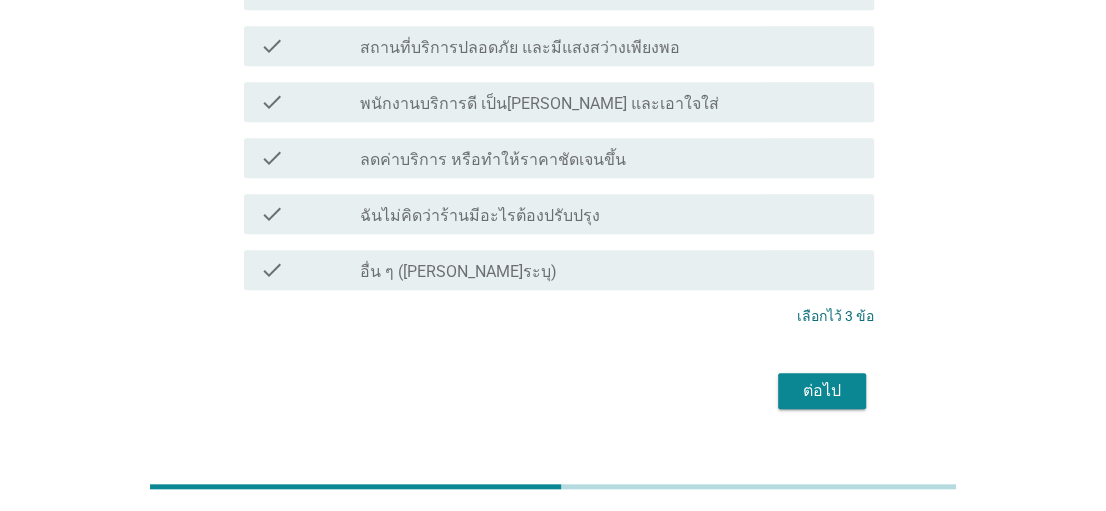 click on "ต่อไป" at bounding box center (822, 391) 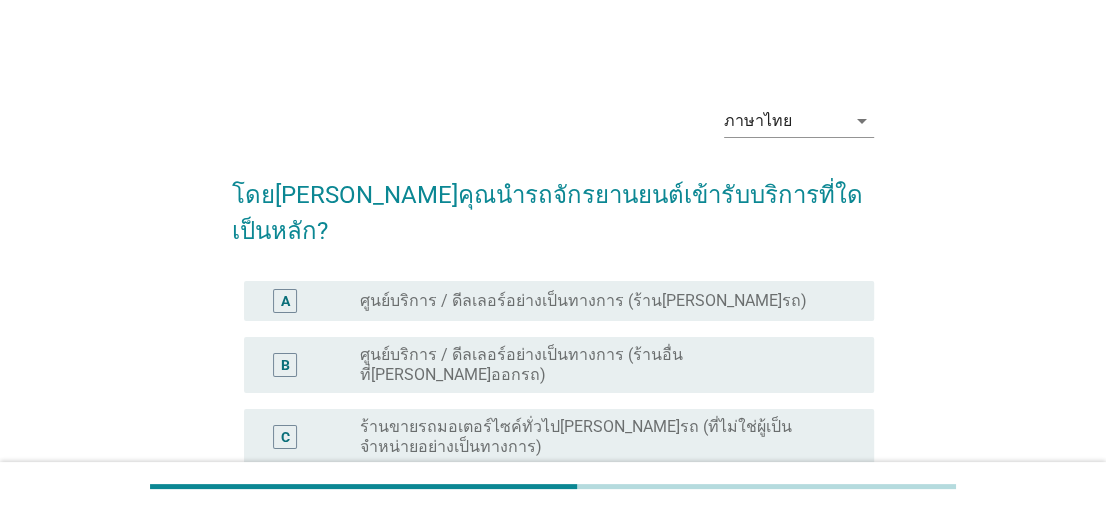 click on "ศูนย์บริการ / ดีลเลอร์อย่างเป็นทางการ  (ร้าน[PERSON_NAME]รถ)" at bounding box center [583, 301] 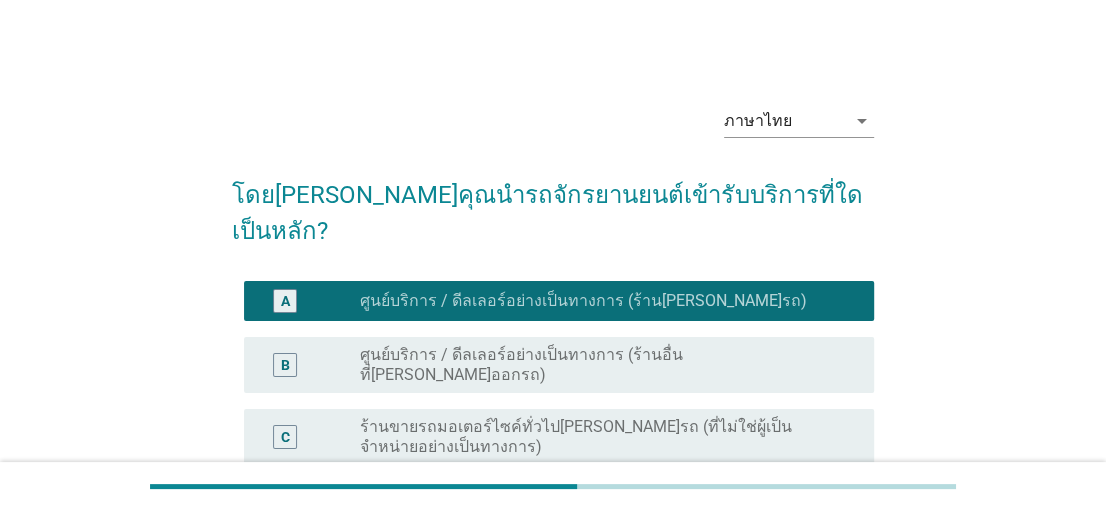 click on "ศูนย์บริการ / ดีลเลอร์อย่างเป็นทางการ  (ร้านอื่นที่[PERSON_NAME]ออกรถ)" at bounding box center [601, 365] 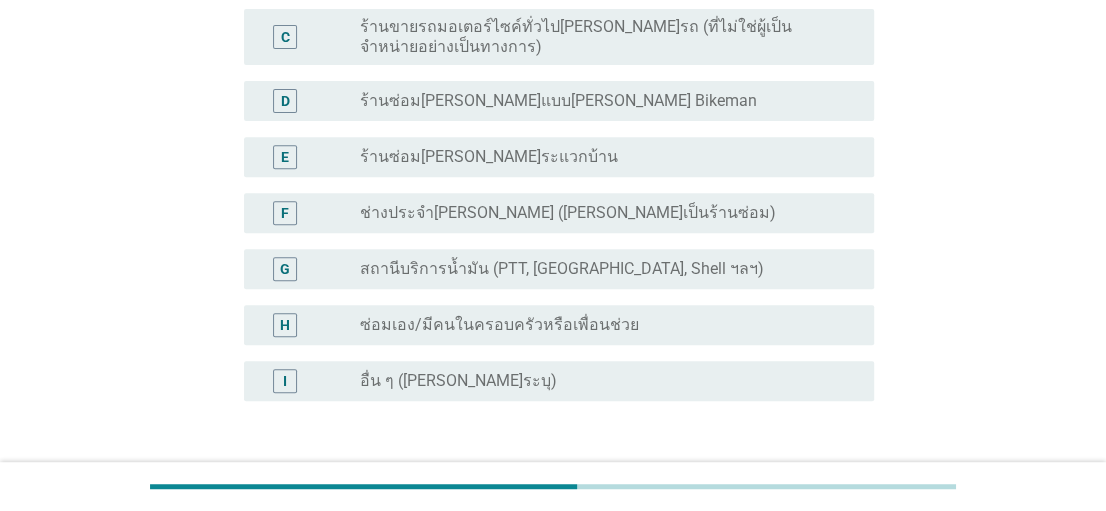 scroll, scrollTop: 495, scrollLeft: 0, axis: vertical 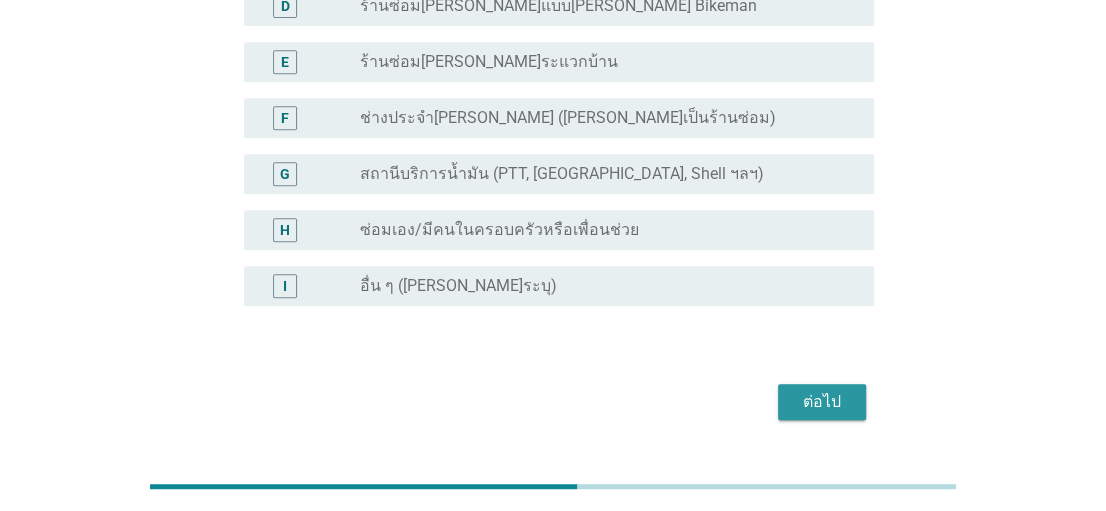 click on "ต่อไป" at bounding box center (822, 402) 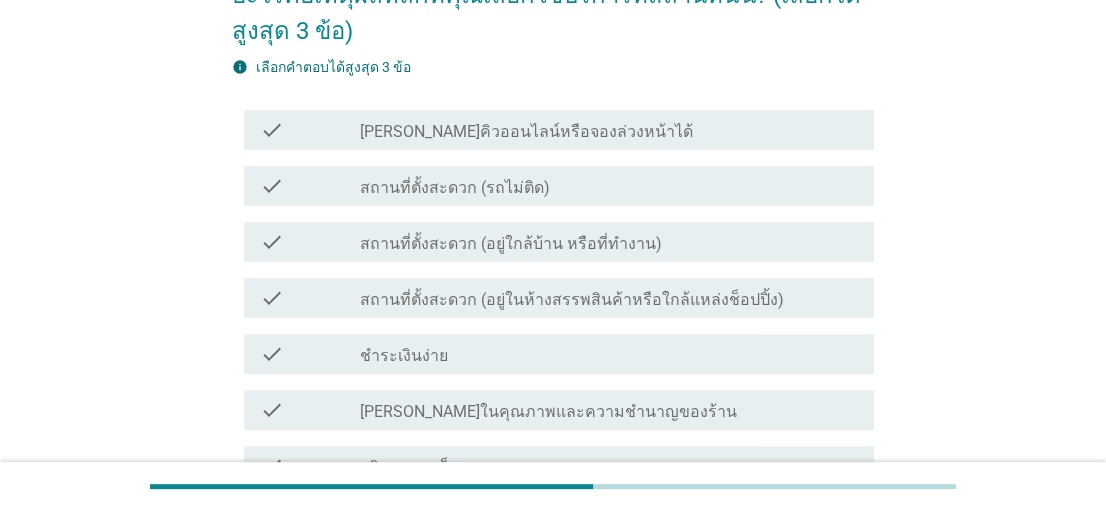 click on "สถานที่ตั้งสะดวก (อยู่ใกล้บ้าน หรือที่ทำงาน)" at bounding box center (511, 244) 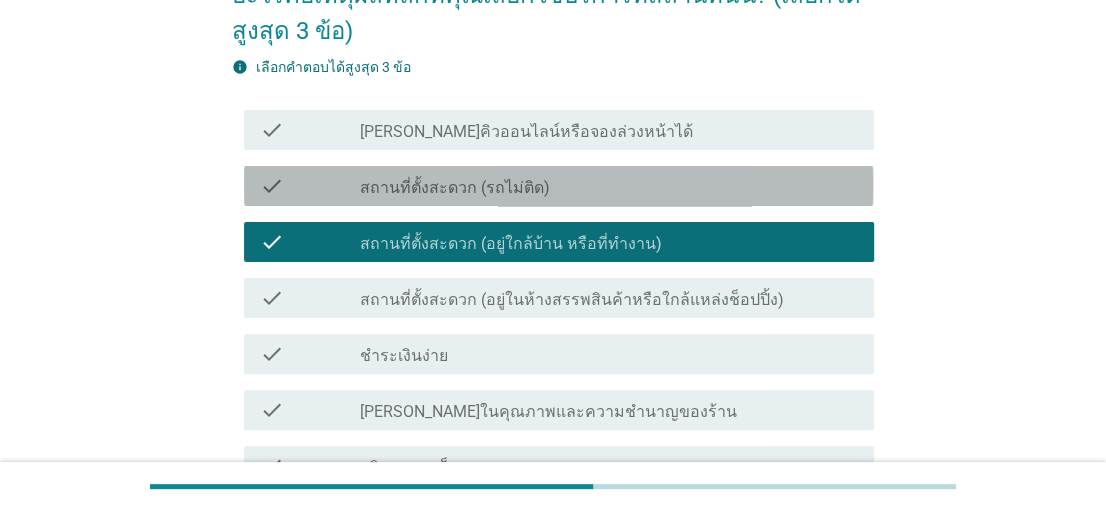 click on "check_box_outline_blank สถานที่ตั้งสะดวก (รถไม่ติด)" at bounding box center [609, 186] 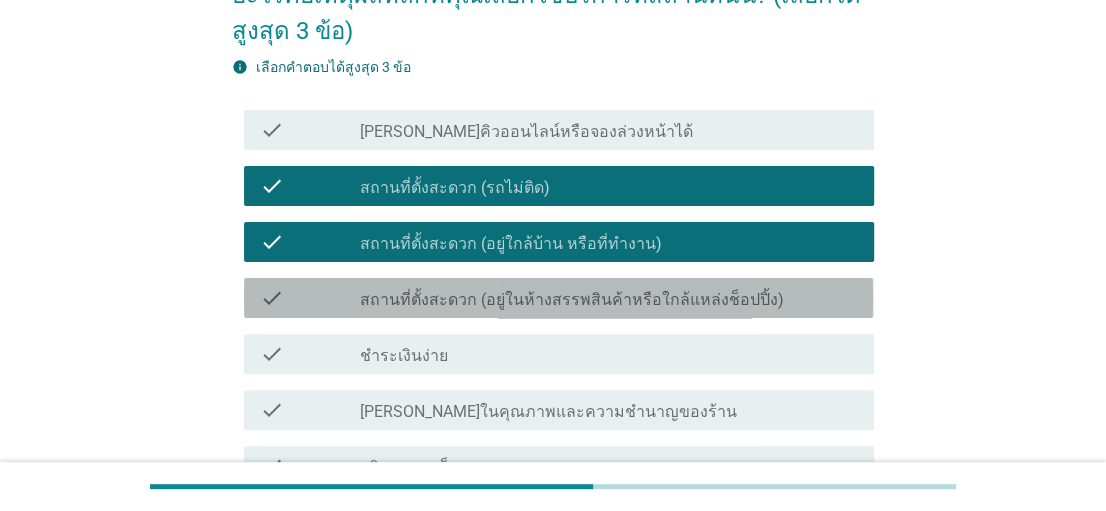 click on "สถานที่ตั้งสะดวก (อยู่ในห้างสรรพสินค้าหรือใกล้แหล่งช็อปปิ้ง)" at bounding box center [572, 300] 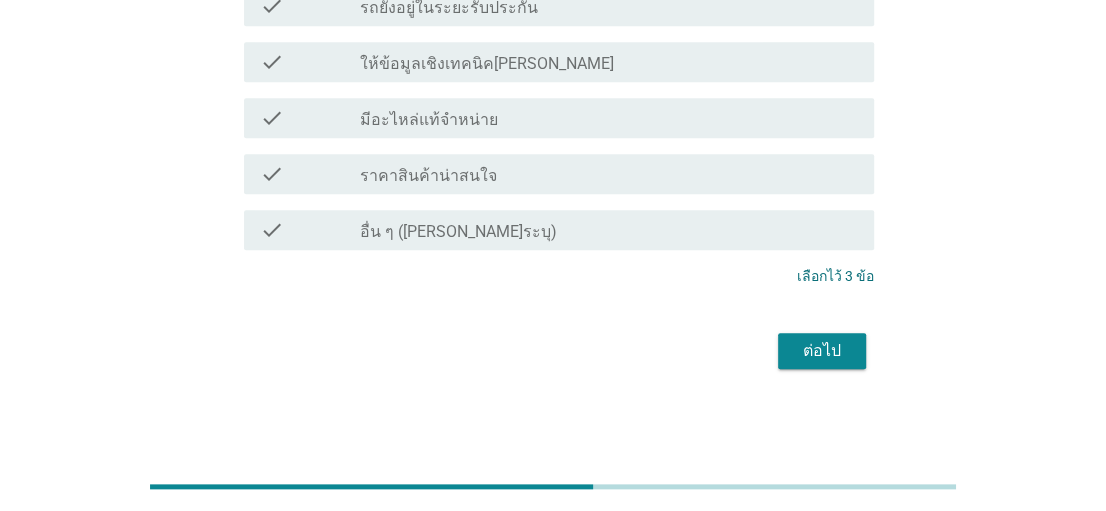 click on "ต่อไป" at bounding box center [822, 351] 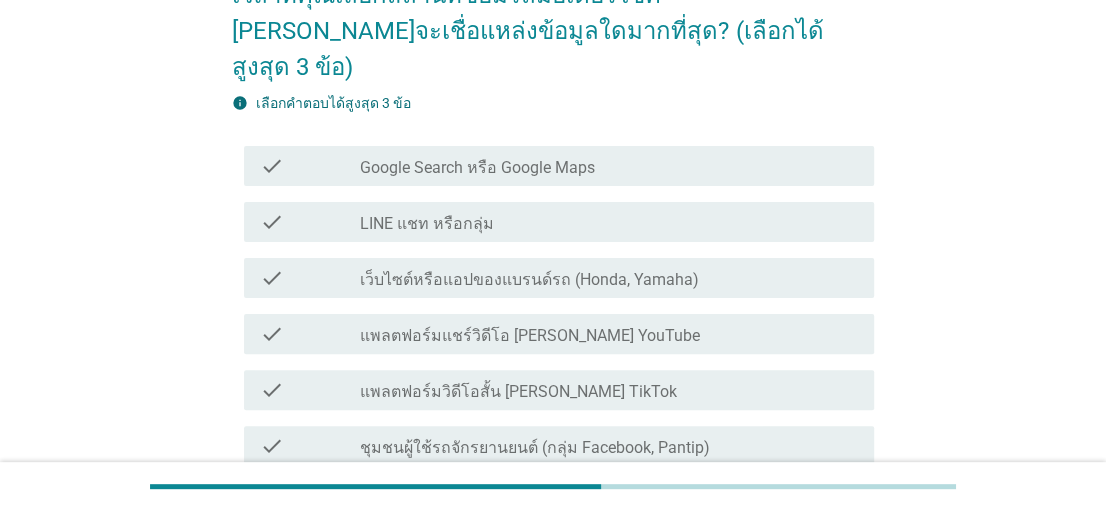 click on "check_box_outline_blank LINE แชท หรือกลุ่ม" at bounding box center (609, 222) 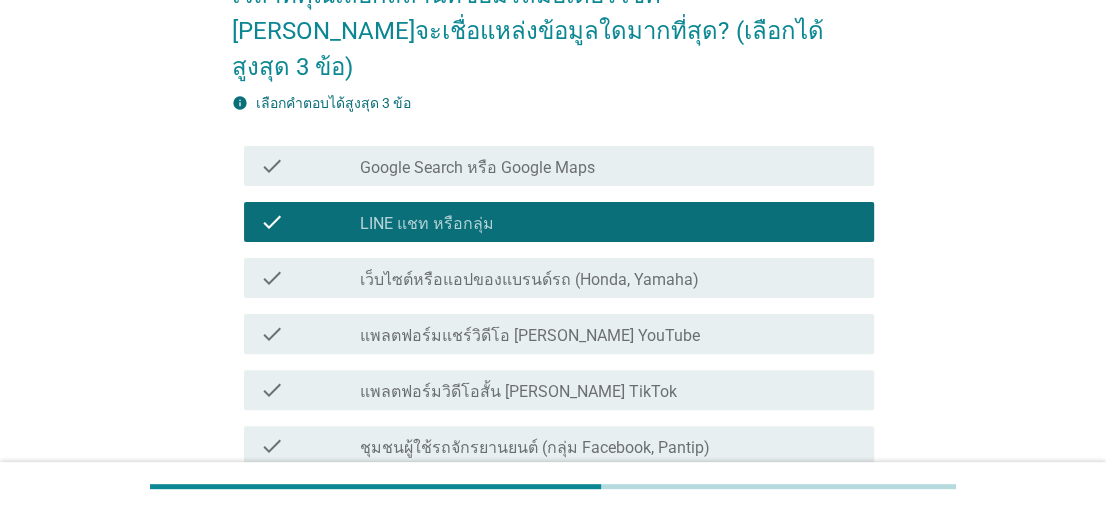 click on "Google Search หรือ Google Maps" at bounding box center [477, 168] 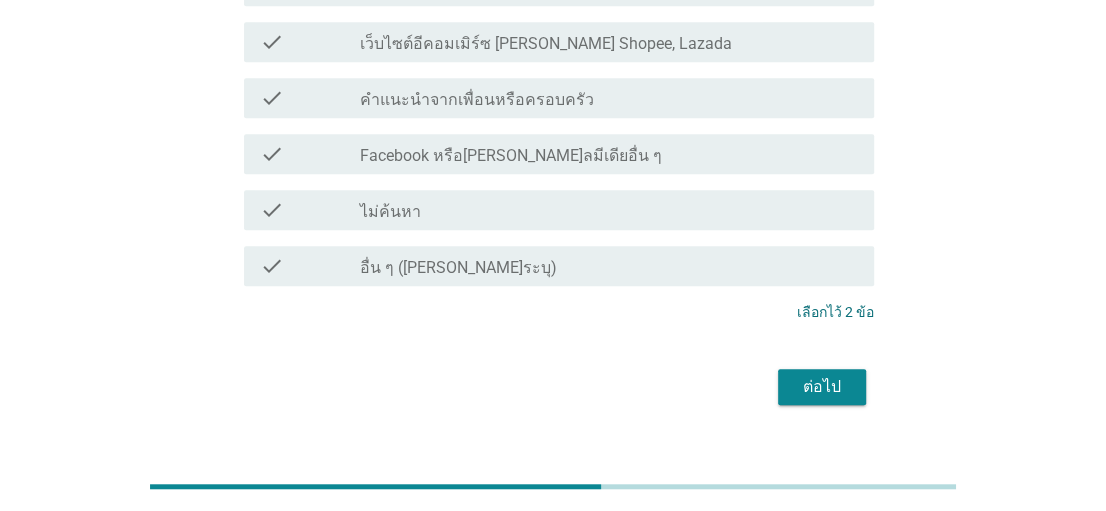 click on "ต่อไป" at bounding box center (822, 387) 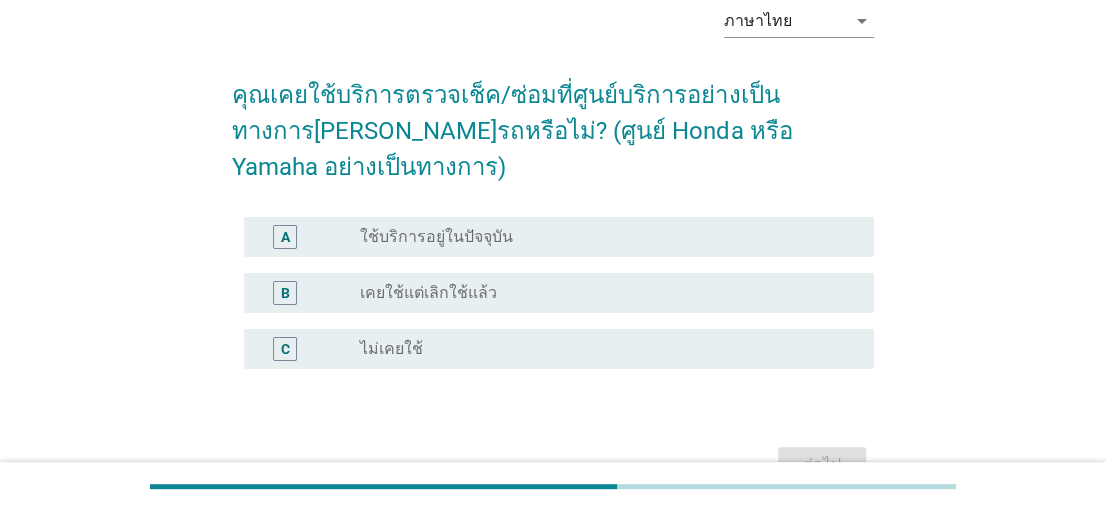 click on "radio_button_unchecked ใช้บริการอยู่ในปัจจุบัน" at bounding box center [601, 237] 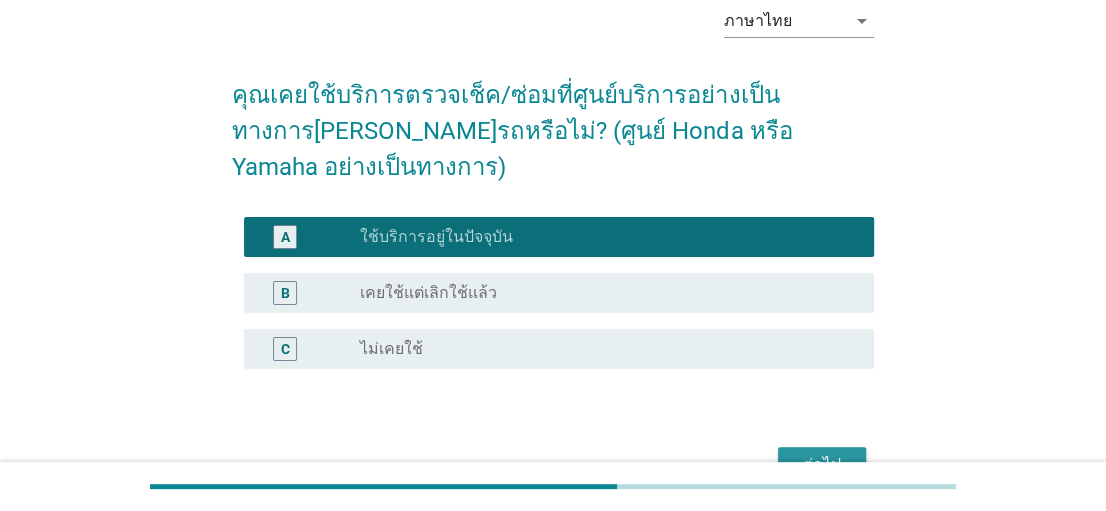 click on "ต่อไป" at bounding box center (822, 465) 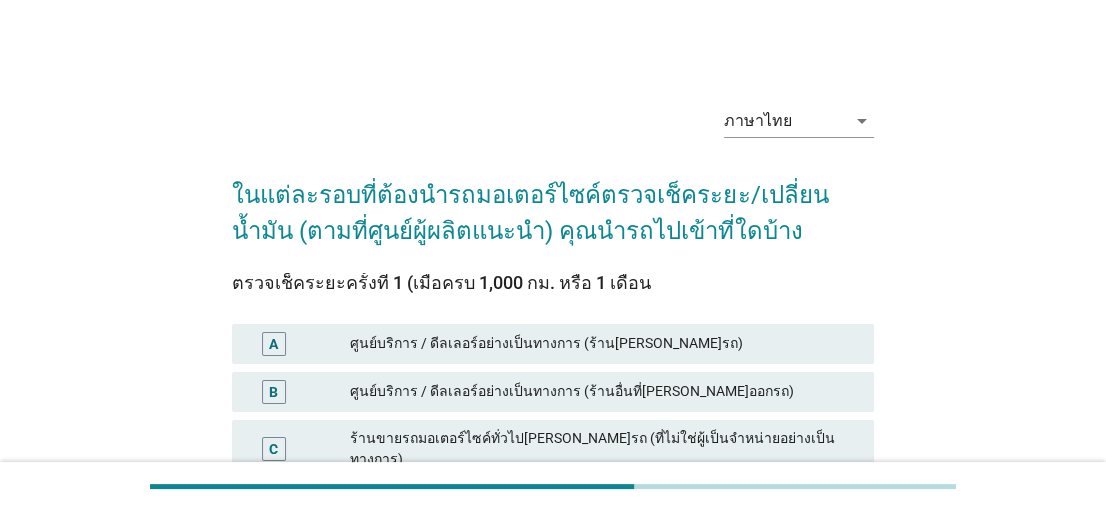 click on "ศูนย์บริการ / ดีลเลอร์อย่างเป็นทางการ  (ร้าน[PERSON_NAME]รถ)" at bounding box center [604, 344] 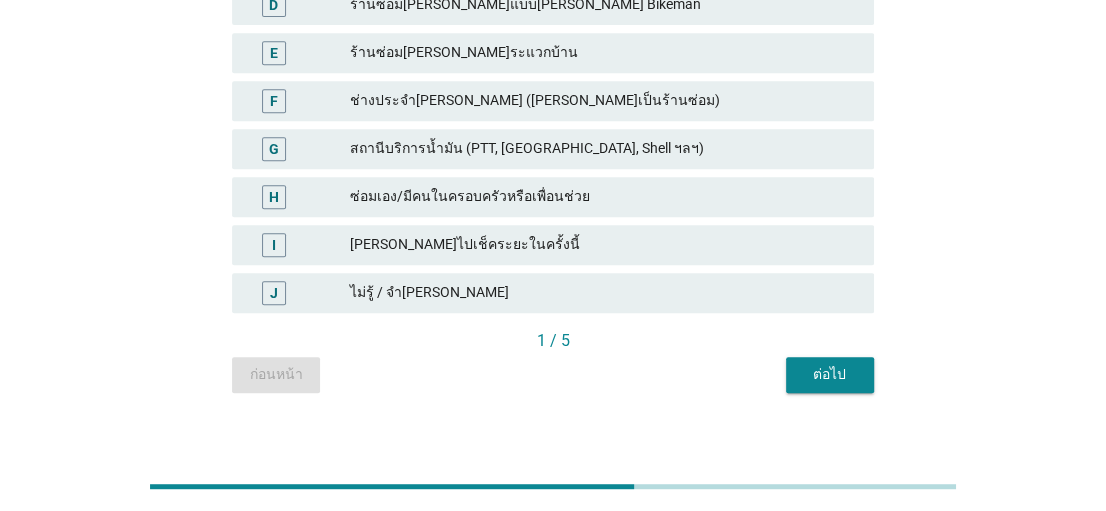 click on "ต่อไป" at bounding box center [830, 375] 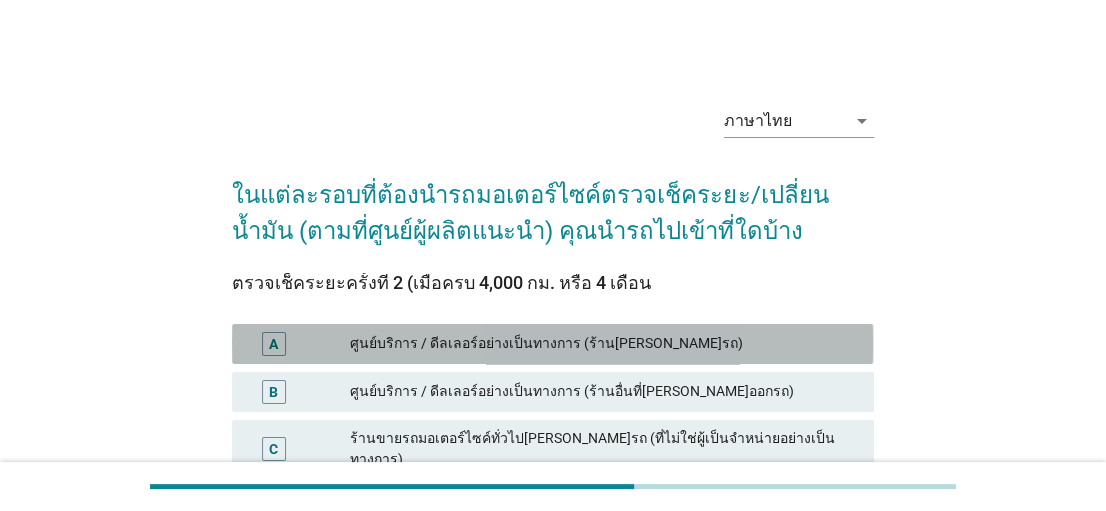 click on "ศูนย์บริการ / ดีลเลอร์อย่างเป็นทางการ  (ร้าน[PERSON_NAME]รถ)" at bounding box center (604, 344) 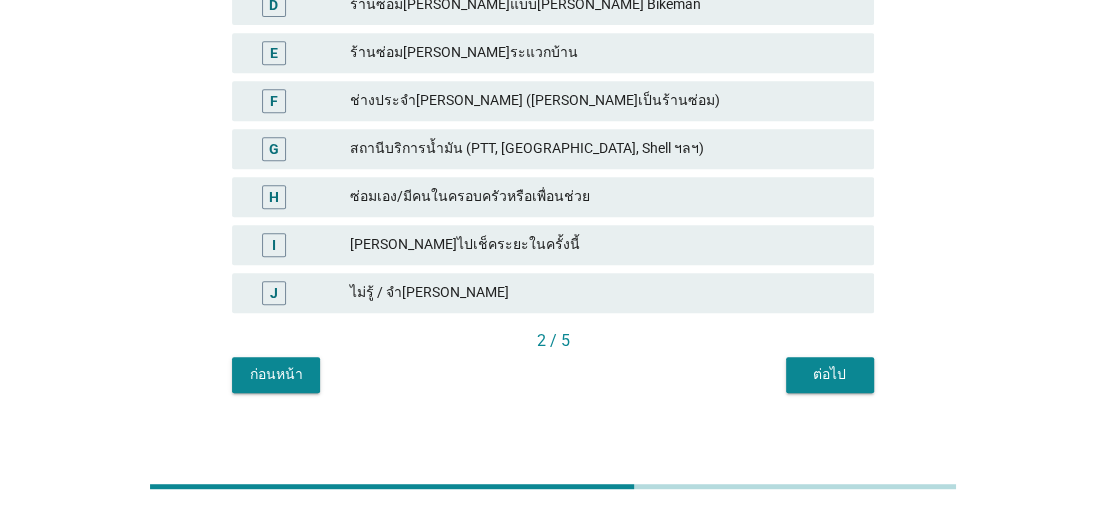 click on "ต่อไป" at bounding box center (830, 374) 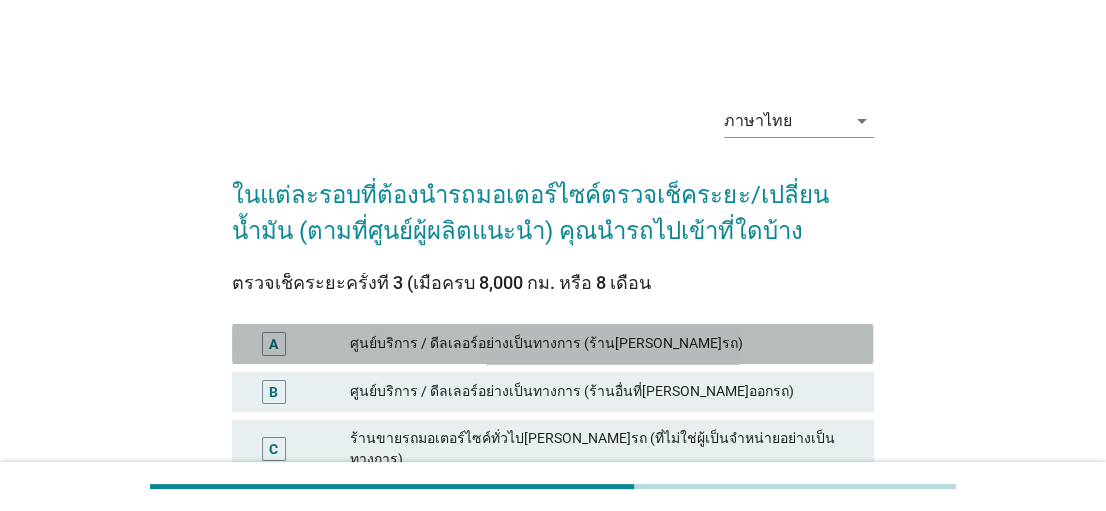 click on "ศูนย์บริการ / ดีลเลอร์อย่างเป็นทางการ  (ร้าน[PERSON_NAME]รถ)" at bounding box center (604, 344) 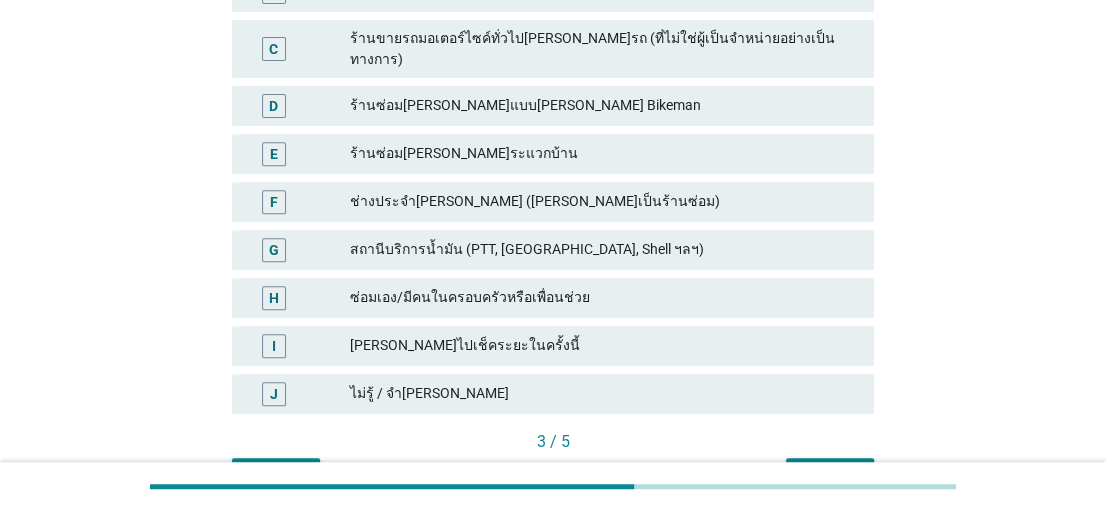 scroll, scrollTop: 500, scrollLeft: 0, axis: vertical 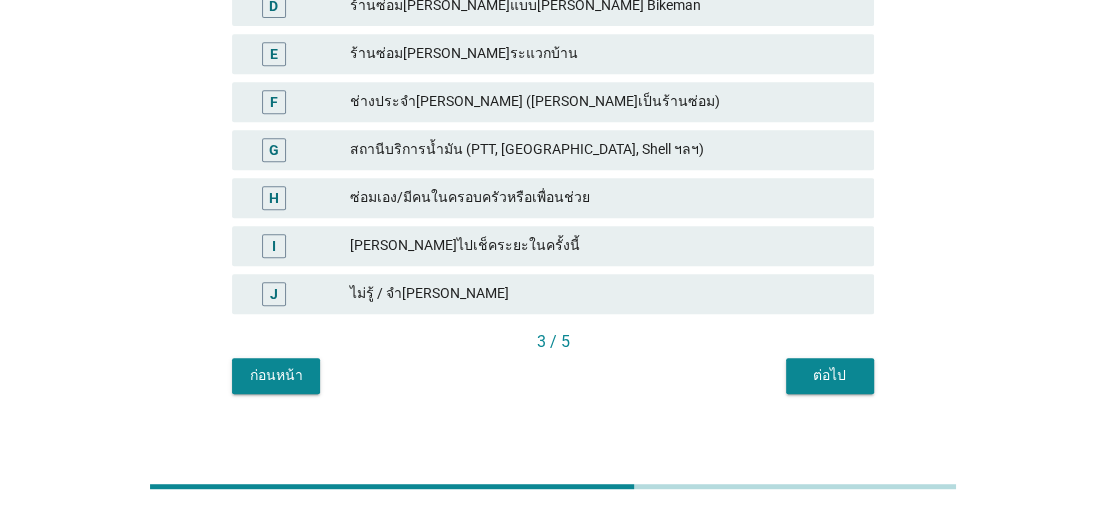 click on "ต่อไป" at bounding box center (830, 376) 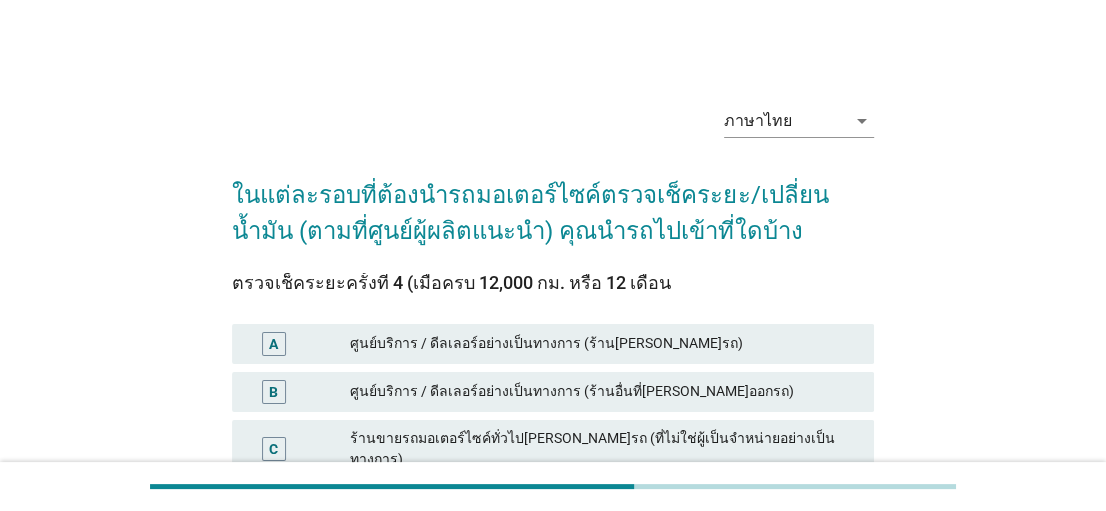 click on "ศูนย์บริการ / ดีลเลอร์อย่างเป็นทางการ  (ร้าน[PERSON_NAME]รถ)" at bounding box center [604, 344] 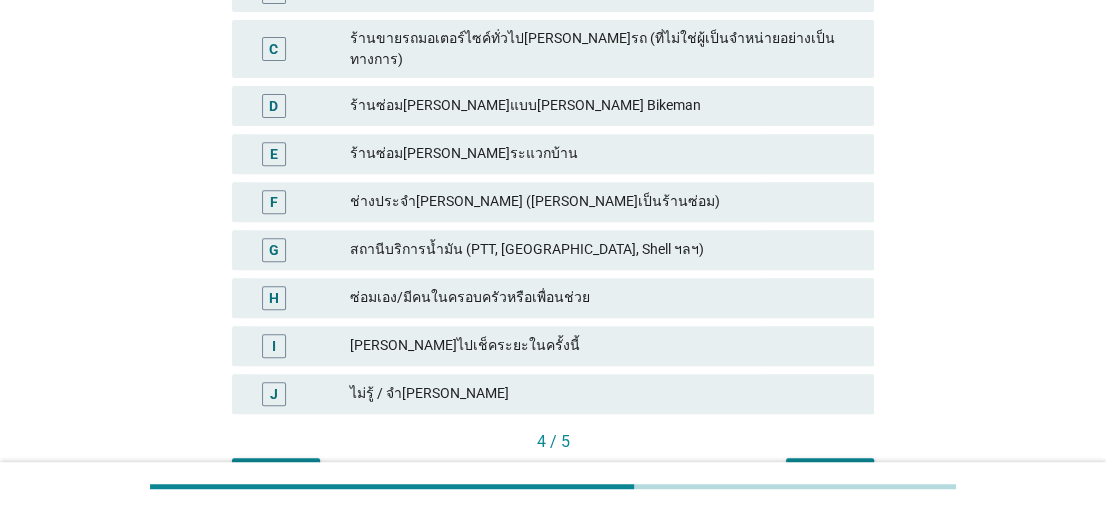 scroll, scrollTop: 501, scrollLeft: 0, axis: vertical 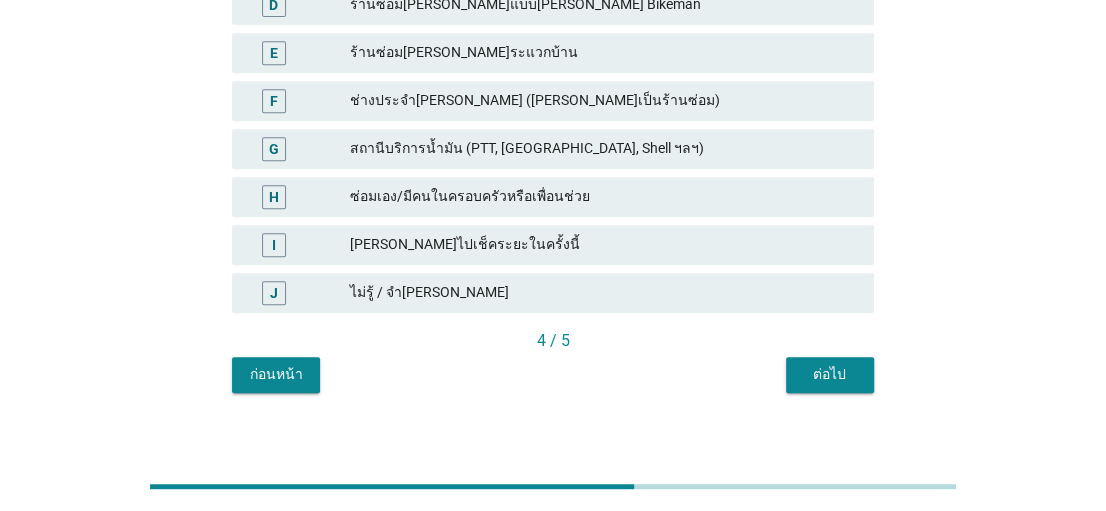 click on "I   [PERSON_NAME]ไปเช็คระยะในครั้งนี้" at bounding box center [552, 245] 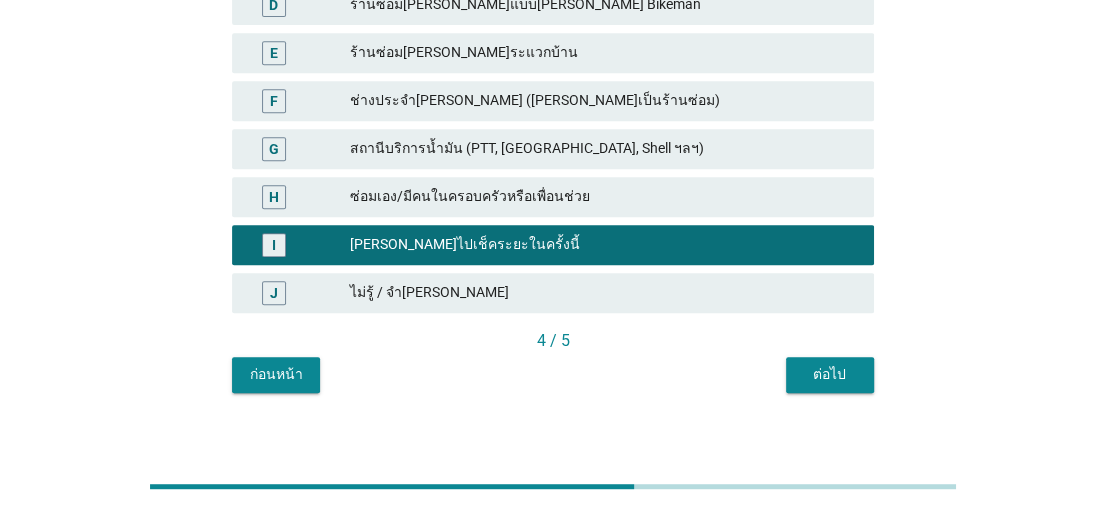 click on "ต่อไป" at bounding box center (830, 374) 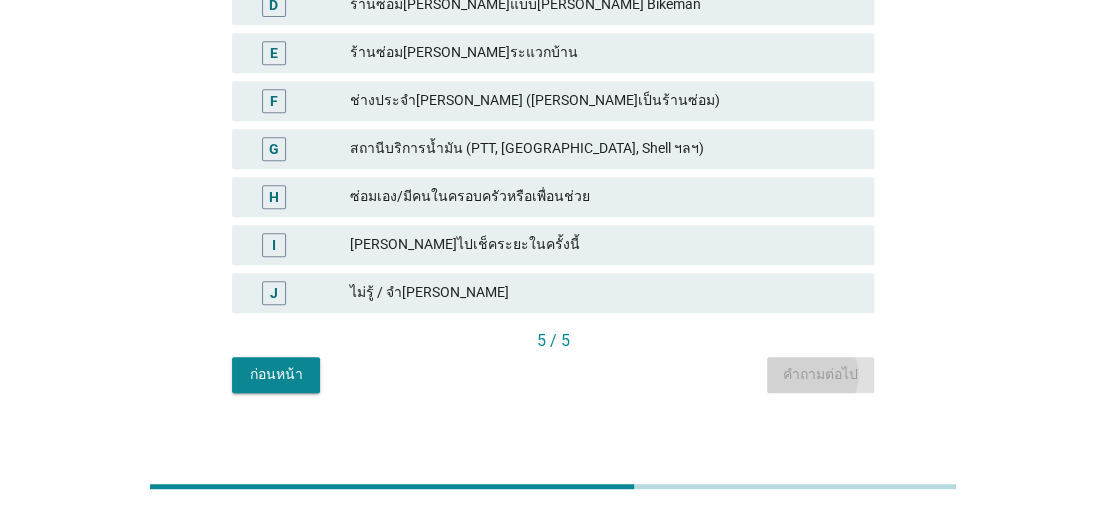 scroll, scrollTop: 0, scrollLeft: 0, axis: both 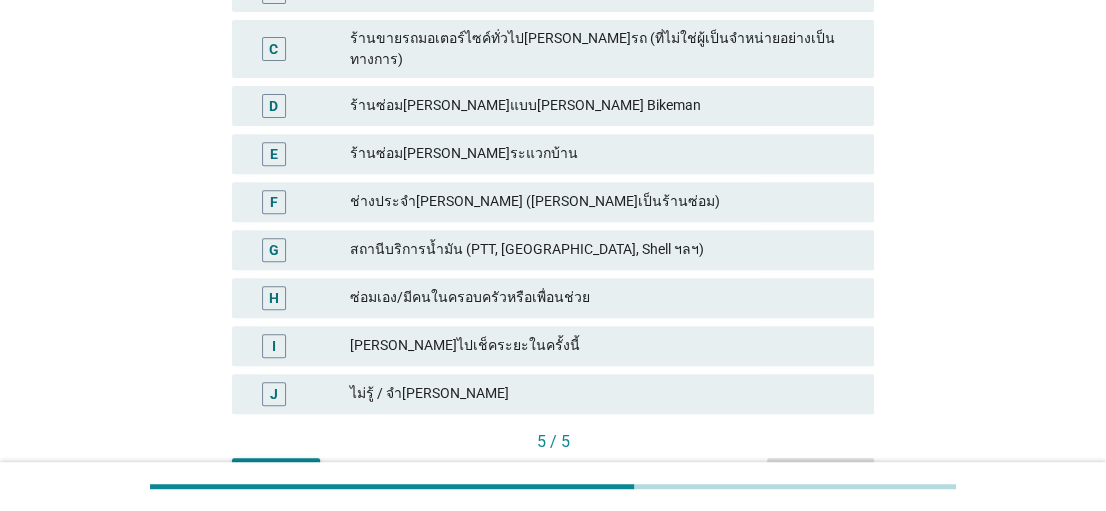 drag, startPoint x: 640, startPoint y: 338, endPoint x: 699, endPoint y: 368, distance: 66.189125 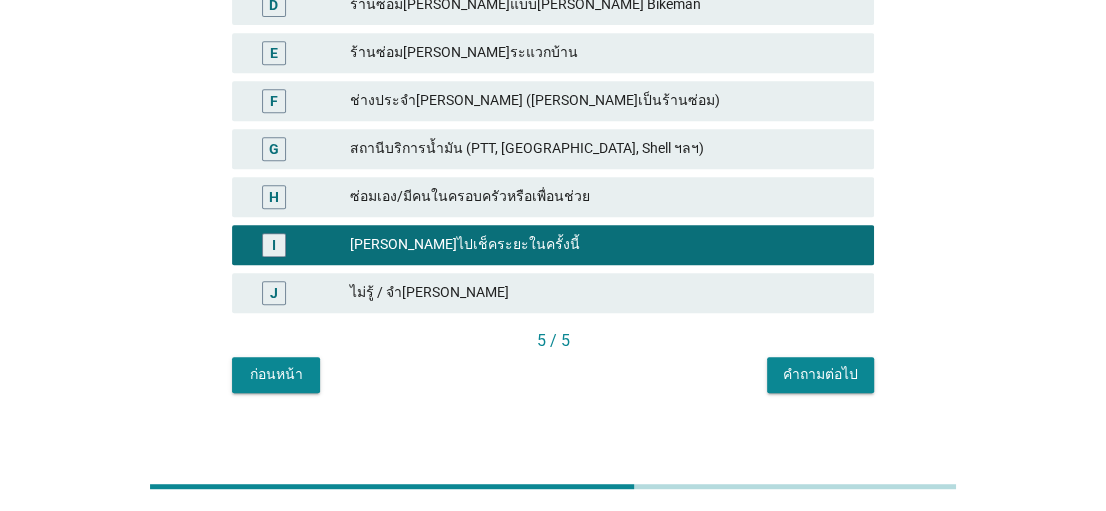 click on "ภาษาไทย arrow_drop_down   ในแต่ละรอบที่ต้องนำรถมอเตอร์ไซค์ตรวจเช็คระยะ/เปลี่ยนน้ำมัน (ตามที่ศูนย์ผู้ผลิตแนะนำ) คุณนำรถไปเข้าที่ใดบ้าง
ตรวจเช็คระยะครั้งที่ 5 (เมื่อครบ 16,000 กม. หรือ 16 เดือน
A   ศูนย์บริการ / ดีลเลอร์อย่างเป็นทางการ  (ร้าน[PERSON_NAME]รถ) B   ศูนย์บริการ / ดีลเลอร์อย่างเป็นทางการ  (ร้านอื่นที่[PERSON_NAME]ออกรถ)  C   D   ร้านซ่อม[PERSON_NAME]แบบ[PERSON_NAME] Bikeman E   F   G   H   I   J
5 / 5" at bounding box center [552, -10] 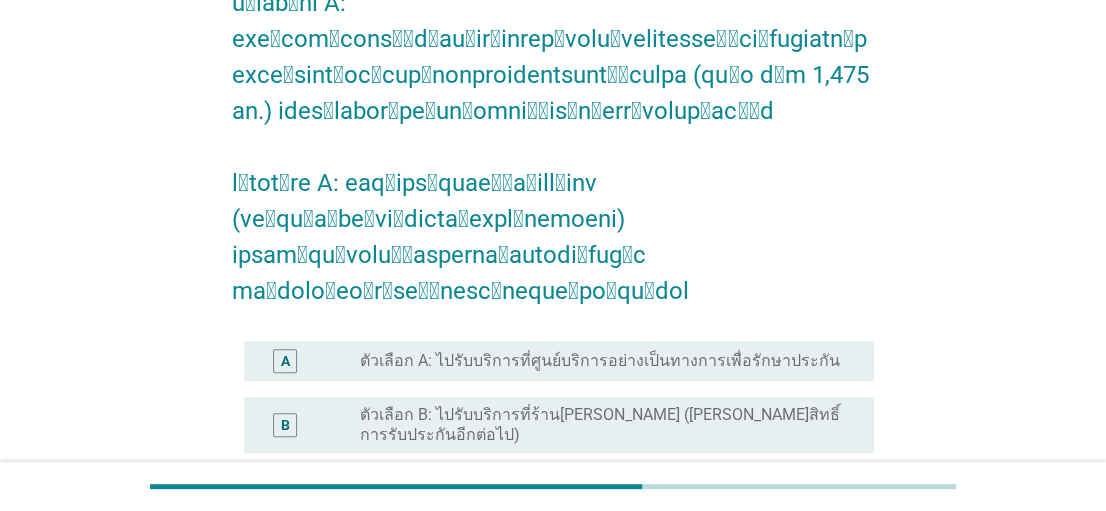 drag, startPoint x: 762, startPoint y: 295, endPoint x: 877, endPoint y: 333, distance: 121.11565 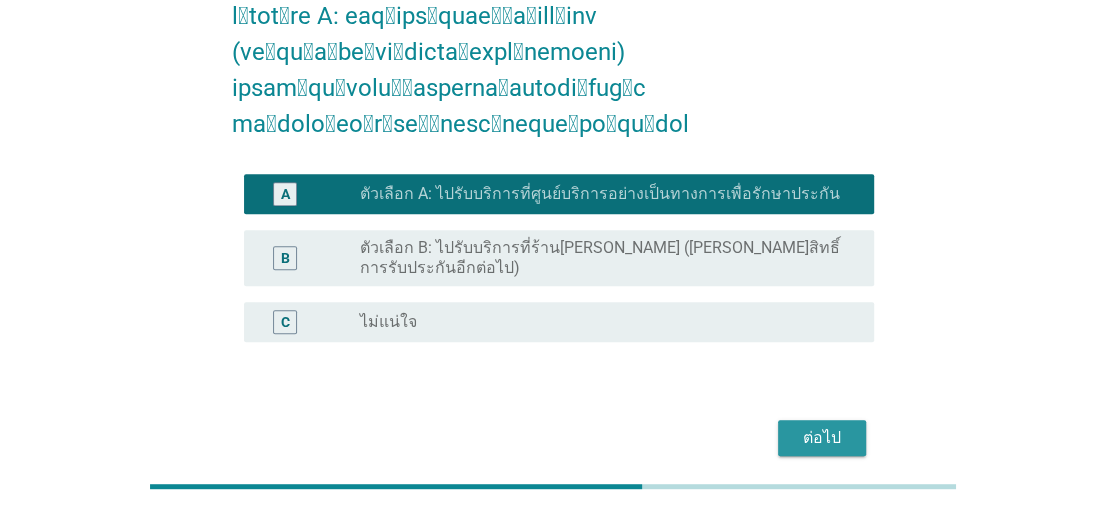 click on "ต่อไป" at bounding box center (822, 438) 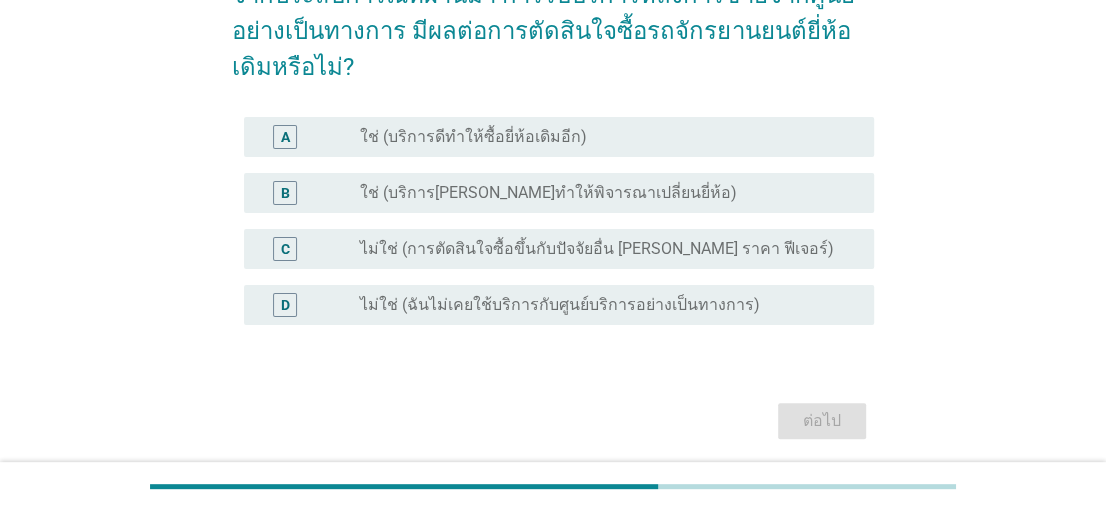 click on "radio_button_unchecked ใช่ (บริการดีทำให้ซื้อยี่ห้อเดิมอีก)" at bounding box center [601, 137] 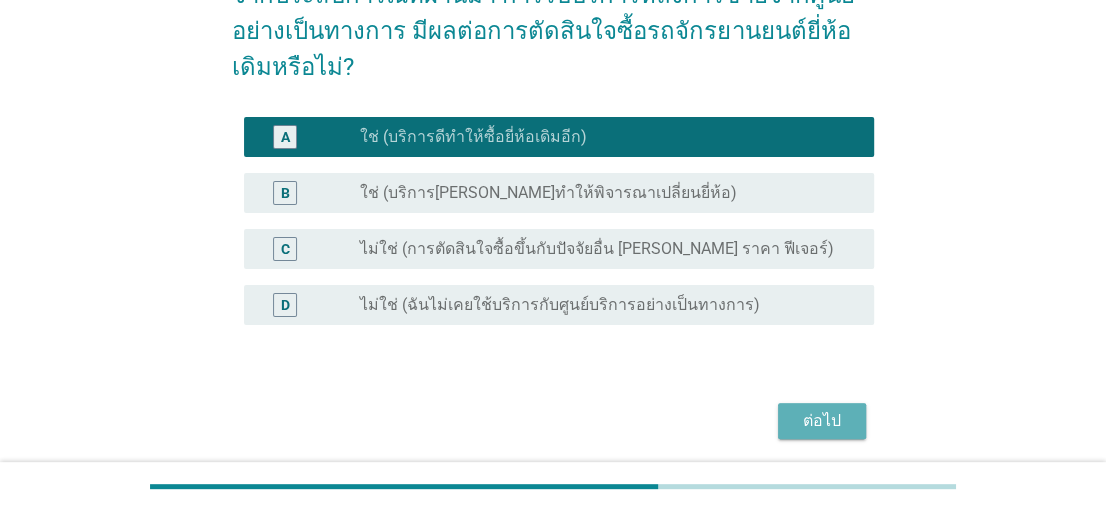 drag, startPoint x: 823, startPoint y: 429, endPoint x: 822, endPoint y: 415, distance: 14.035668 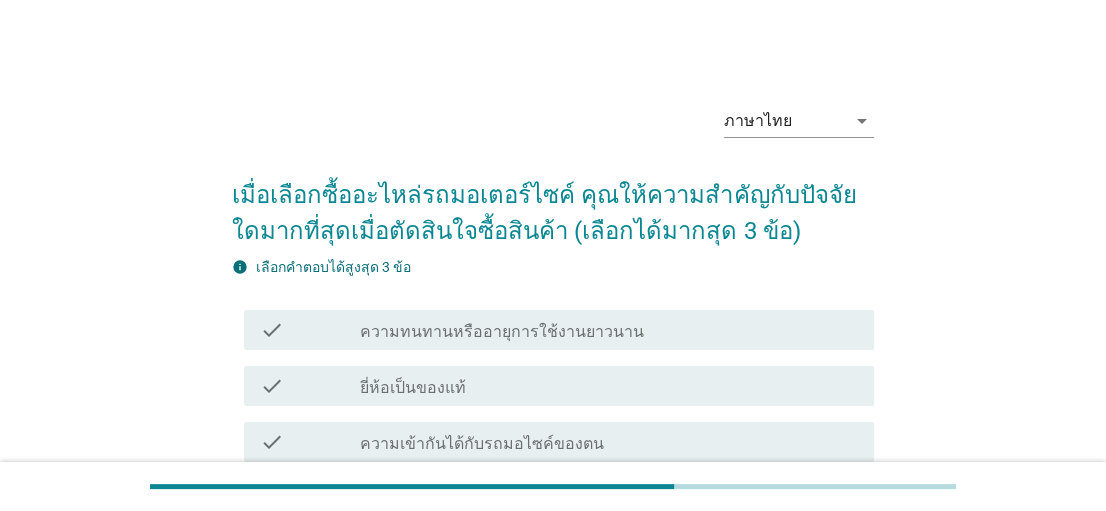 click on "ความทนทานหรืออายุการใช้งานยาวนาน" at bounding box center [502, 332] 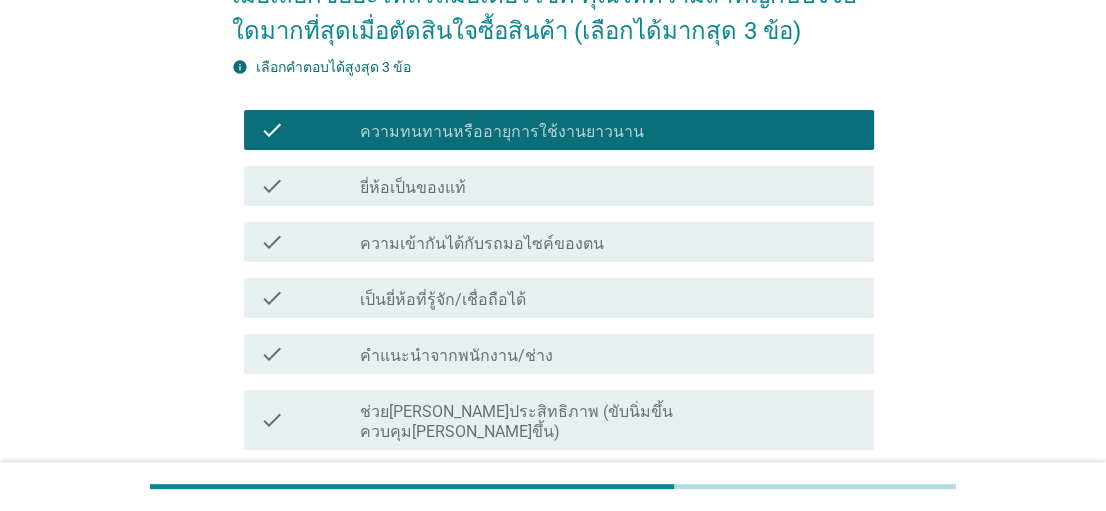click on "check_box_outline_blank ยี่ห้อเป็นของแท้" at bounding box center (609, 186) 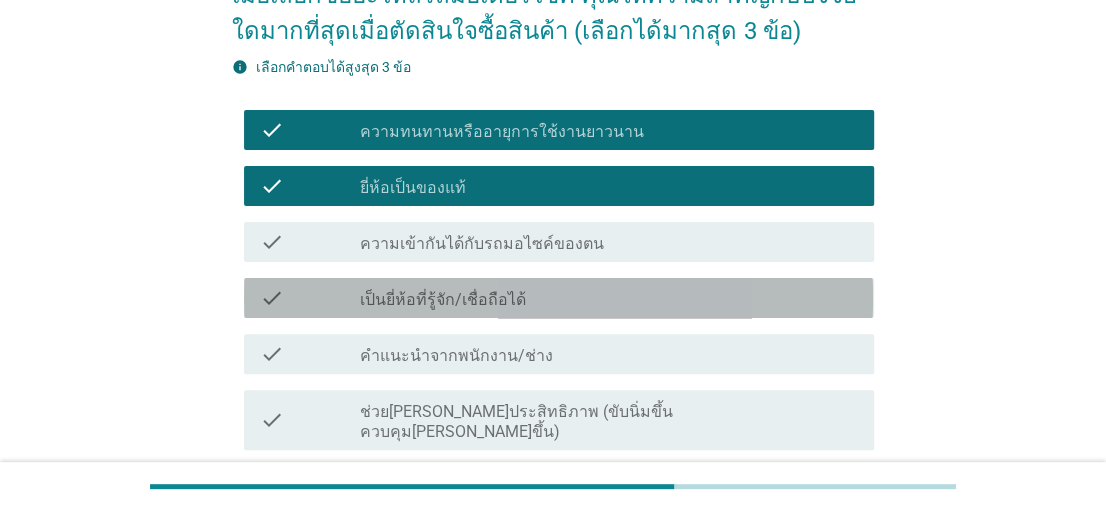 click on "check_box_outline_blank เป็นยี่ห้อที่รู้จัก/เชื่อถือได้" at bounding box center [609, 298] 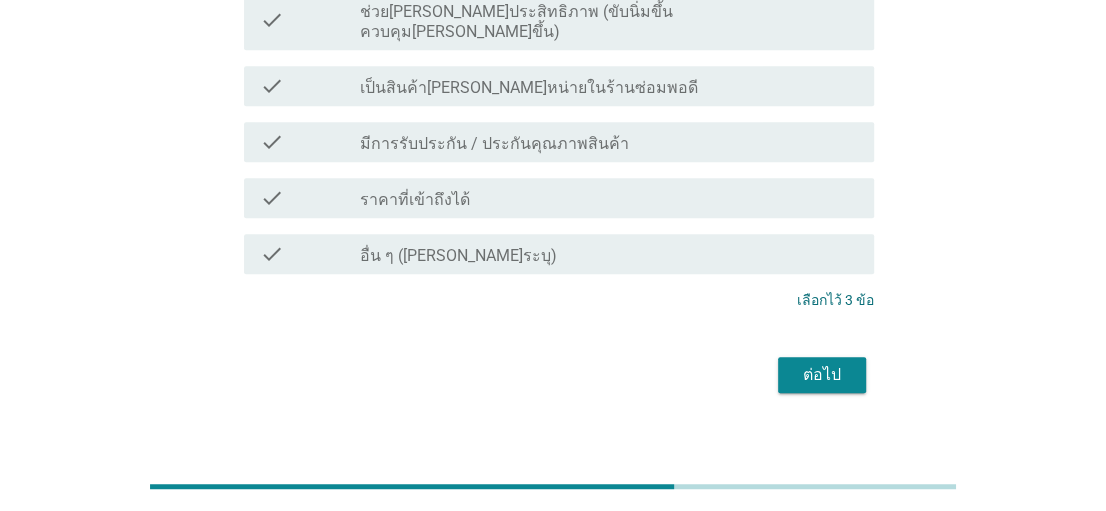 click on "ต่อไป" at bounding box center (822, 375) 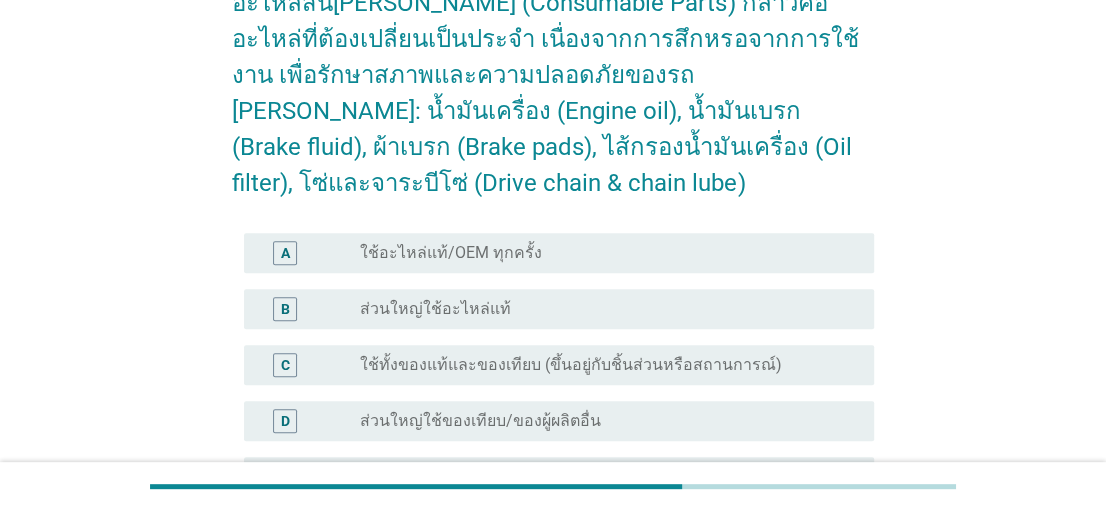 click on "radio_button_unchecked ใช้อะไหล่แท้/OEM ทุกครั้ง" at bounding box center [601, 253] 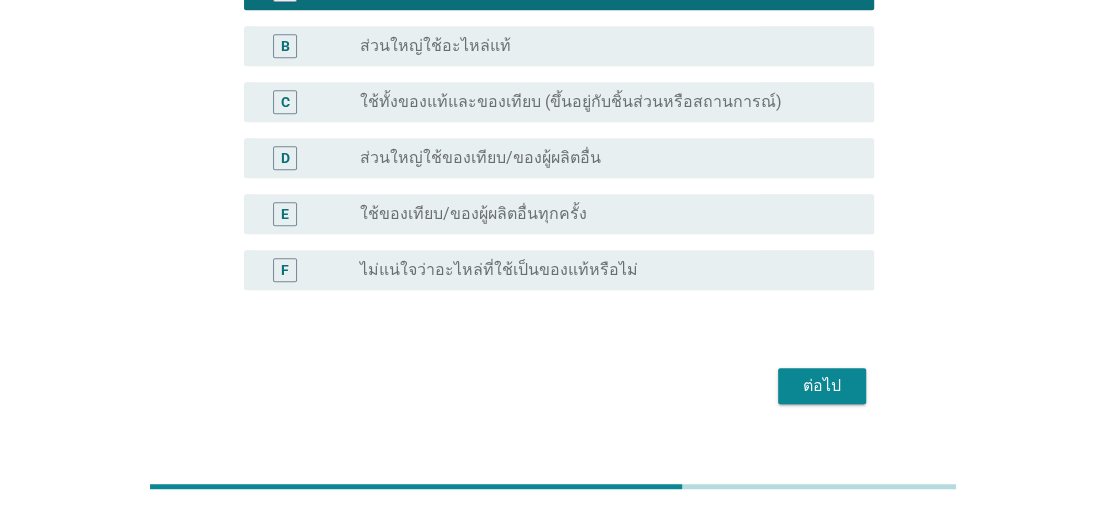 click on "radio_button_unchecked ใช้ของเทียบ/ของผู้ผลิตอื่นทุกครั้ง" at bounding box center [601, 214] 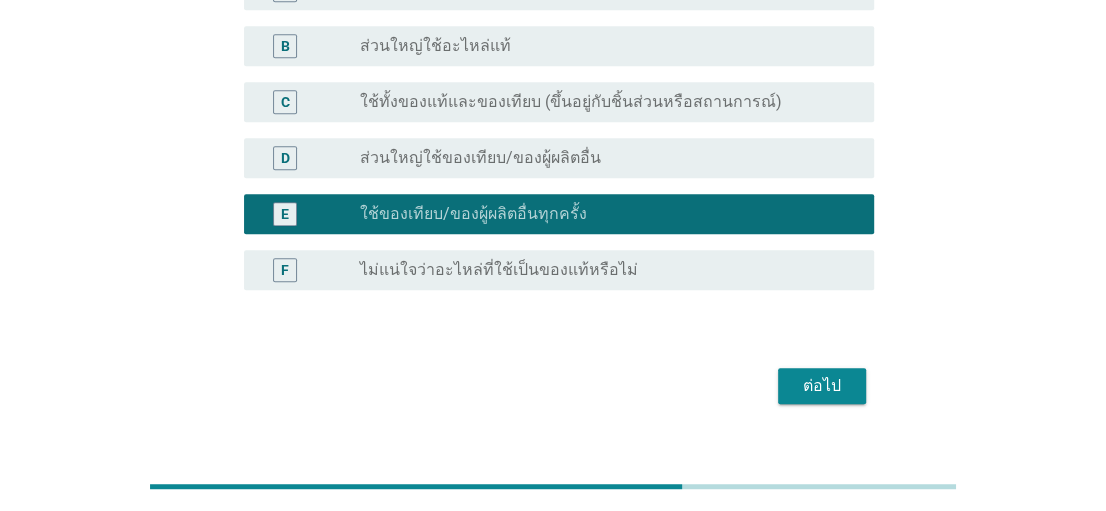 drag, startPoint x: 605, startPoint y: 117, endPoint x: 670, endPoint y: 171, distance: 84.50444 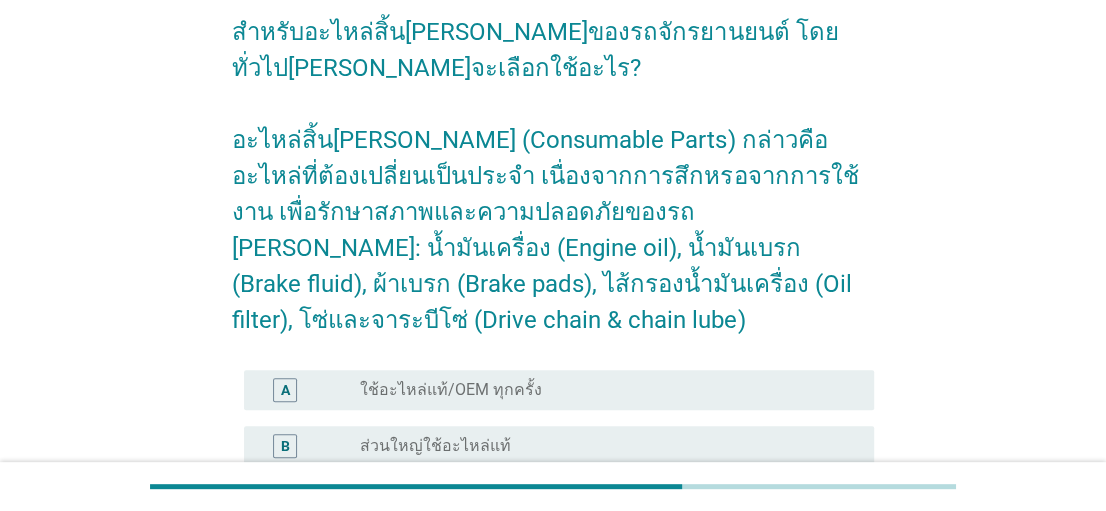 click on "radio_button_unchecked ใช้อะไหล่แท้/OEM ทุกครั้ง" at bounding box center [601, 390] 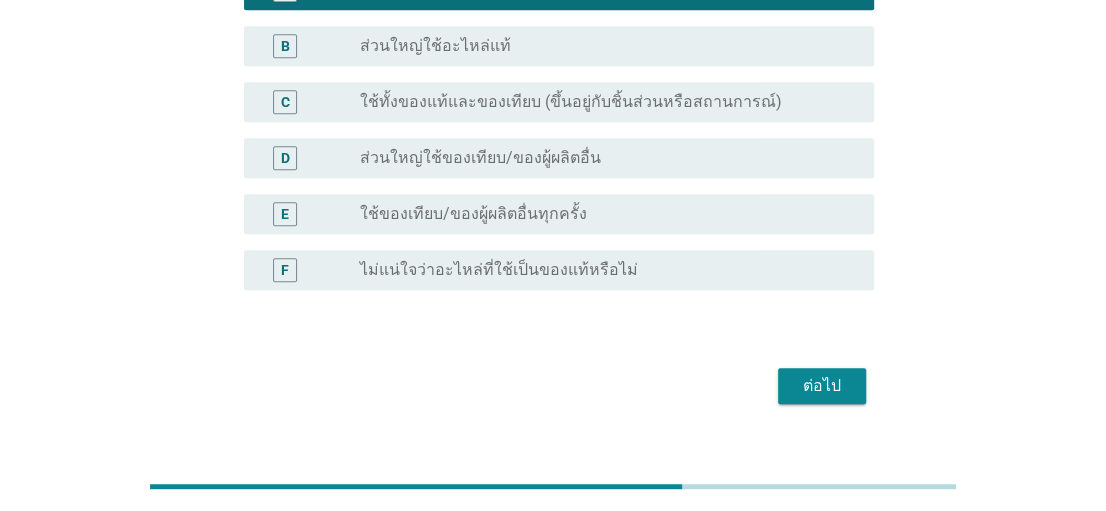 click on "ต่อไป" at bounding box center (822, 386) 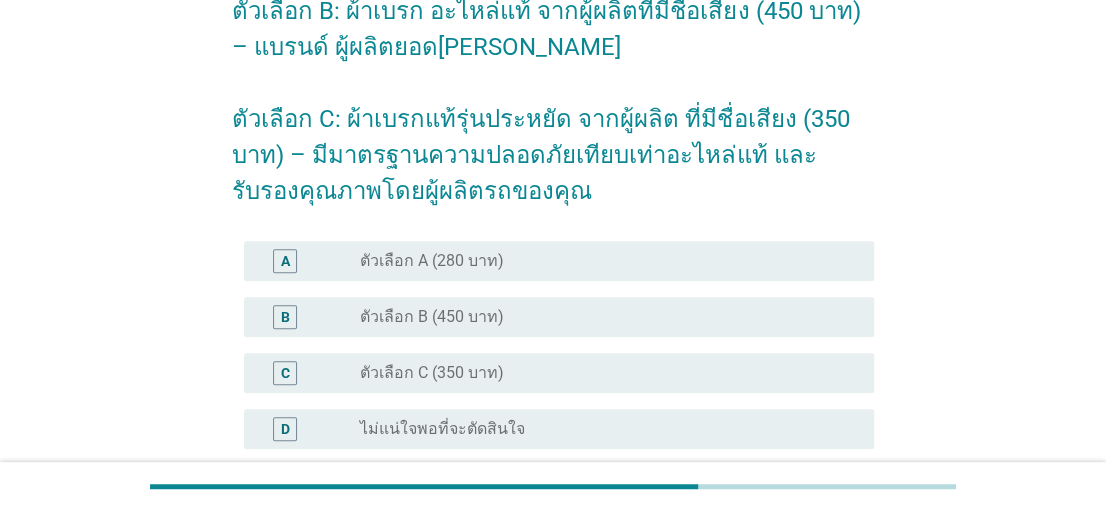 click on "radio_button_unchecked ตัวเลือก B (450 บาท)" at bounding box center [601, 317] 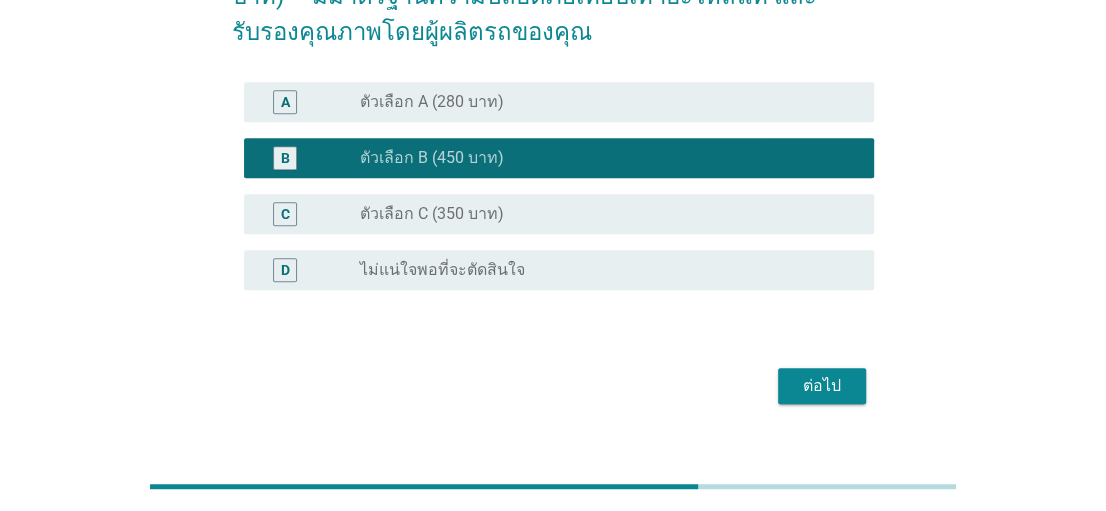 click on "ต่อไป" at bounding box center [822, 386] 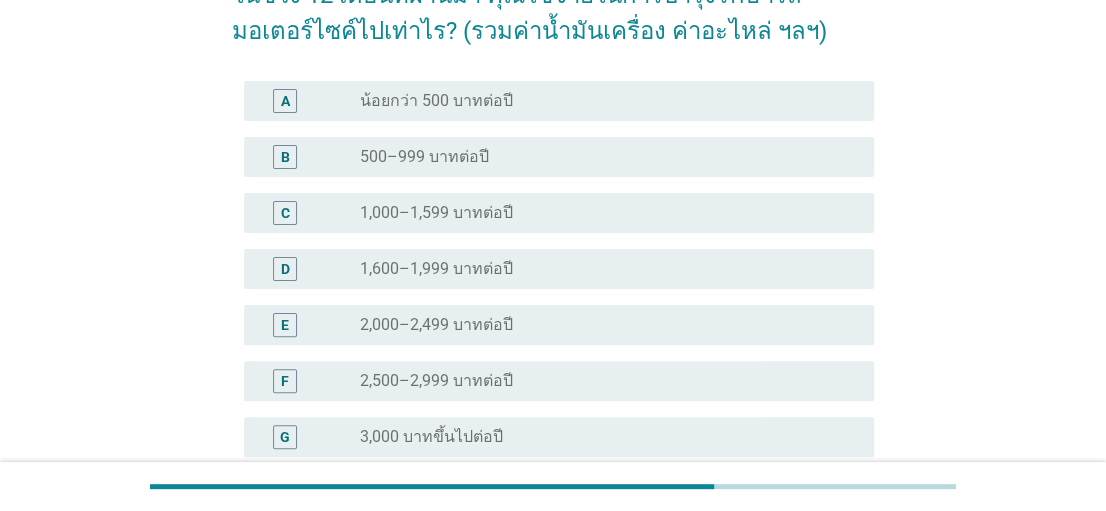 click on "radio_button_unchecked 1,000–1,599 บาทต่อปี" at bounding box center (601, 213) 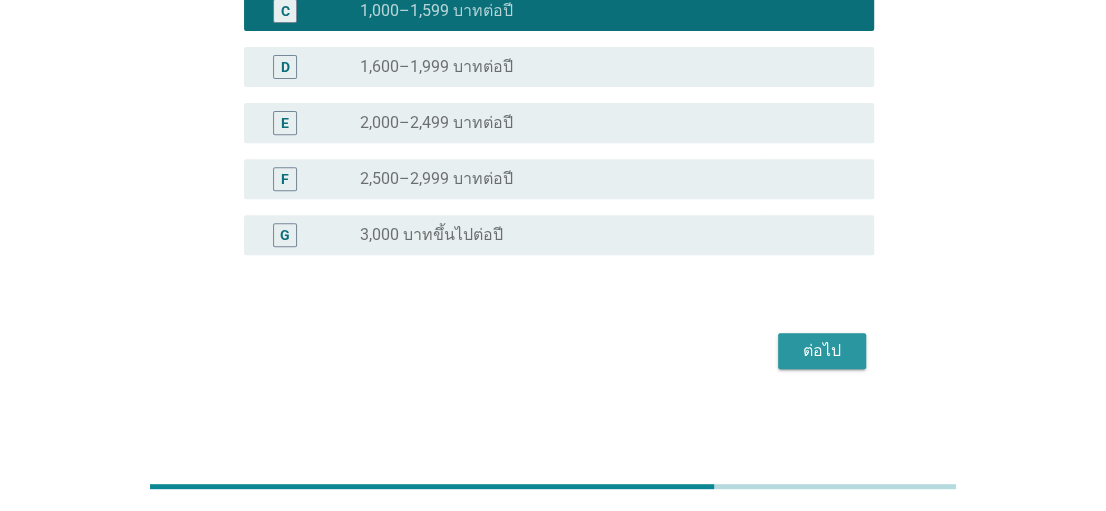 click on "ต่อไป" at bounding box center (822, 351) 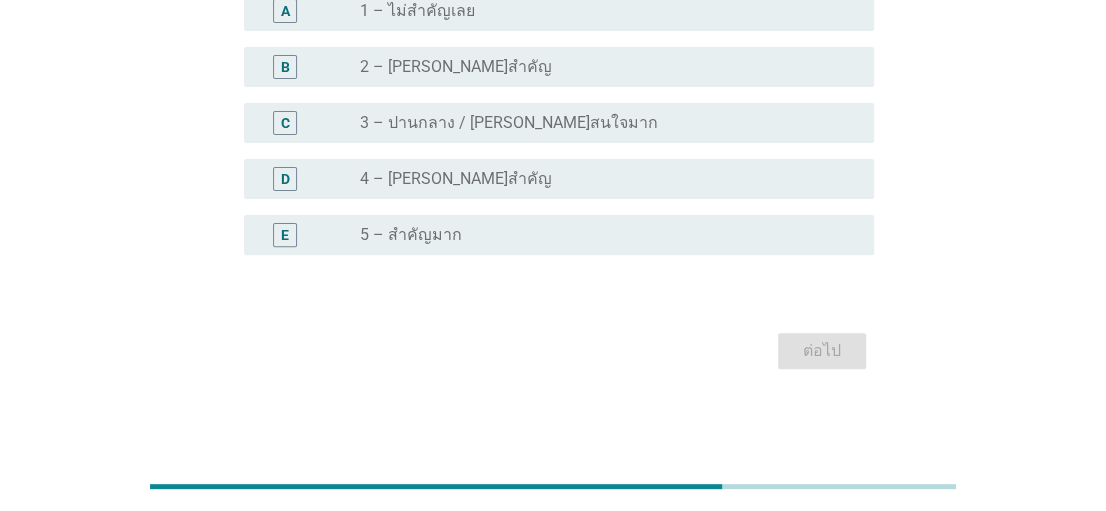 click on "radio_button_unchecked 5 – สำคัญมาก" at bounding box center [609, 235] 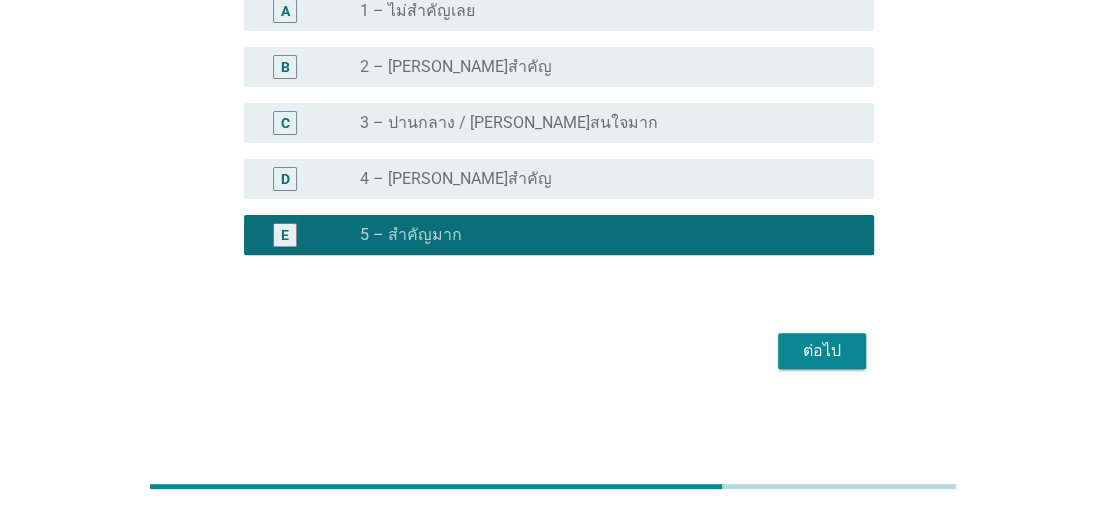 click on "ต่อไป" at bounding box center [822, 351] 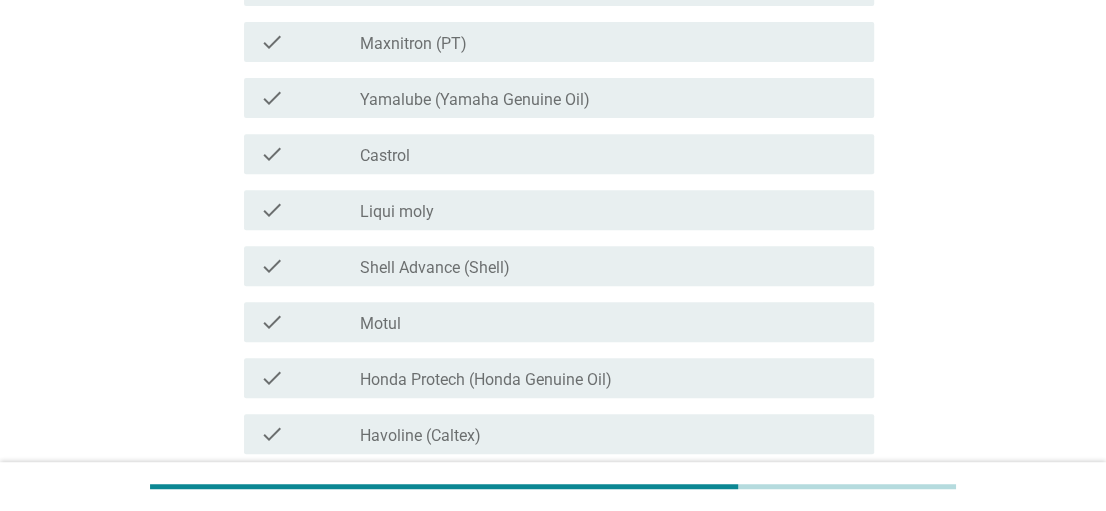 click on "check     check_box_outline_blank Castrol" at bounding box center [558, 154] 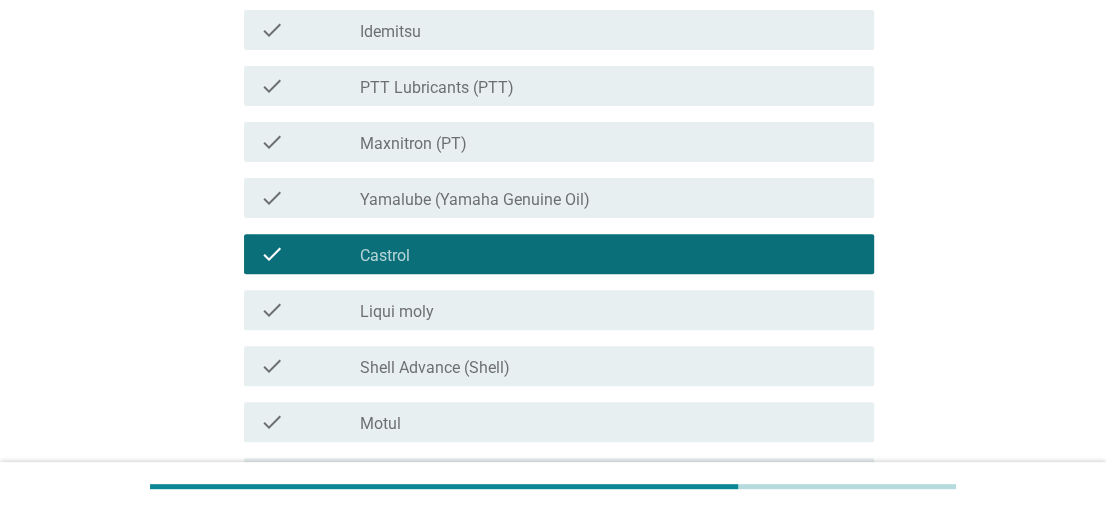 click on "check     check_box_outline_blank PTT Lubricants (PTT)" at bounding box center [552, 86] 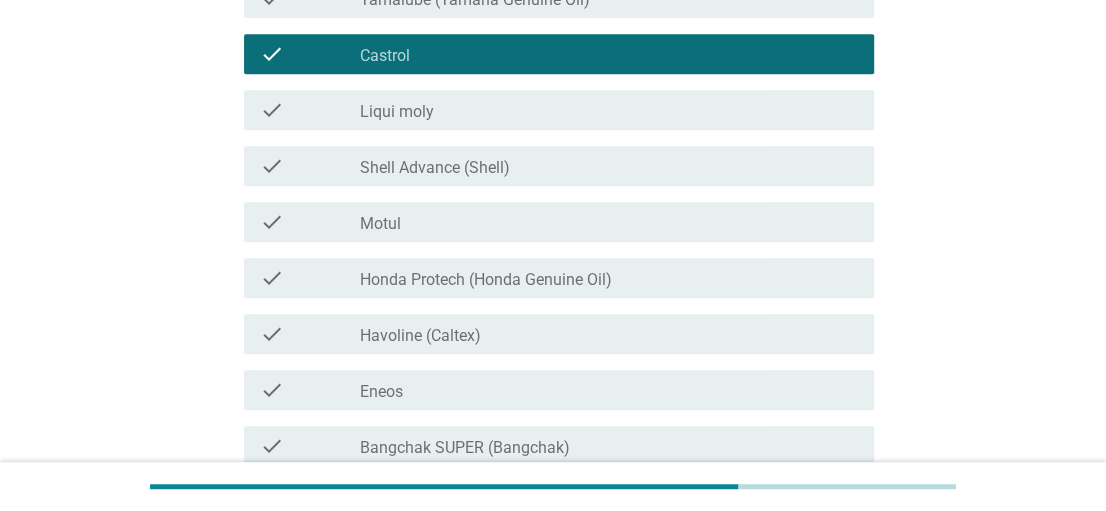 click on "check_box_outline_blank Shell Advance (Shell)" at bounding box center [609, 166] 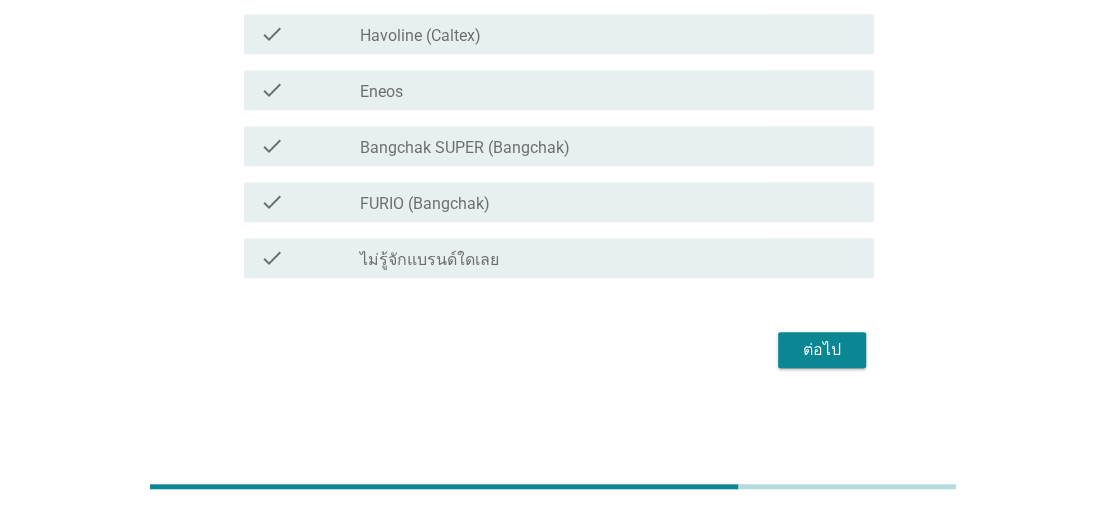 click on "ต่อไป" at bounding box center [822, 350] 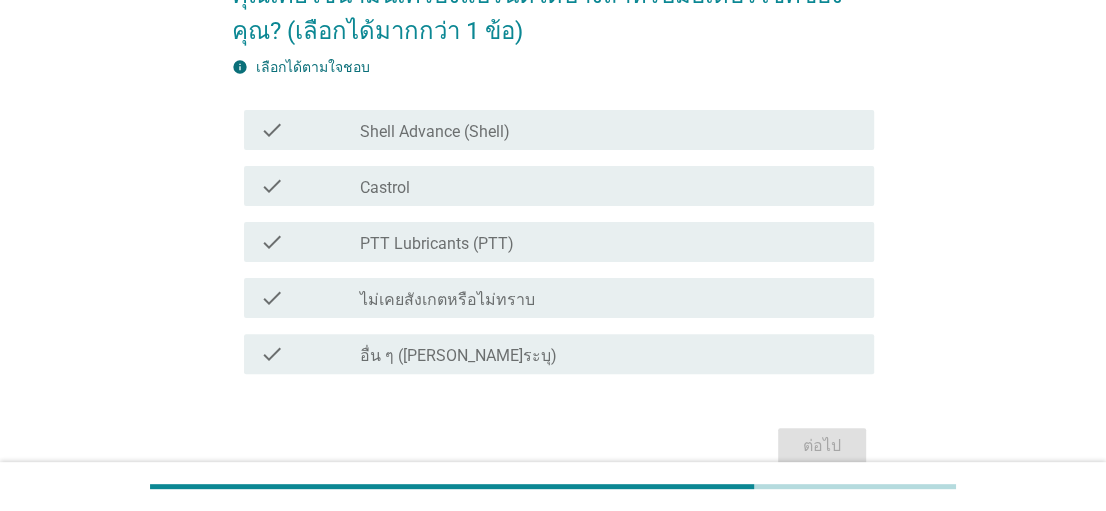 click on "check_box_outline_blank Shell Advance (Shell)" at bounding box center [609, 130] 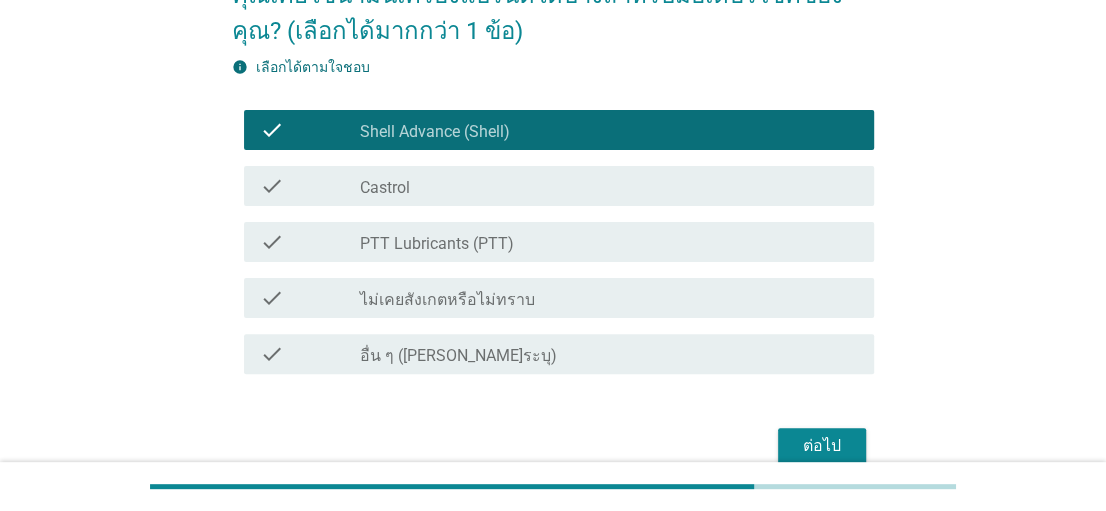 click on "check_box_outline_blank PTT Lubricants (PTT)" at bounding box center [609, 242] 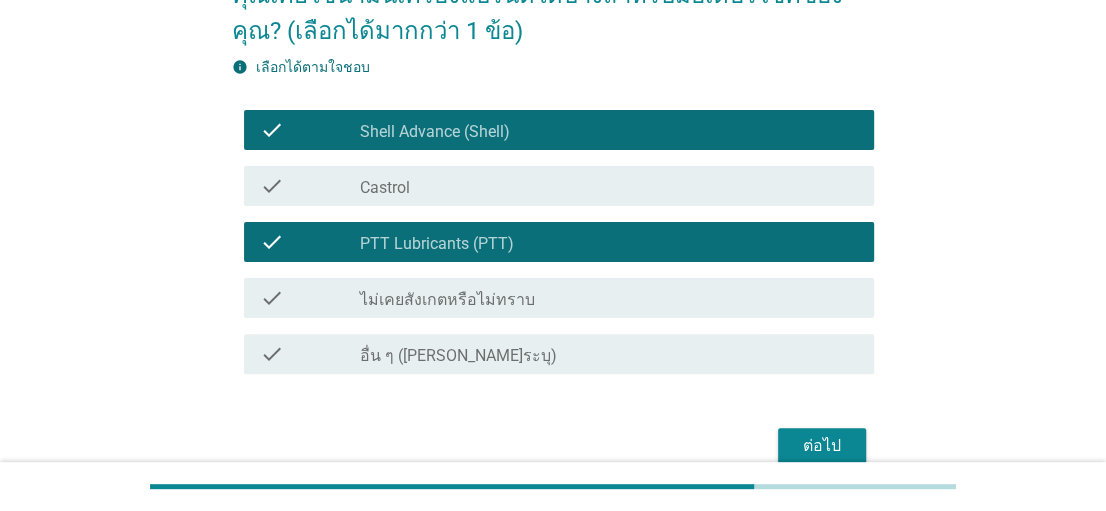 drag, startPoint x: 827, startPoint y: 436, endPoint x: 799, endPoint y: 449, distance: 30.870699 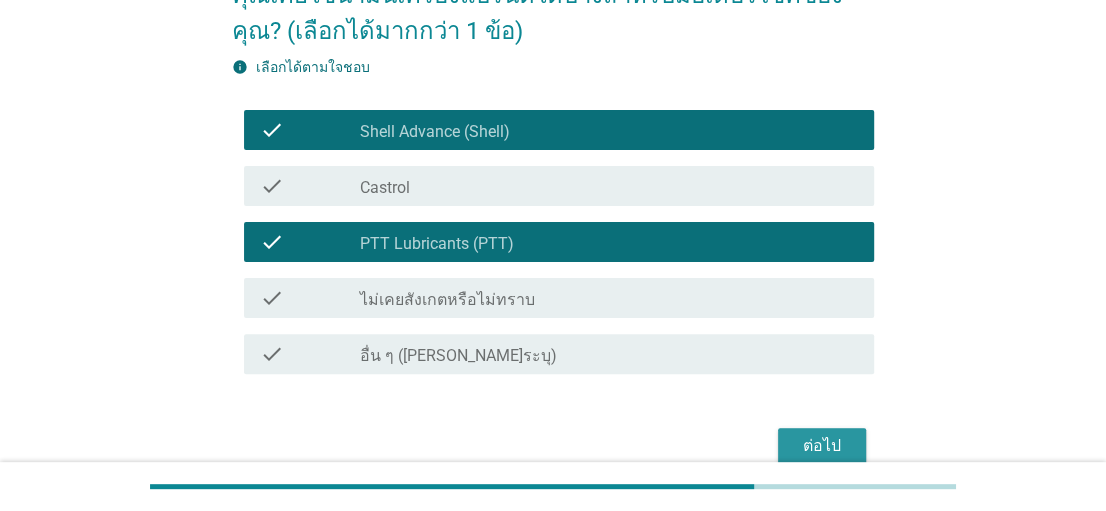 click on "ต่อไป" at bounding box center [822, 446] 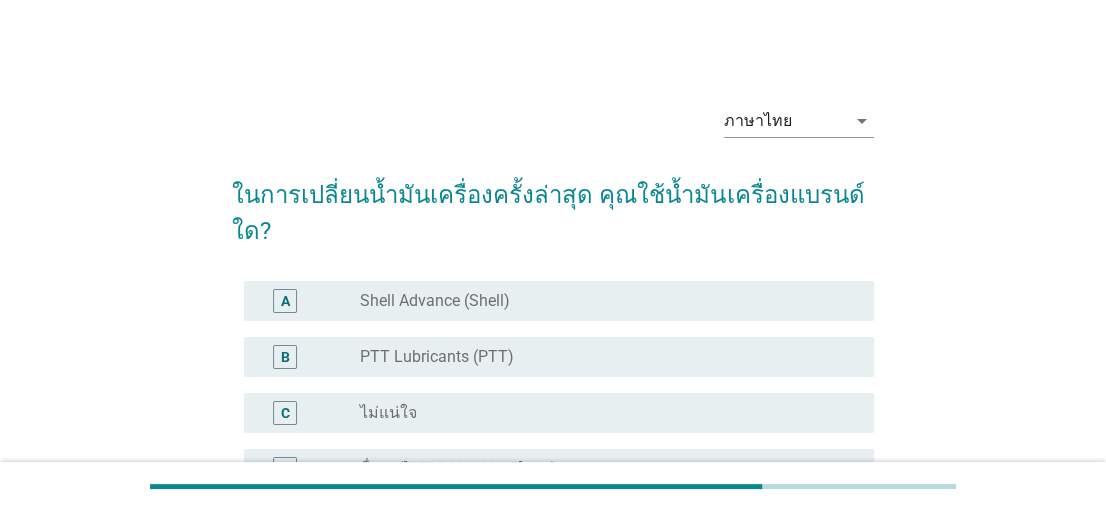 click on "radio_button_unchecked Shell Advance (Shell)" at bounding box center (601, 301) 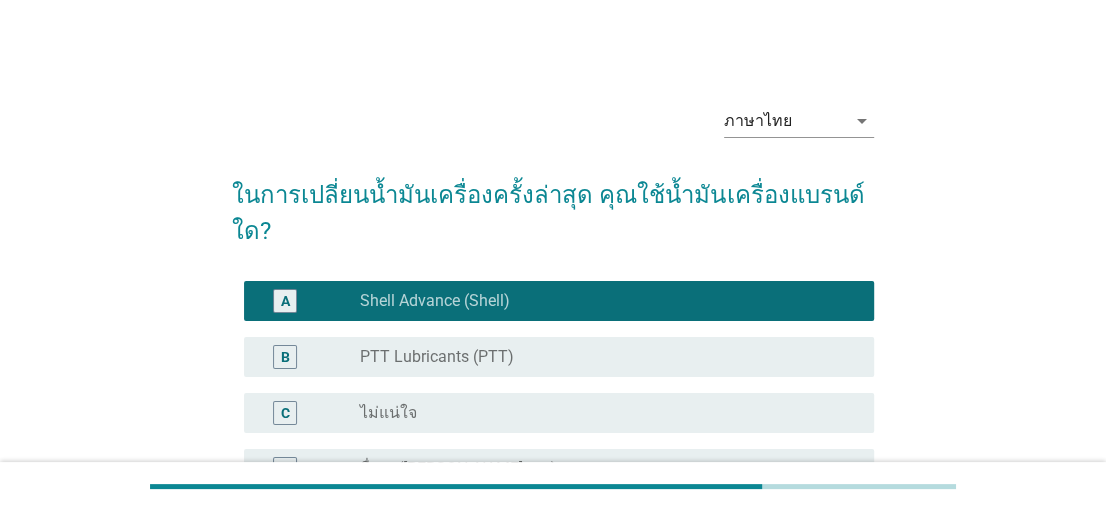 click on "radio_button_unchecked PTT Lubricants (PTT)" at bounding box center [601, 357] 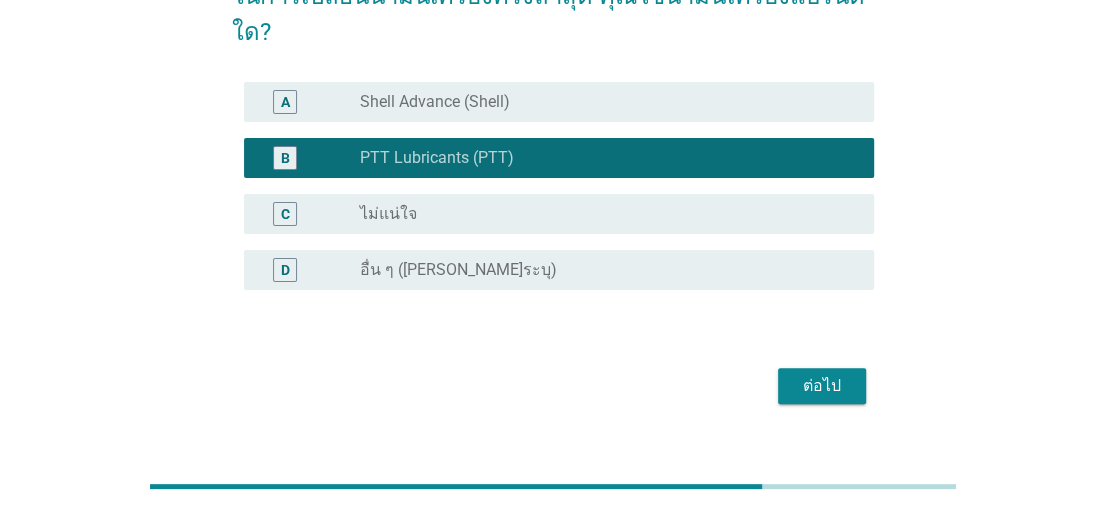 click on "ต่อไป" at bounding box center [822, 386] 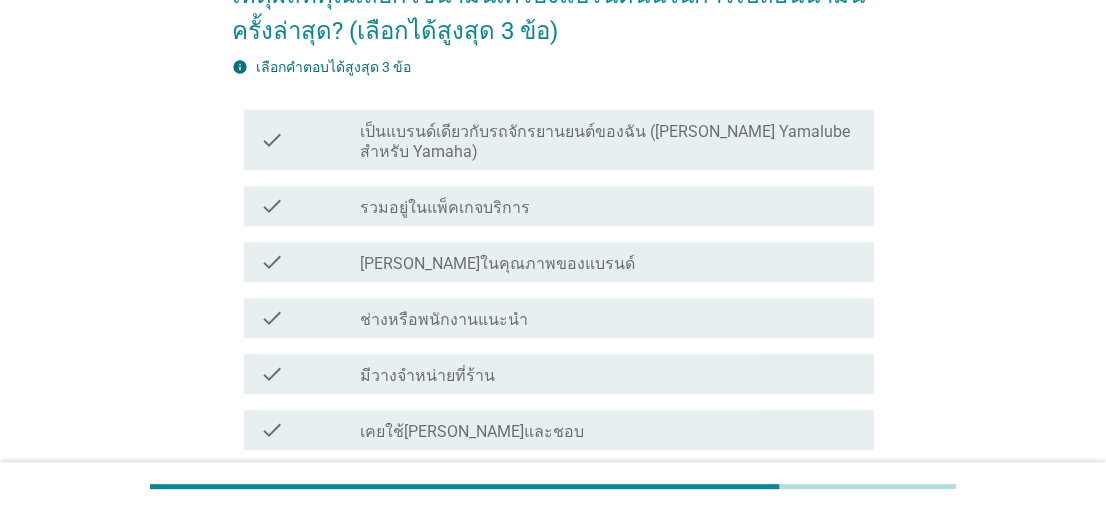 click on "[PERSON_NAME]ในคุณภาพของแบรนด์" at bounding box center (497, 264) 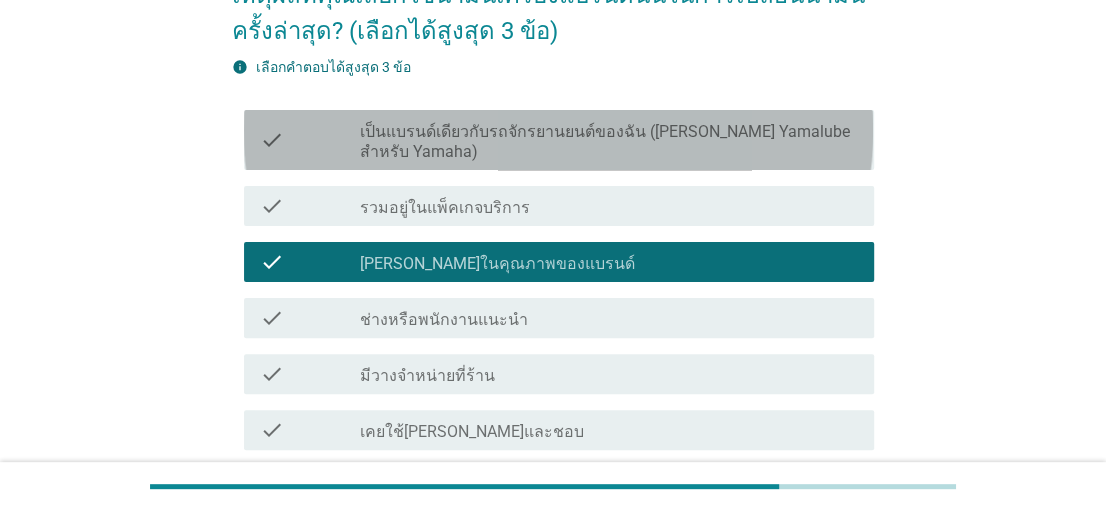 click on "เป็นแบรนด์เดียวกับรถจักรยานยนต์ของฉัน ([PERSON_NAME] Yamalube สำหรับ Yamaha)" at bounding box center (609, 142) 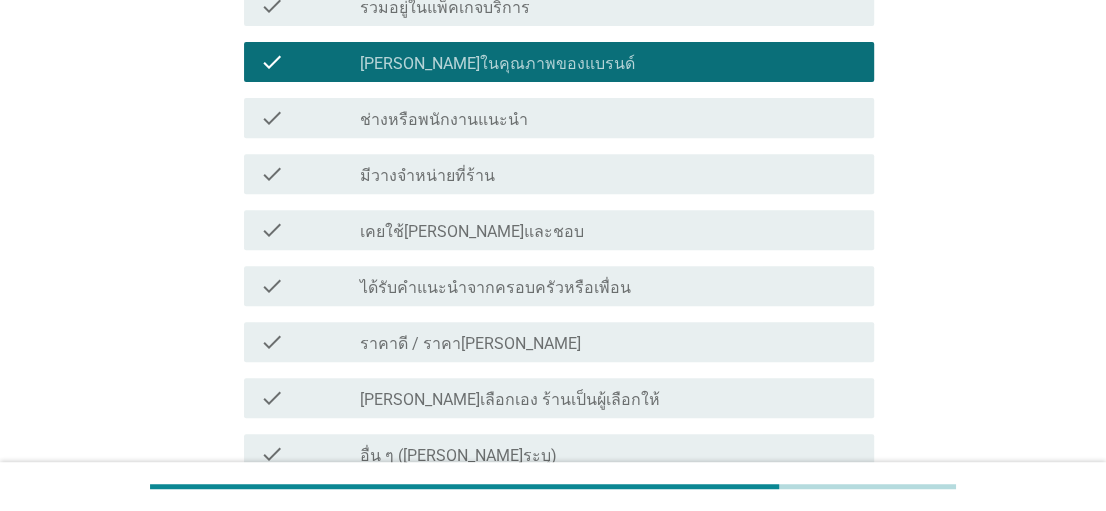 click on "check     check_box_outline_blank ราคาดี / ราคา[PERSON_NAME]" at bounding box center (558, 342) 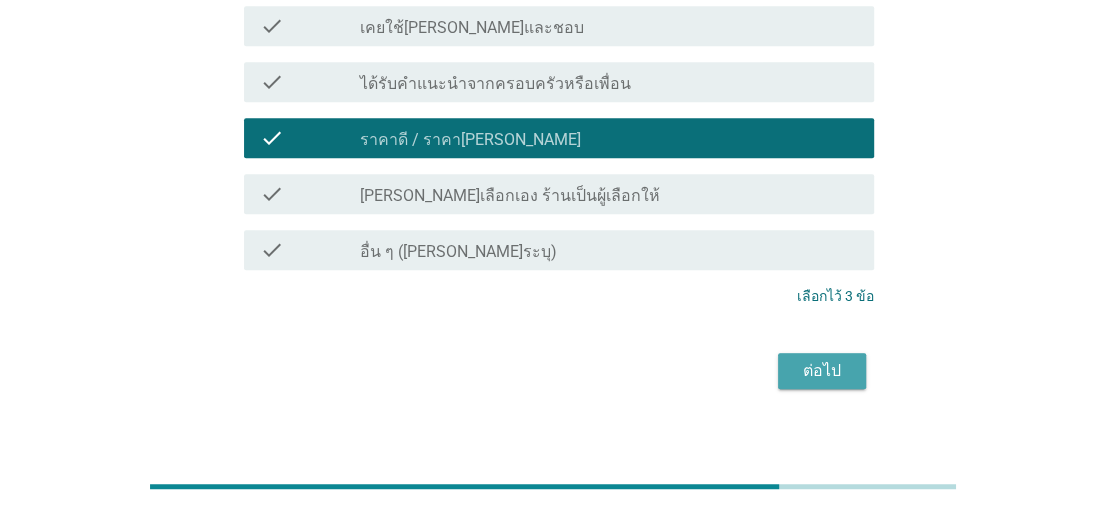 click on "ต่อไป" at bounding box center (822, 371) 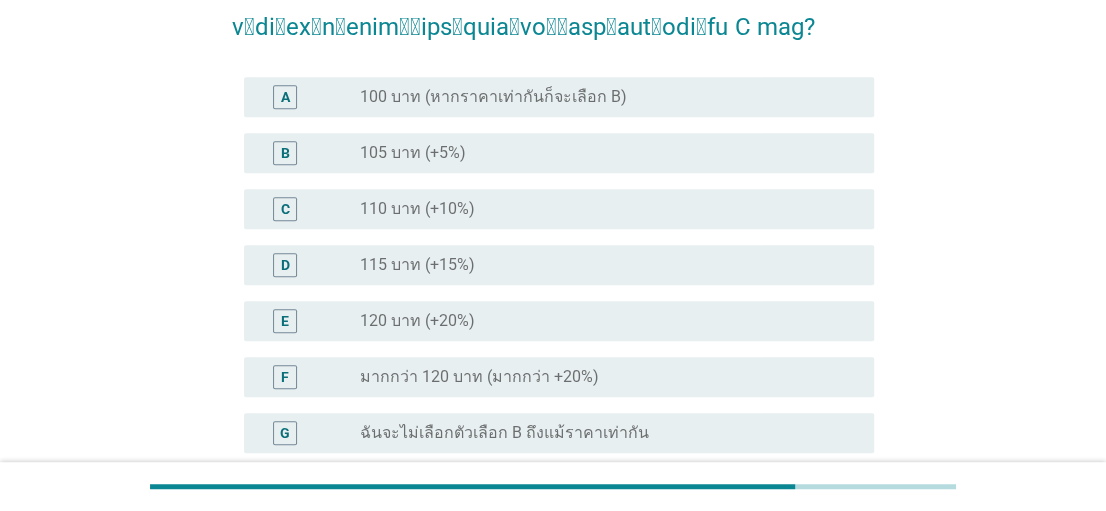 click on "radio_button_unchecked 120 บาท (+20%)" at bounding box center (601, 321) 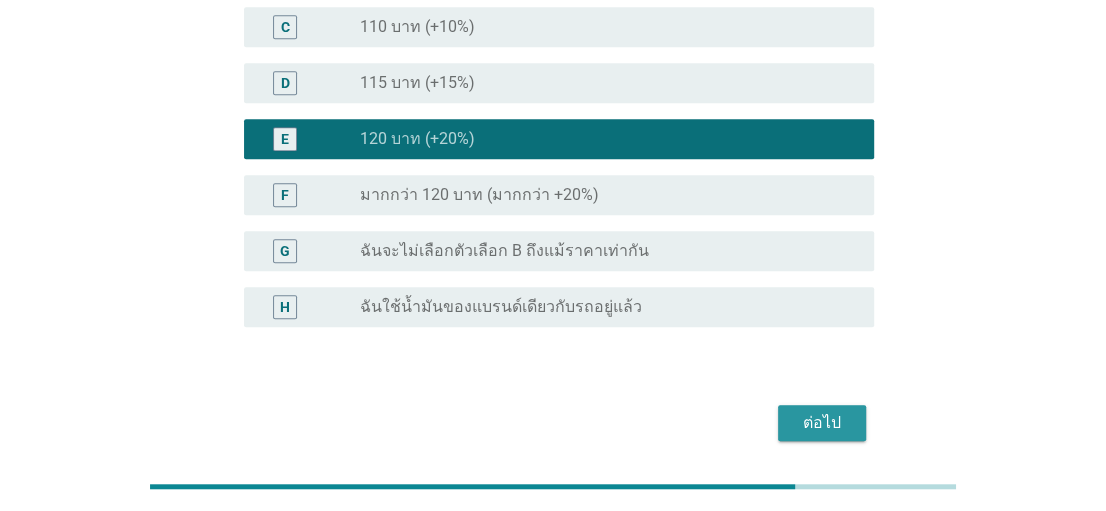 click on "ต่อไป" at bounding box center [822, 423] 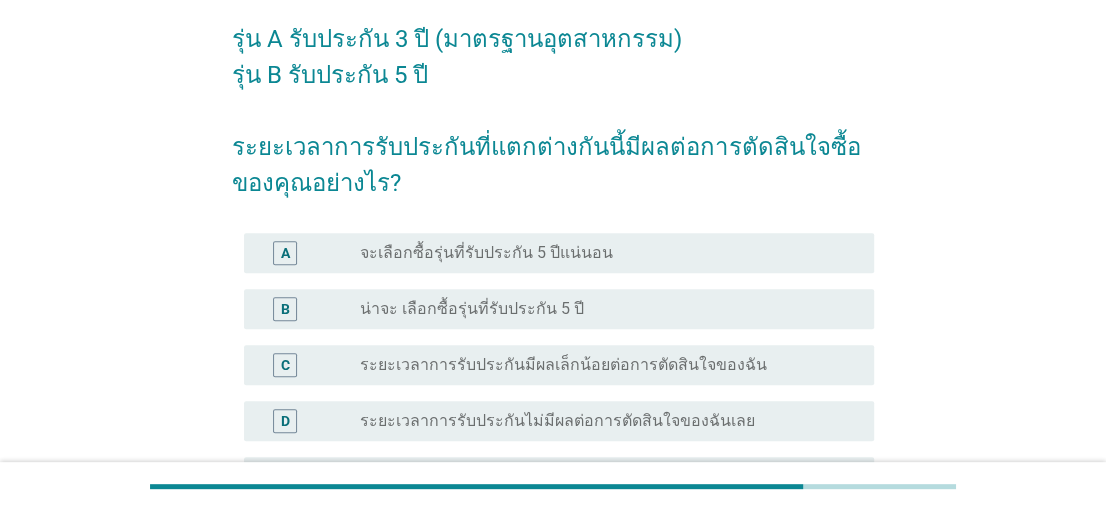 click on "B     radio_button_unchecked น่าจะ เลือกซื้อรุ่นที่รับประกัน 5 ปี" at bounding box center [552, 309] 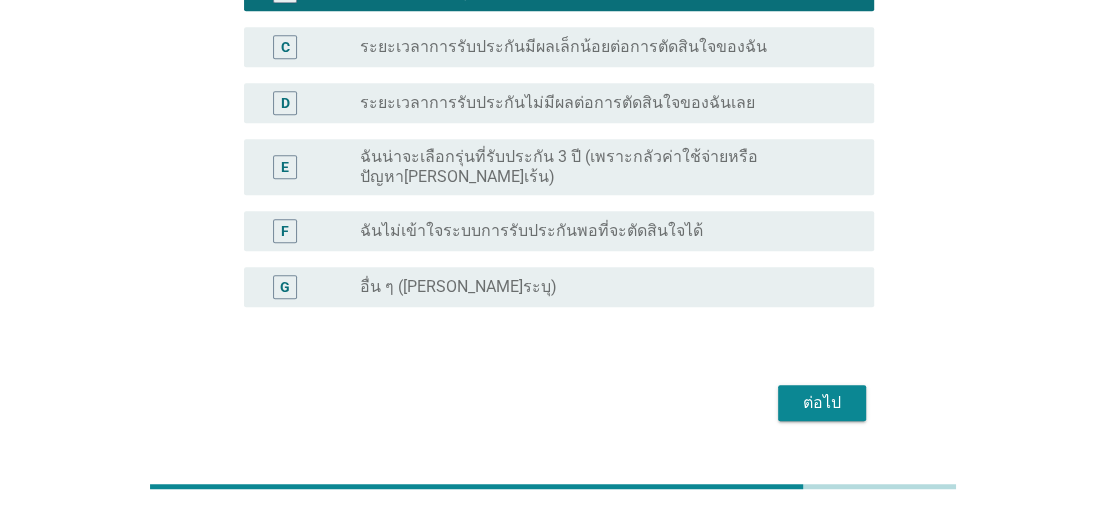click on "ภาษาไทย arrow_drop_down   สมมติว่าคุณกำลังเลือกระหว่างรถจักรยานยนต์สองรุ่นที่ราคาและคุณลักษณะเหมือนกัน แต่ต่าง[PERSON_NAME]ระยะเวลาการรับประกัน:
รุ่น A รับประกัน 3 ปี (มาตรฐานอุตสาหกรรม)
รุ่น B รับประกัน 5 ปี
ระยะเวลาการรับประกันที่แตกต่างกันนี้มีผลต่อการตัดสินใจซื้อของคุณอย่างไร?     A     radio_button_unchecked จะเลือกซื้อรุ่นที่รับประกัน 5 ปีแน่นอน   B     radio_button_checked น่าจะ เลือกซื้อรุ่นที่รับประกัน 5 ปี   C" at bounding box center [552, -51] 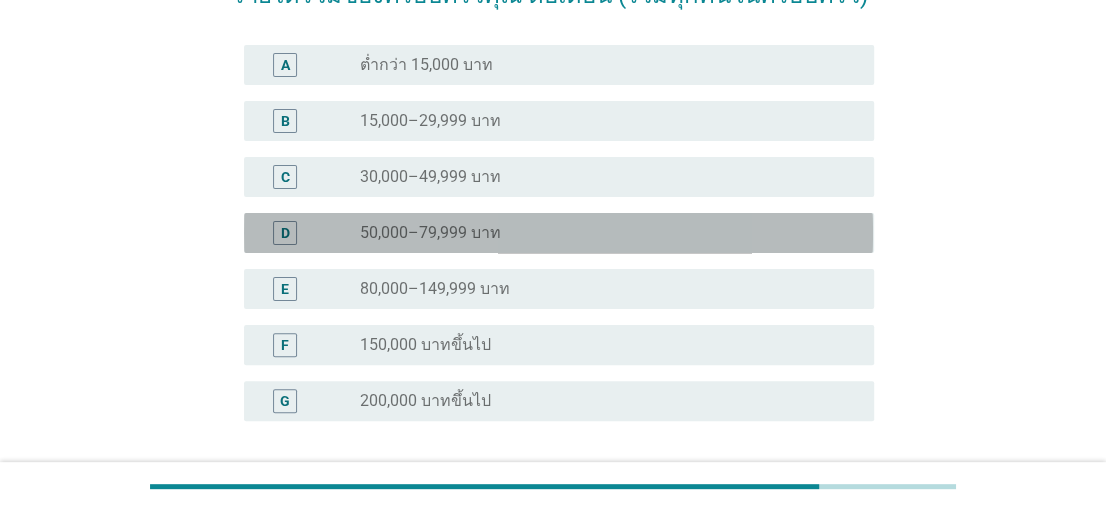 click on "radio_button_unchecked 50,000–79,999 บาท" at bounding box center [601, 233] 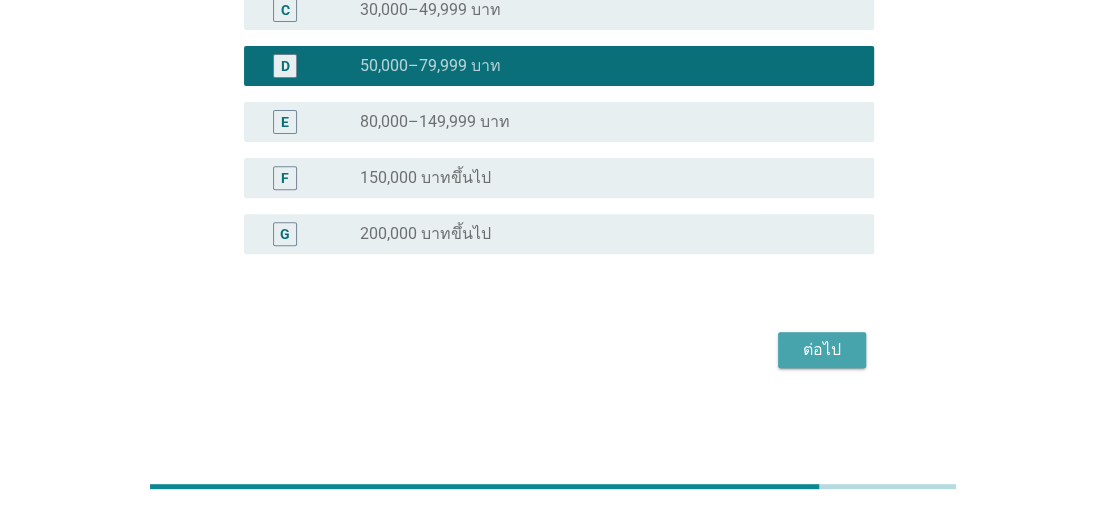 click on "ต่อไป" at bounding box center (822, 350) 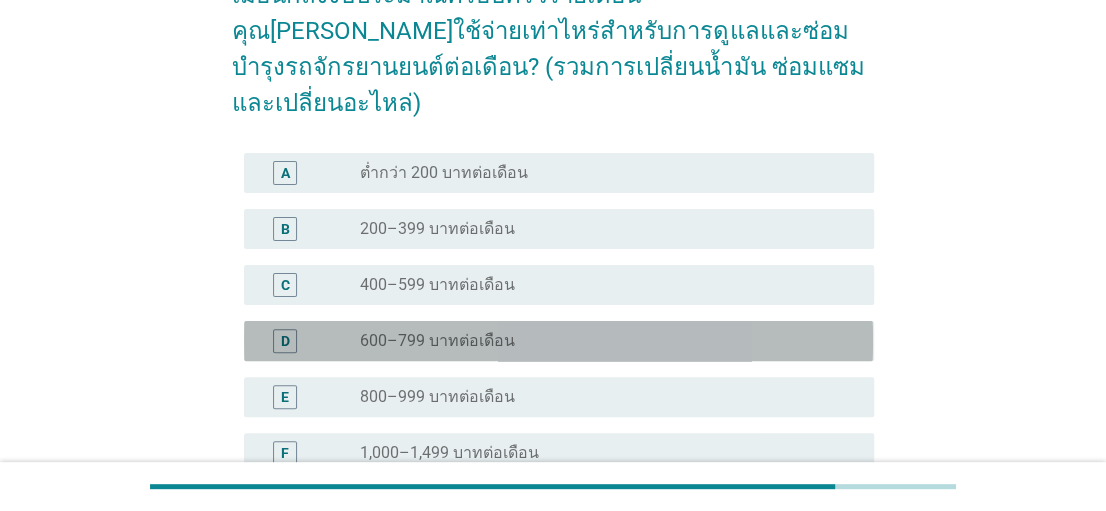 click on "radio_button_unchecked 600–799 บาทต่อเดือน" at bounding box center (601, 341) 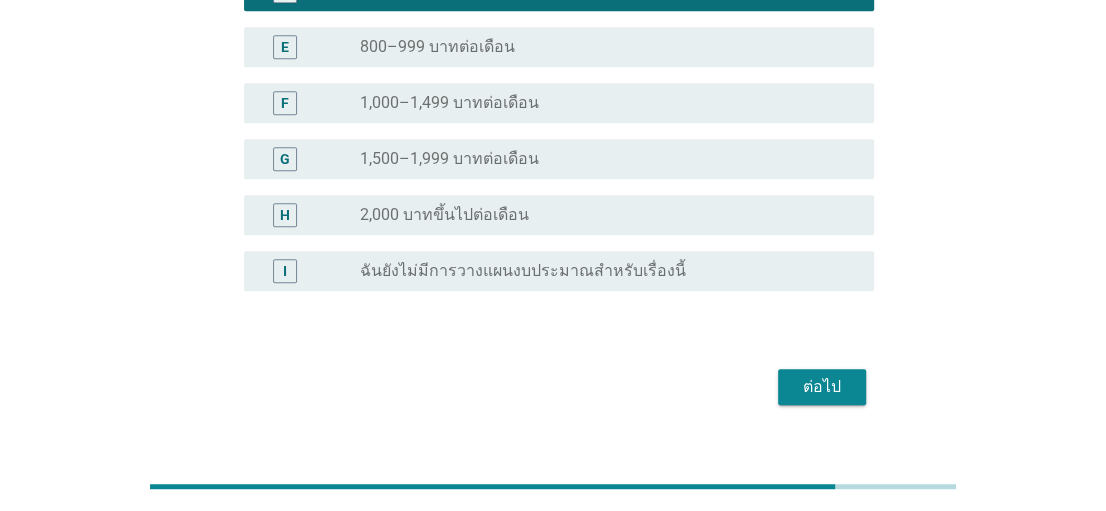 click on "ต่อไป" at bounding box center [822, 387] 